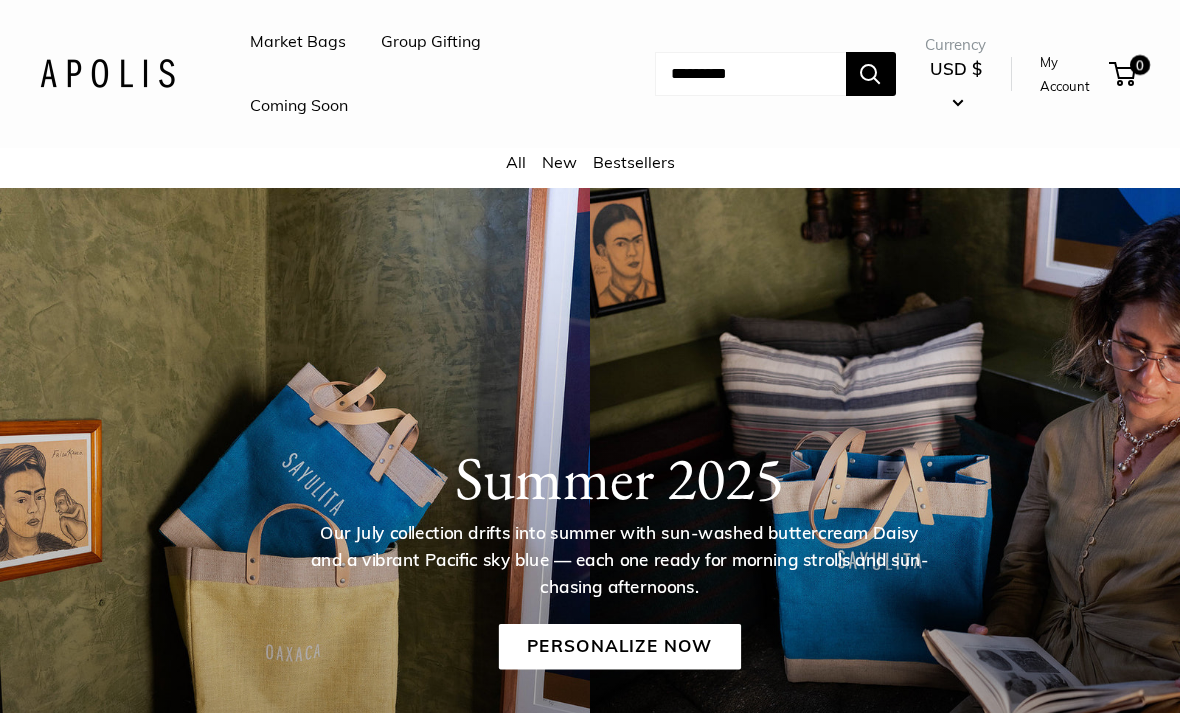 scroll, scrollTop: 0, scrollLeft: 0, axis: both 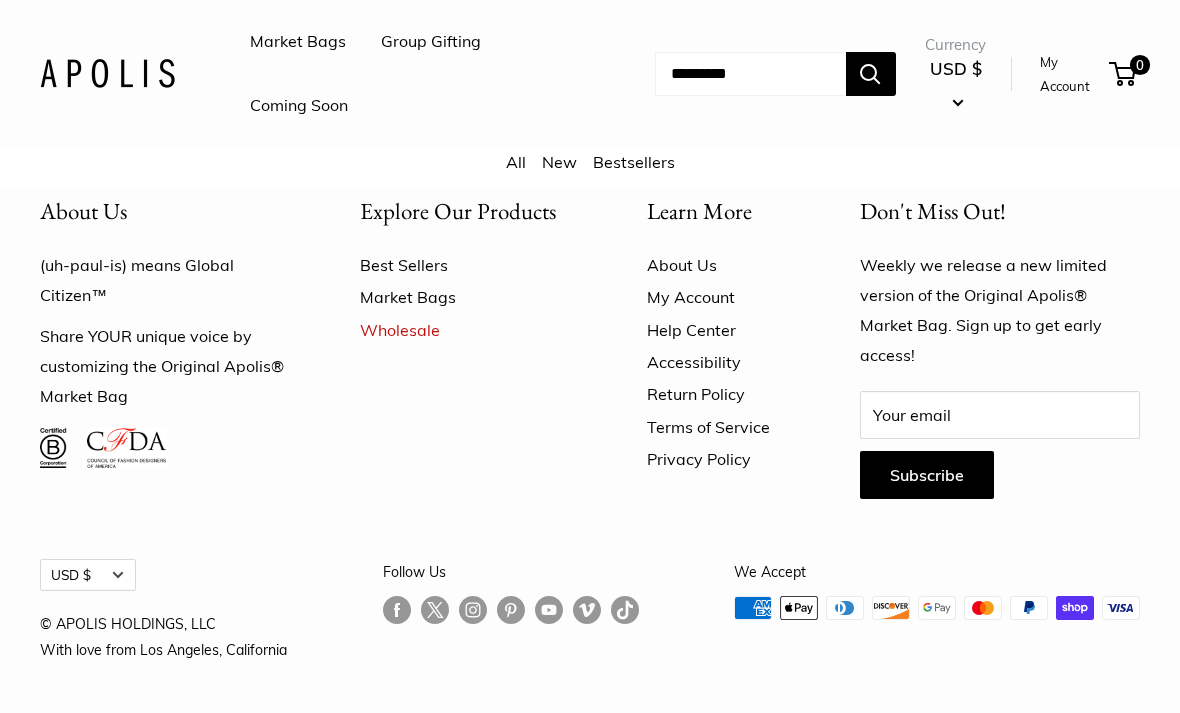 click on "Best Sellers" at bounding box center [468, 265] 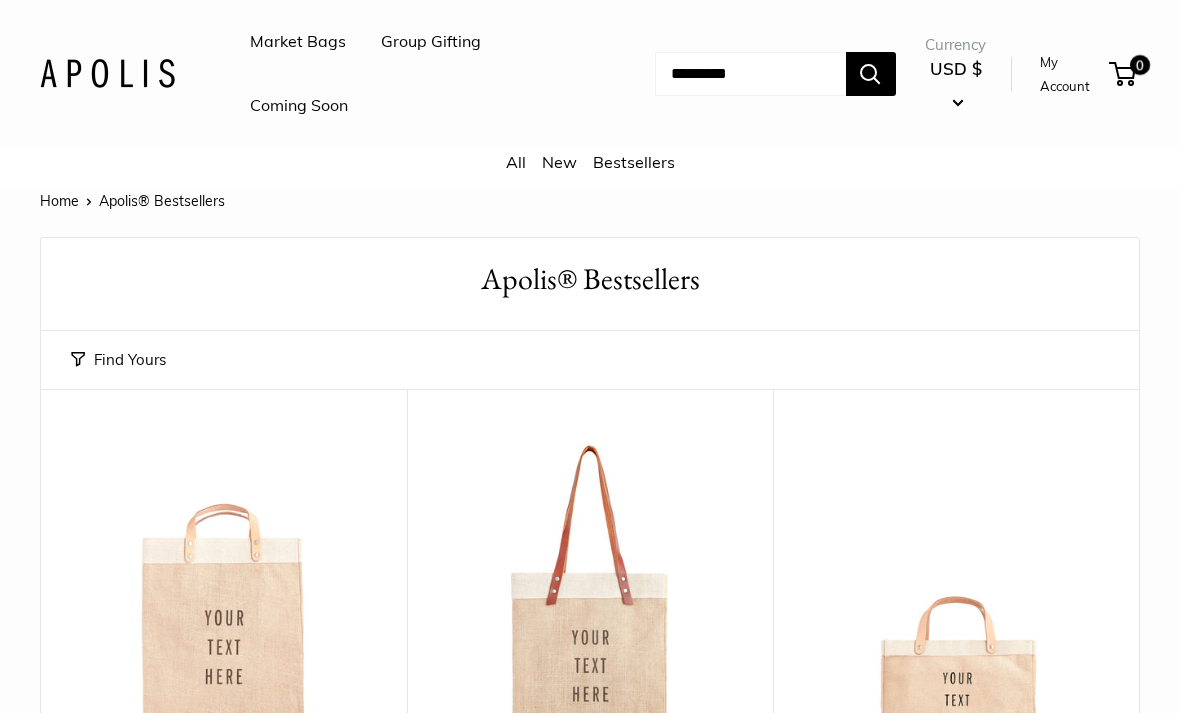 scroll, scrollTop: 0, scrollLeft: 0, axis: both 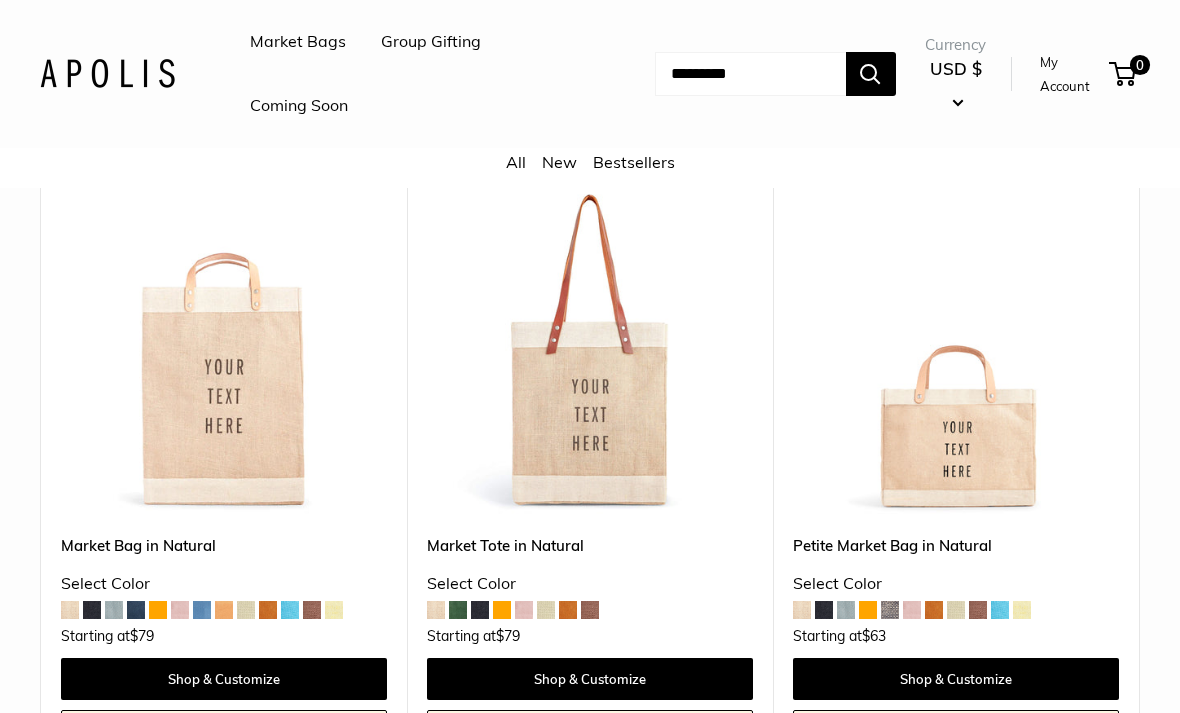 click at bounding box center [956, 352] 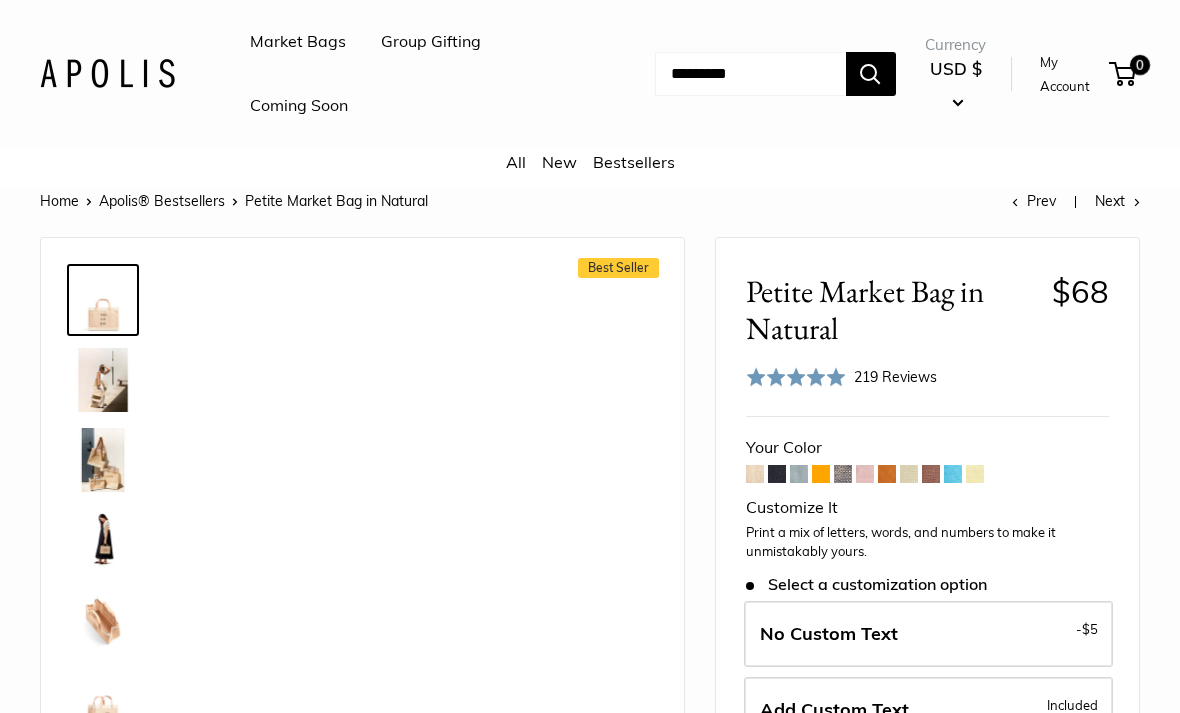 scroll, scrollTop: 0, scrollLeft: 0, axis: both 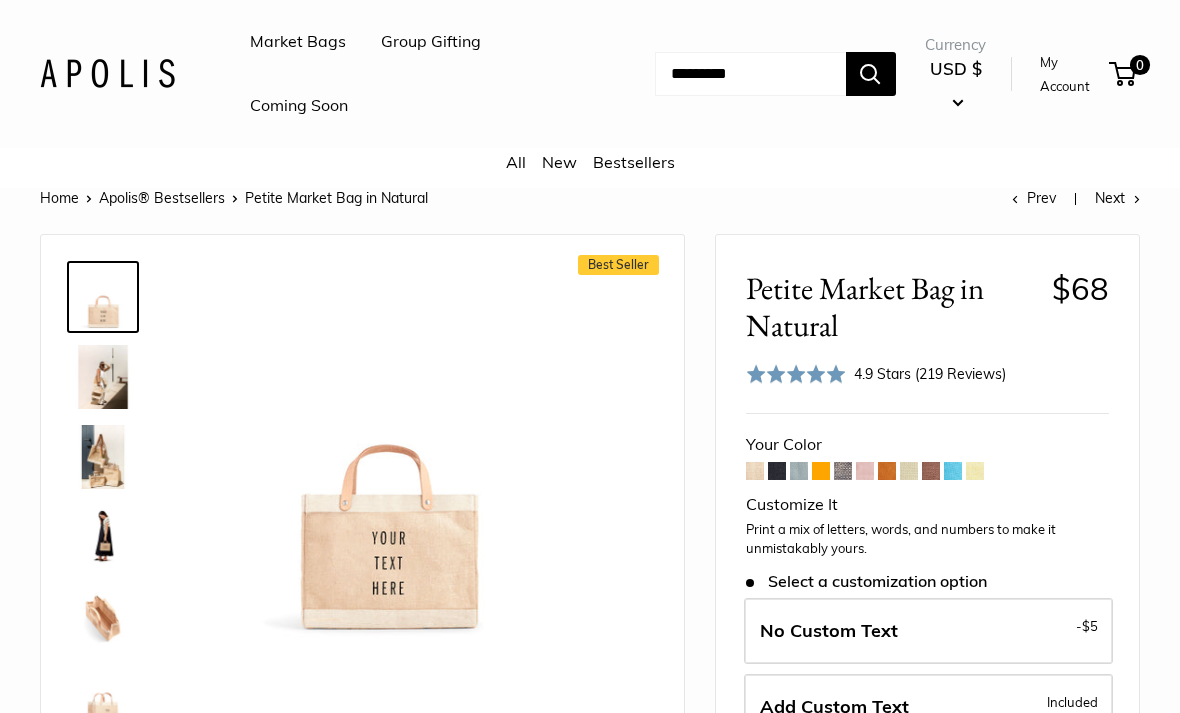 click at bounding box center [953, 471] 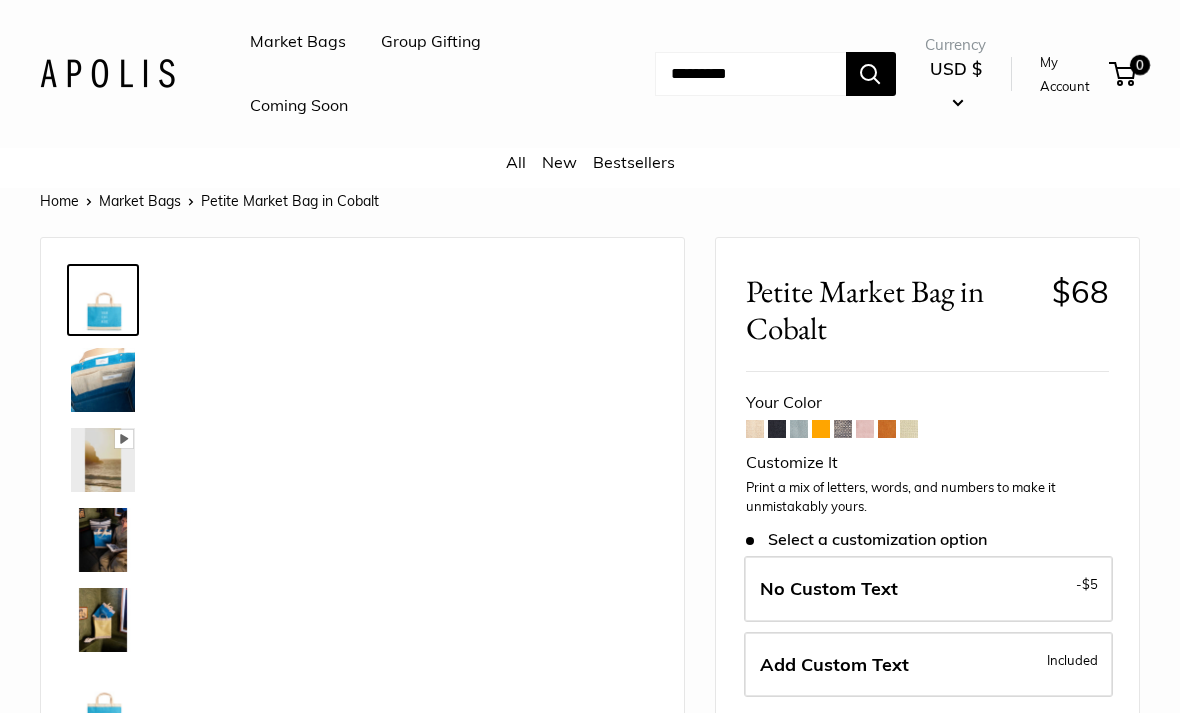 scroll, scrollTop: 0, scrollLeft: 0, axis: both 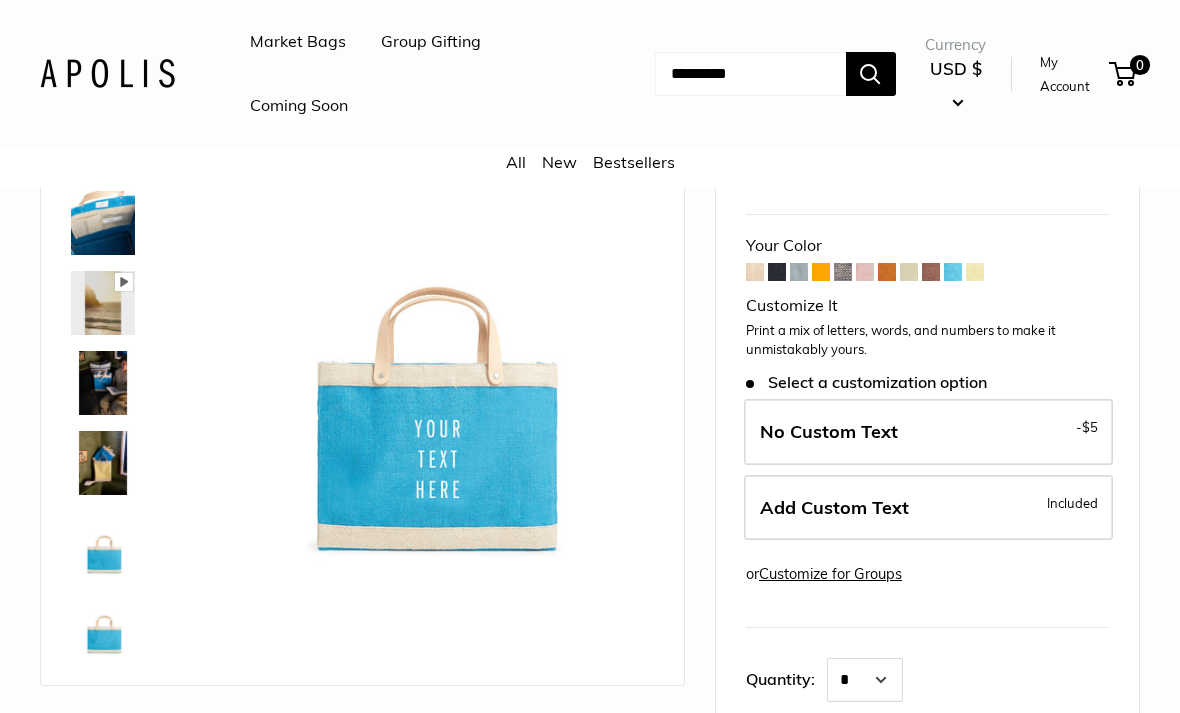 click at bounding box center [427, 337] 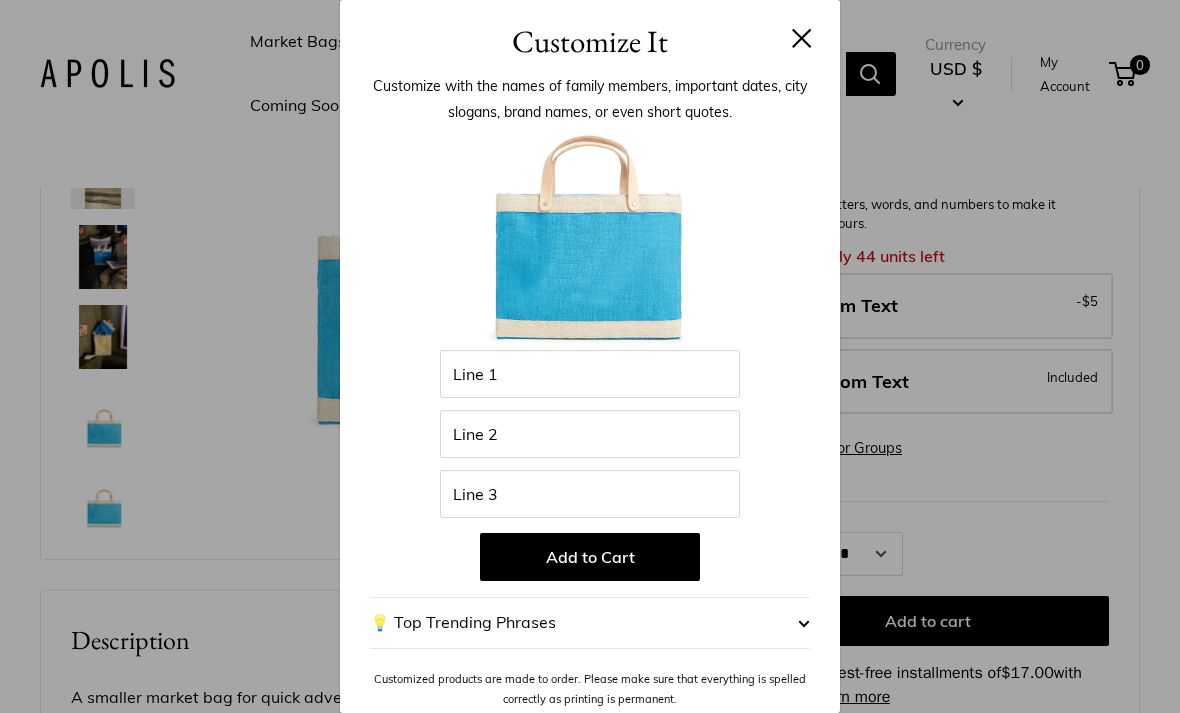 scroll, scrollTop: 285, scrollLeft: 0, axis: vertical 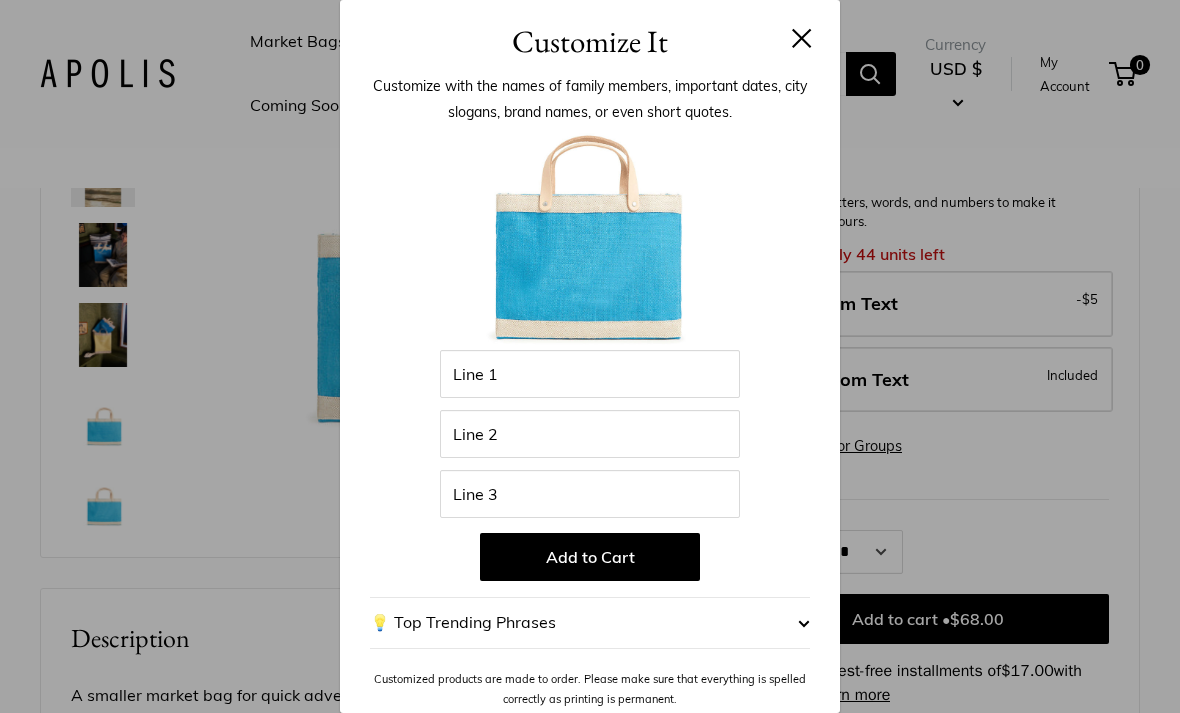 click at bounding box center [802, 38] 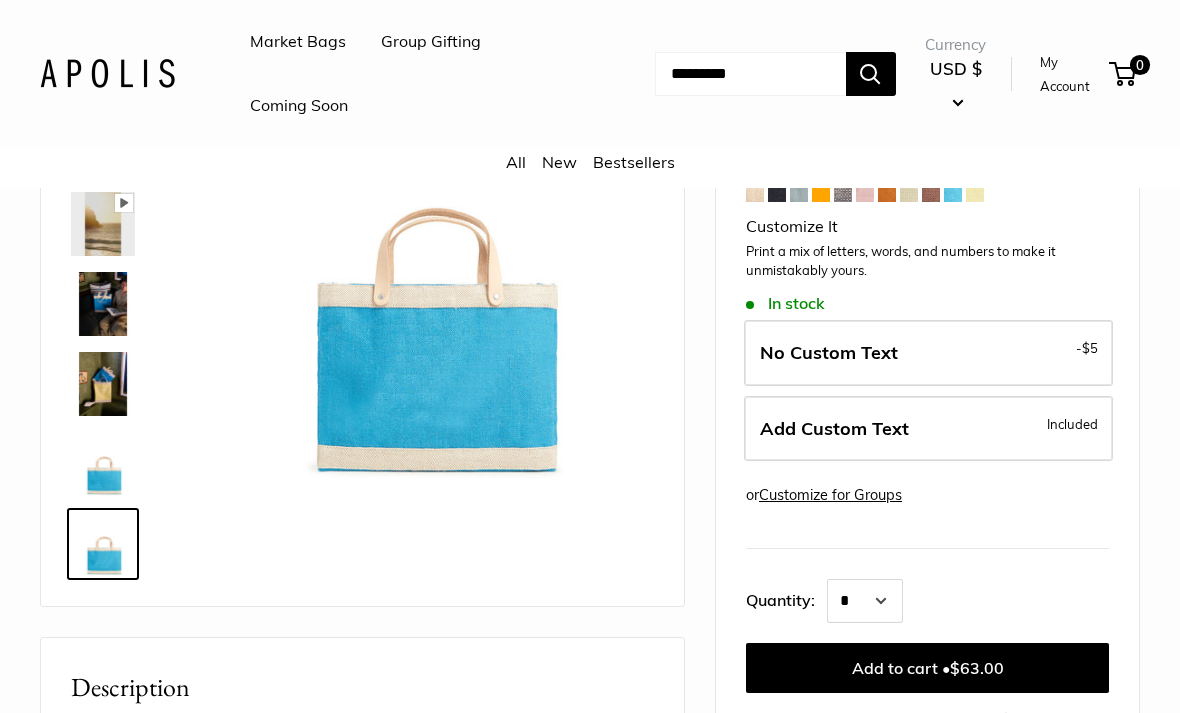 scroll, scrollTop: 239, scrollLeft: 0, axis: vertical 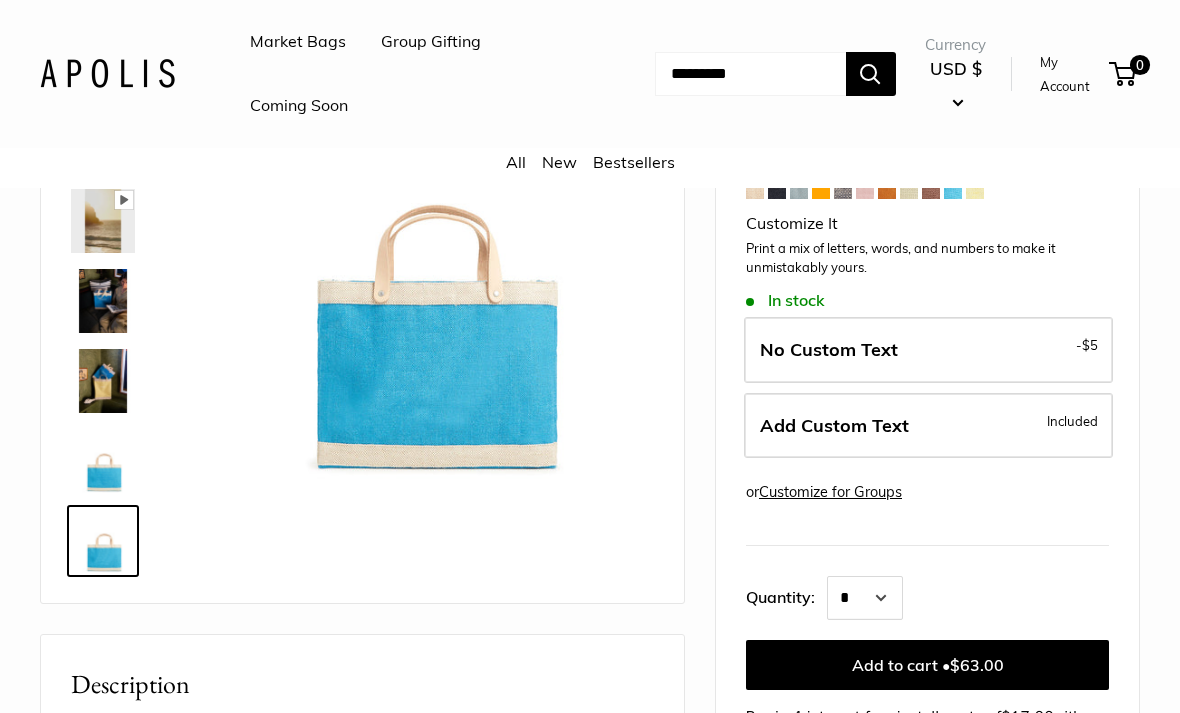 click at bounding box center [103, 461] 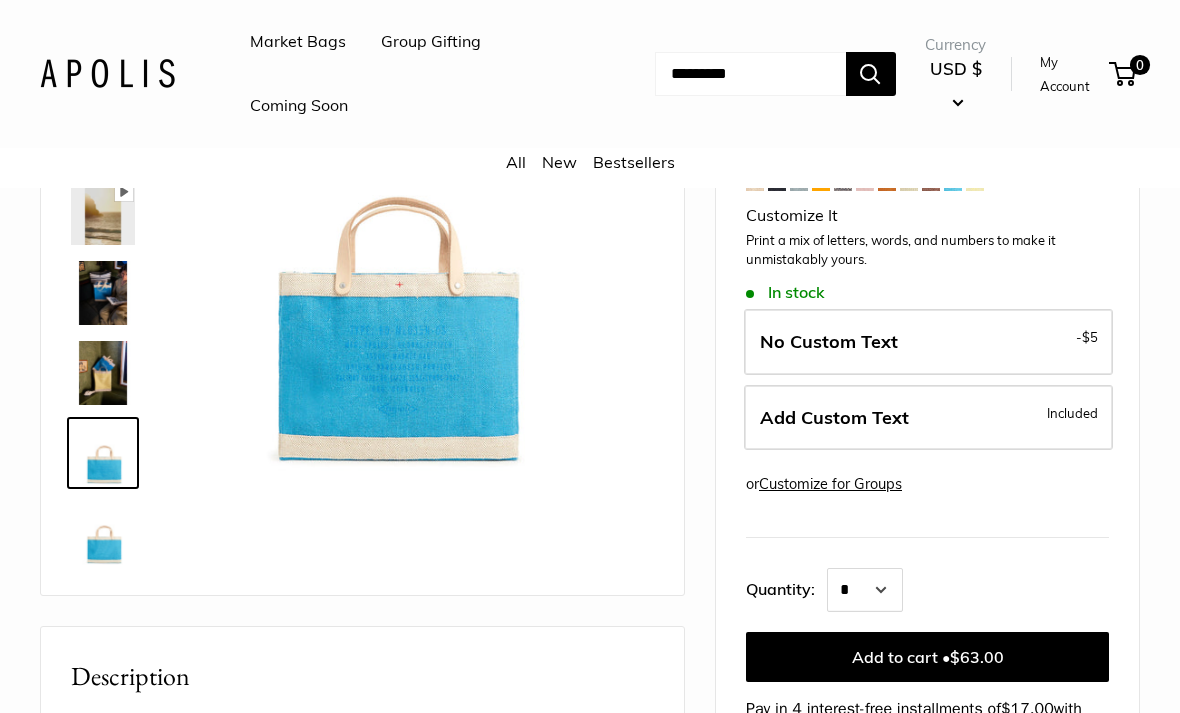 scroll, scrollTop: 239, scrollLeft: 0, axis: vertical 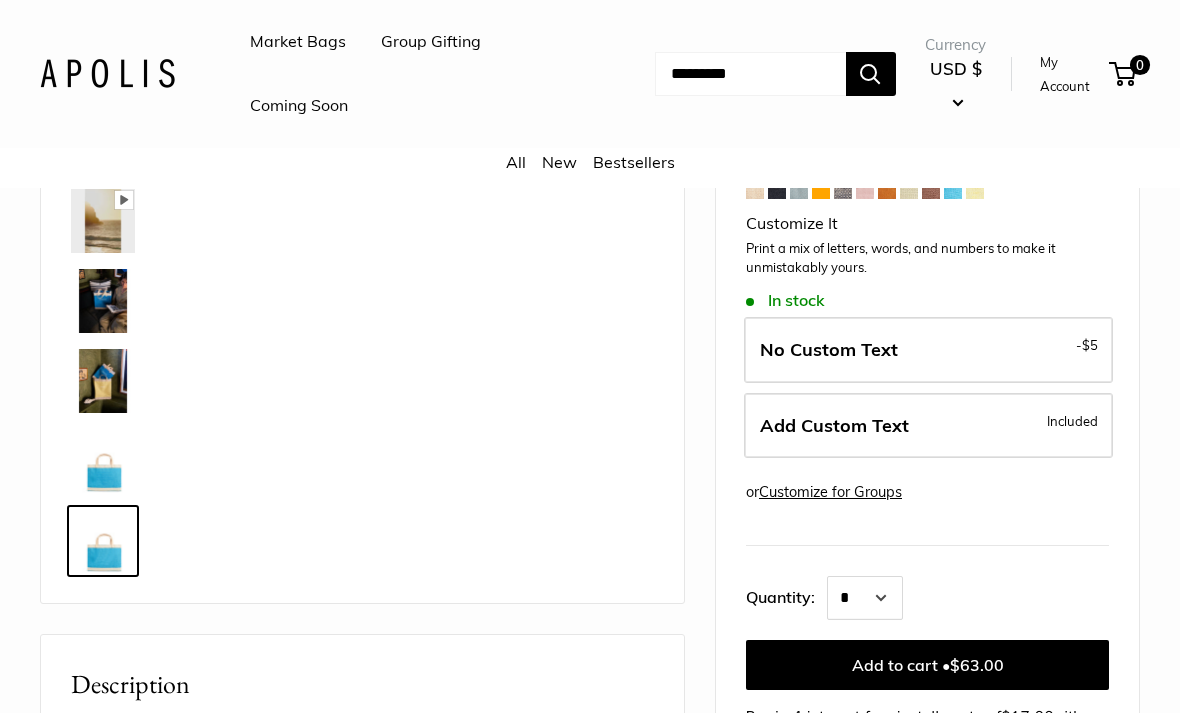 click on "Pause Play % buffered 00:00 Unmute Mute Exit fullscreen Enter fullscreen Play" at bounding box center (427, 255) 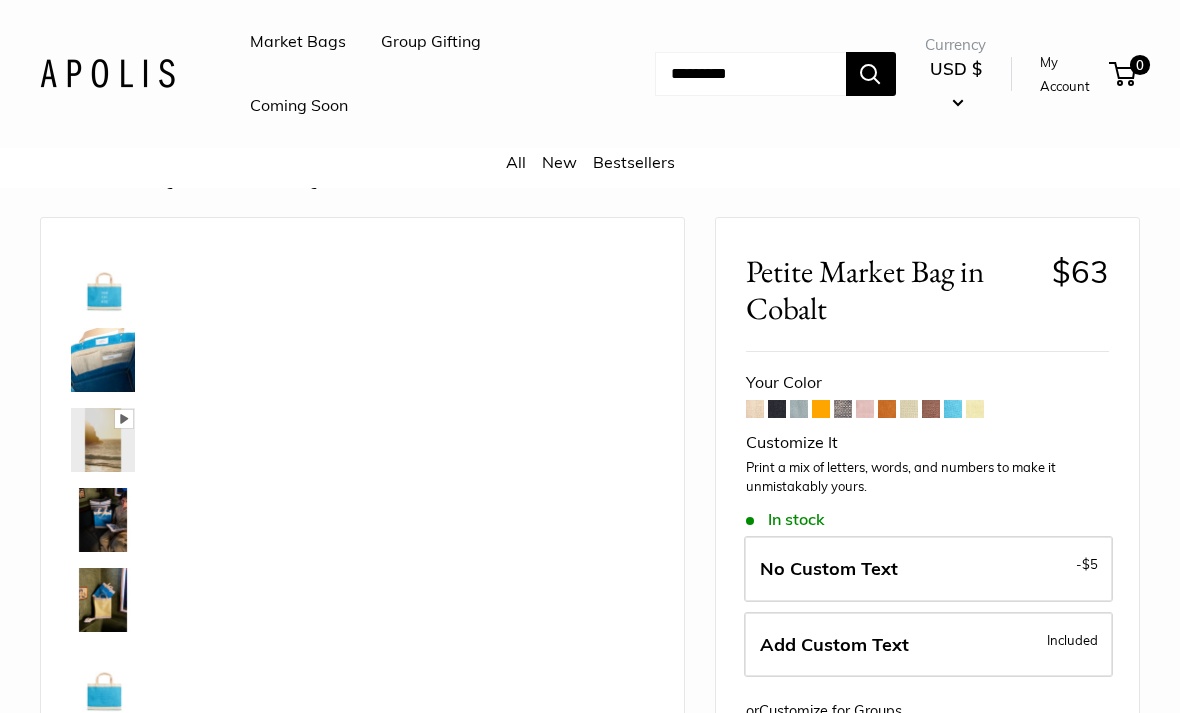 scroll, scrollTop: 21, scrollLeft: 0, axis: vertical 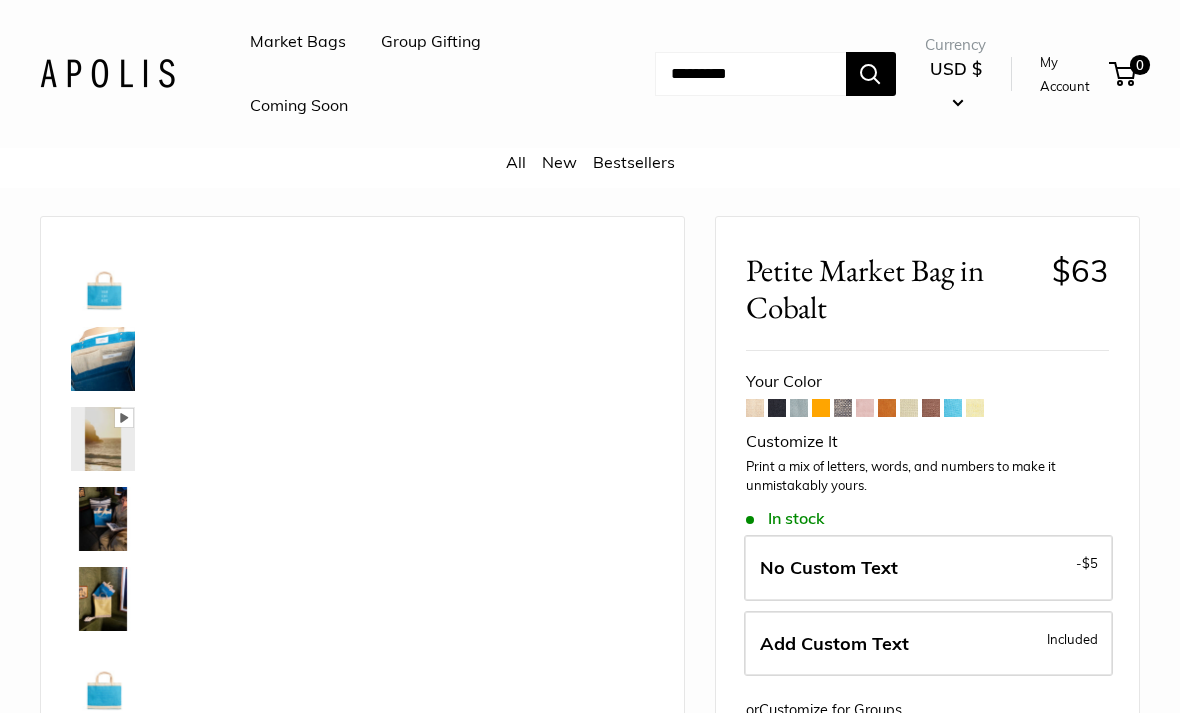click at bounding box center (103, 279) 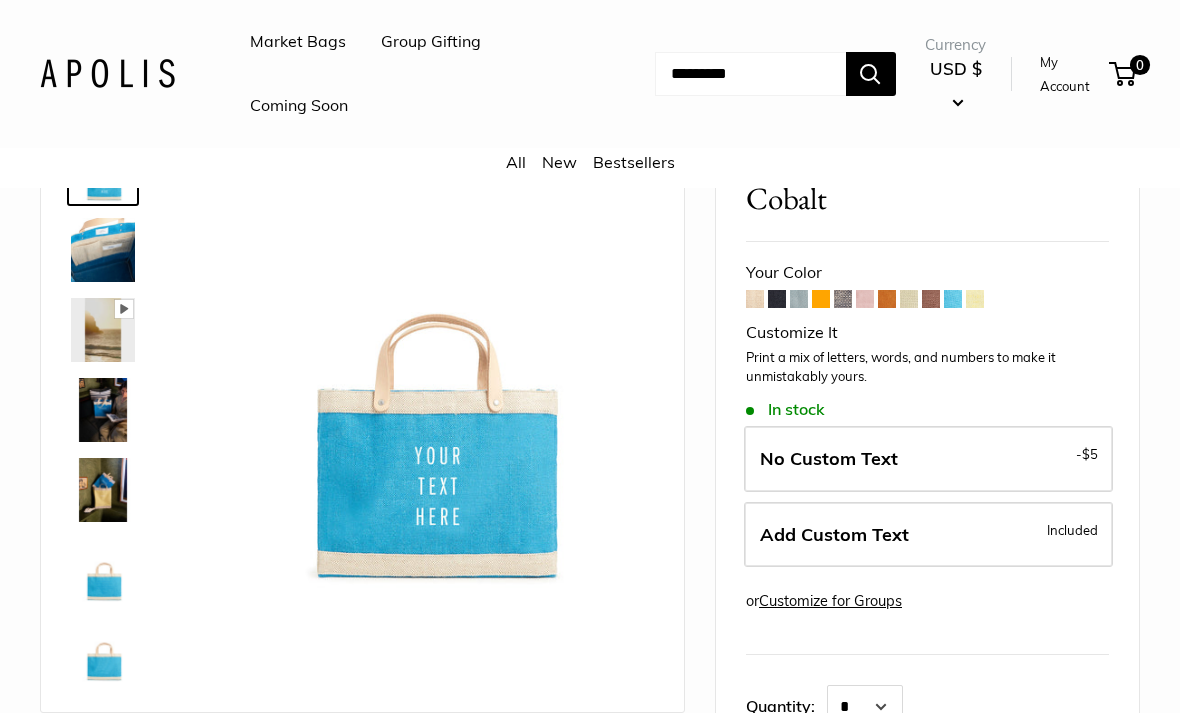 scroll, scrollTop: 121, scrollLeft: 0, axis: vertical 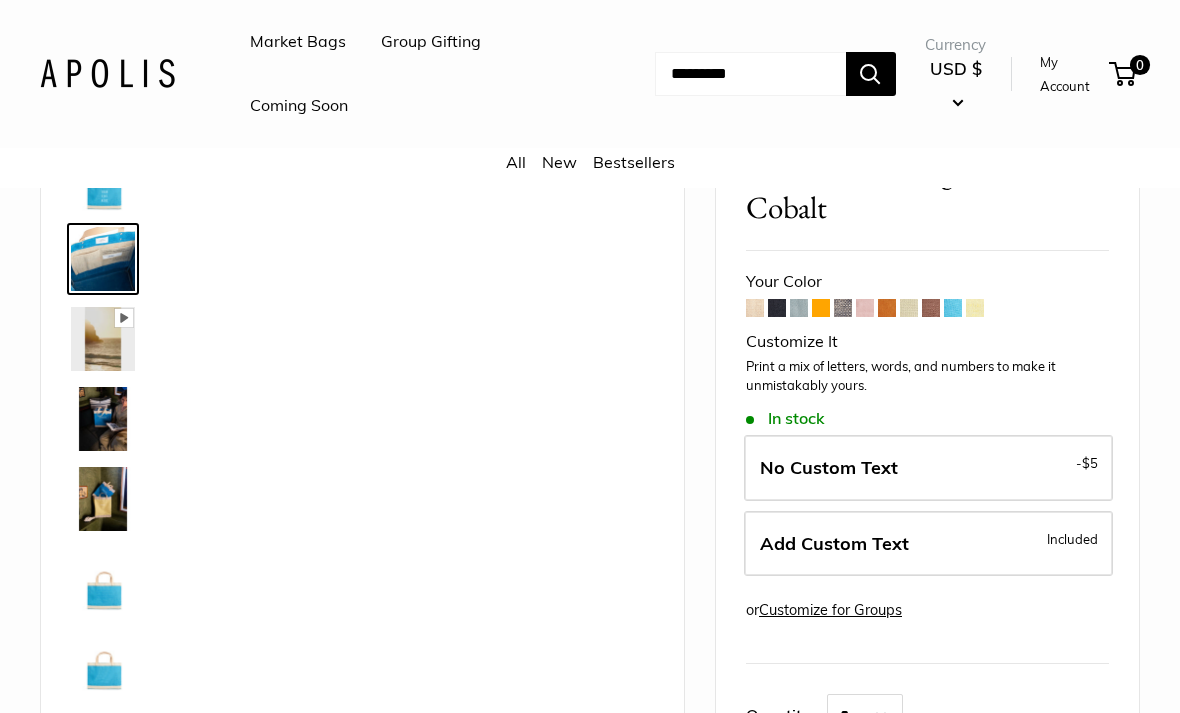 click at bounding box center [103, 579] 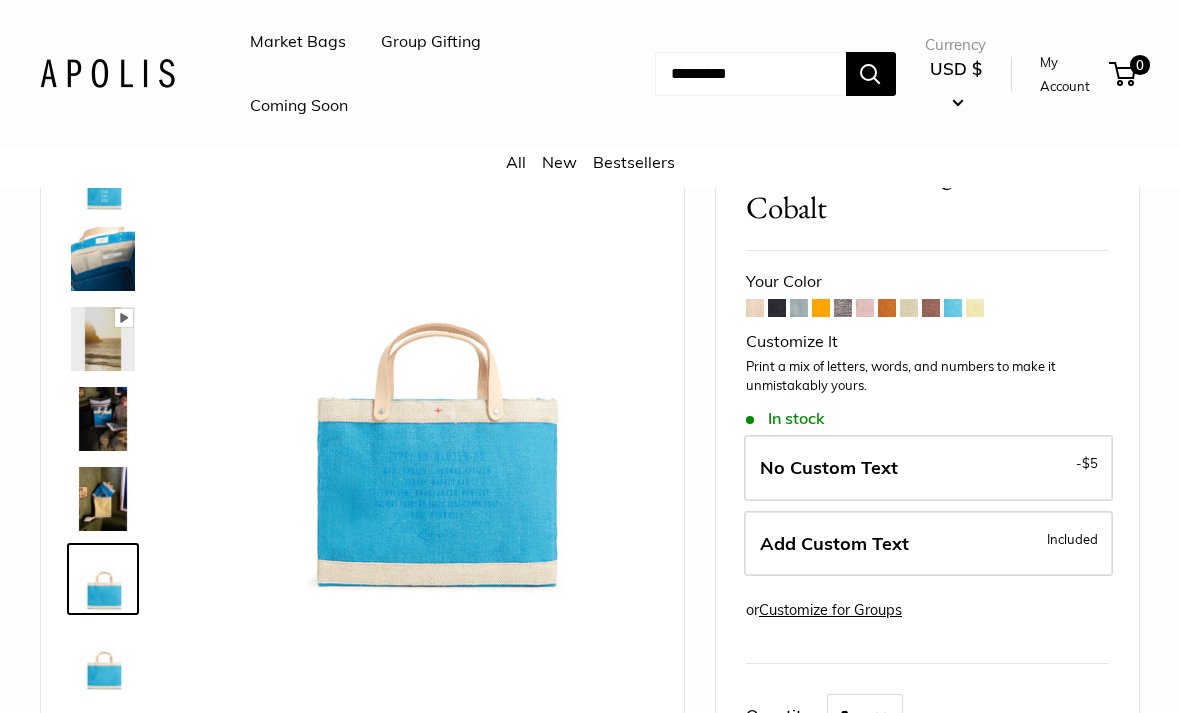 click at bounding box center [103, 659] 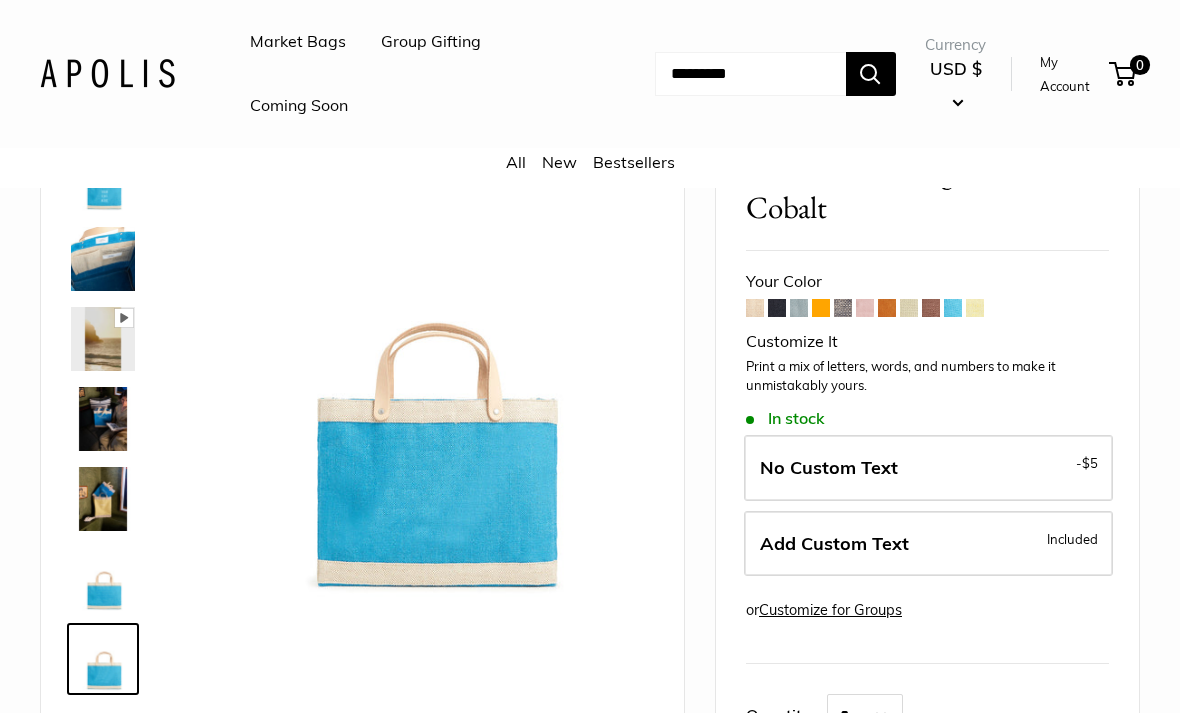 click at bounding box center [755, 308] 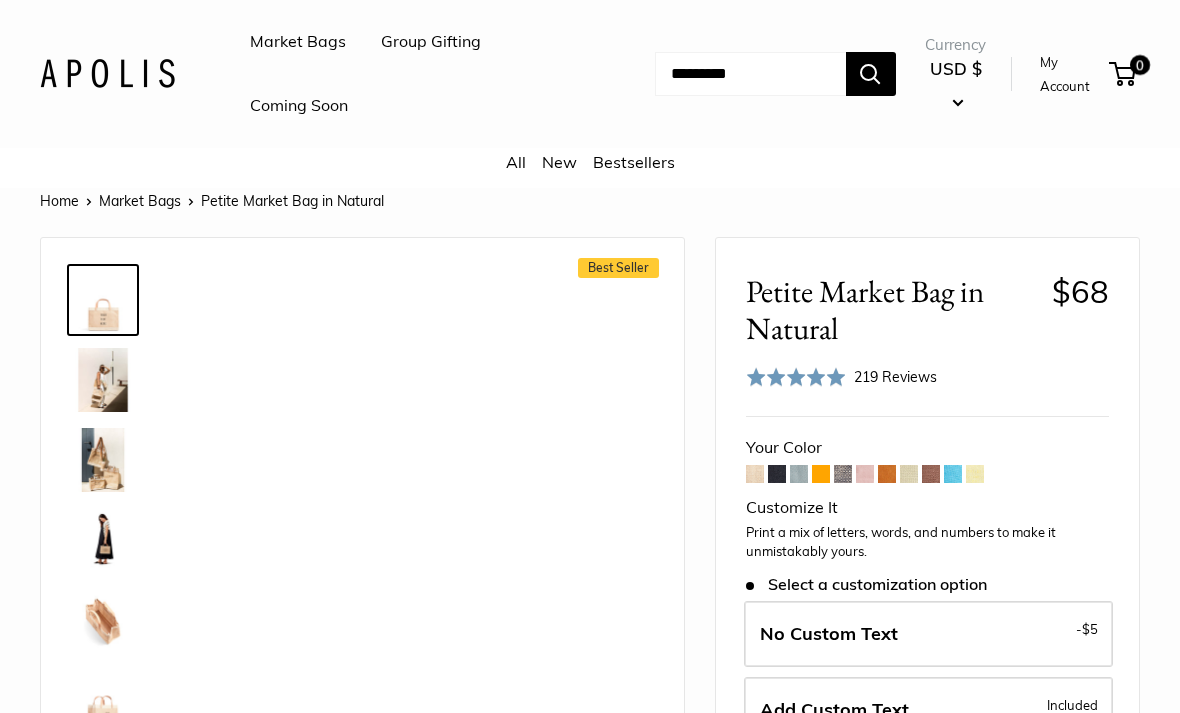 scroll, scrollTop: 0, scrollLeft: 0, axis: both 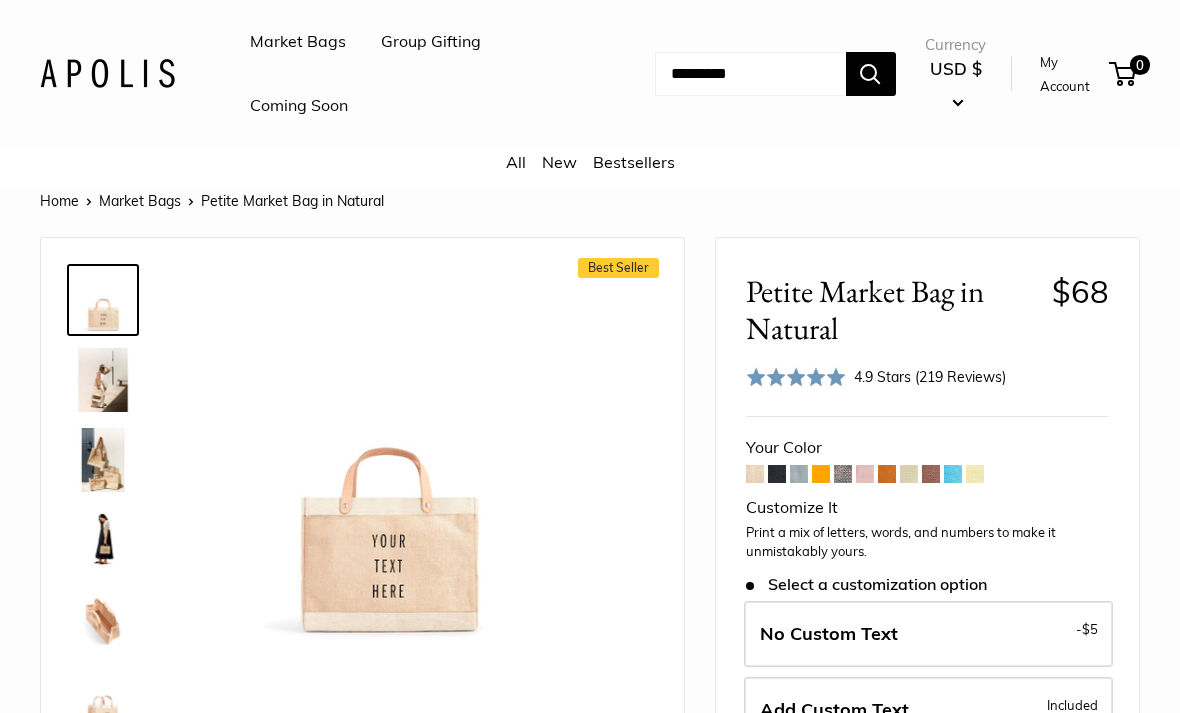 click at bounding box center [777, 474] 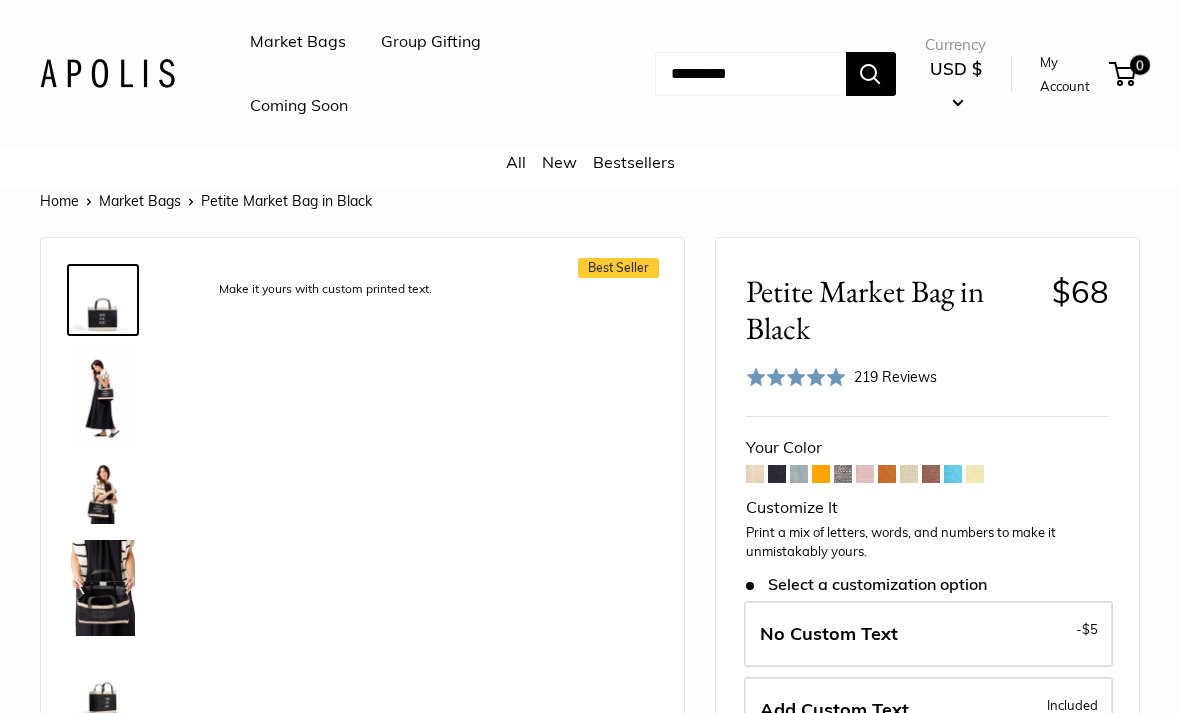 scroll, scrollTop: 0, scrollLeft: 0, axis: both 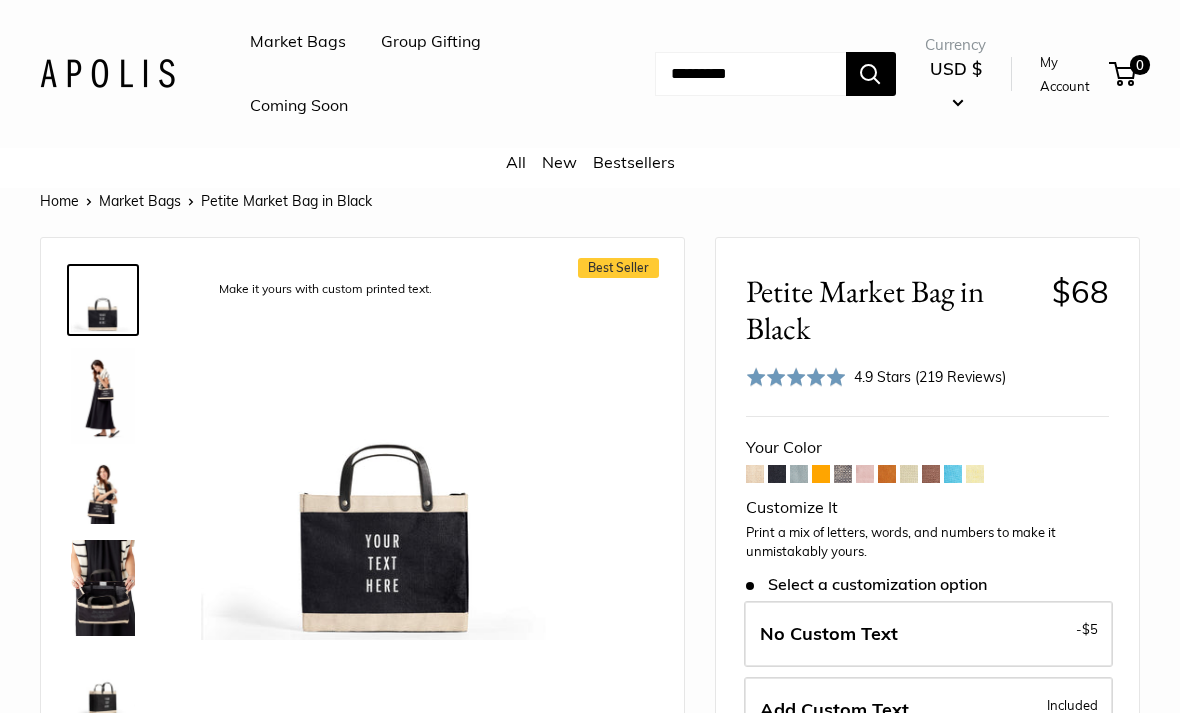 click at bounding box center (799, 474) 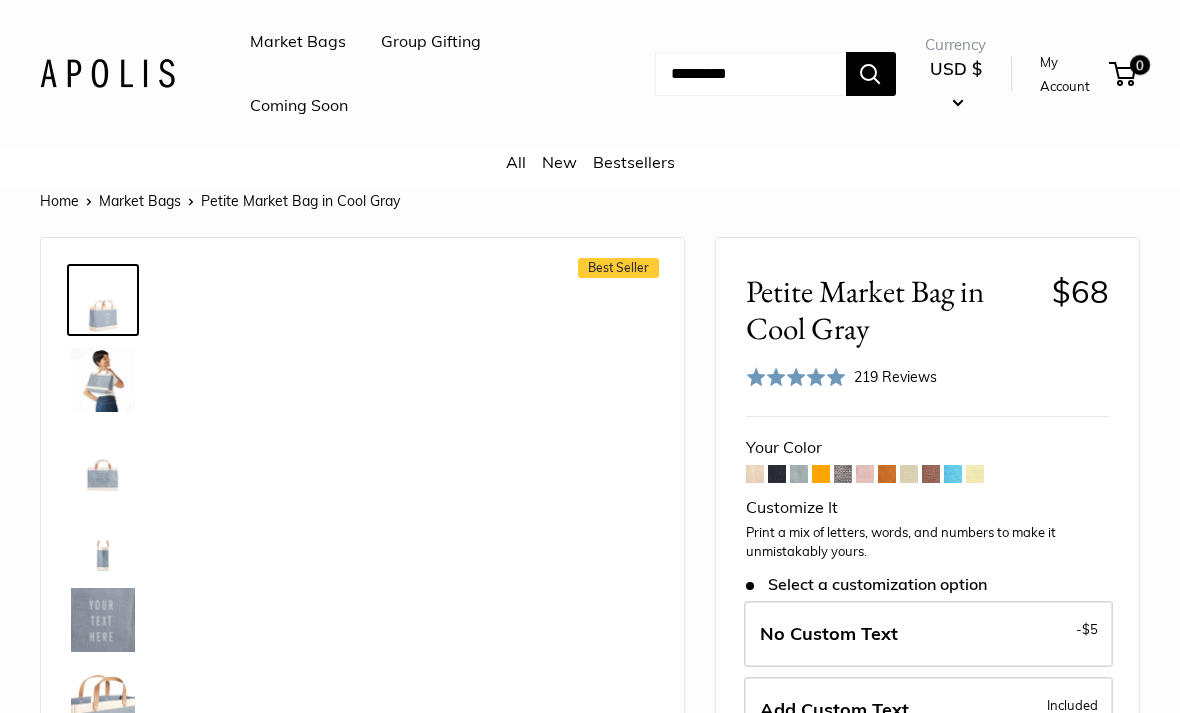scroll, scrollTop: 0, scrollLeft: 0, axis: both 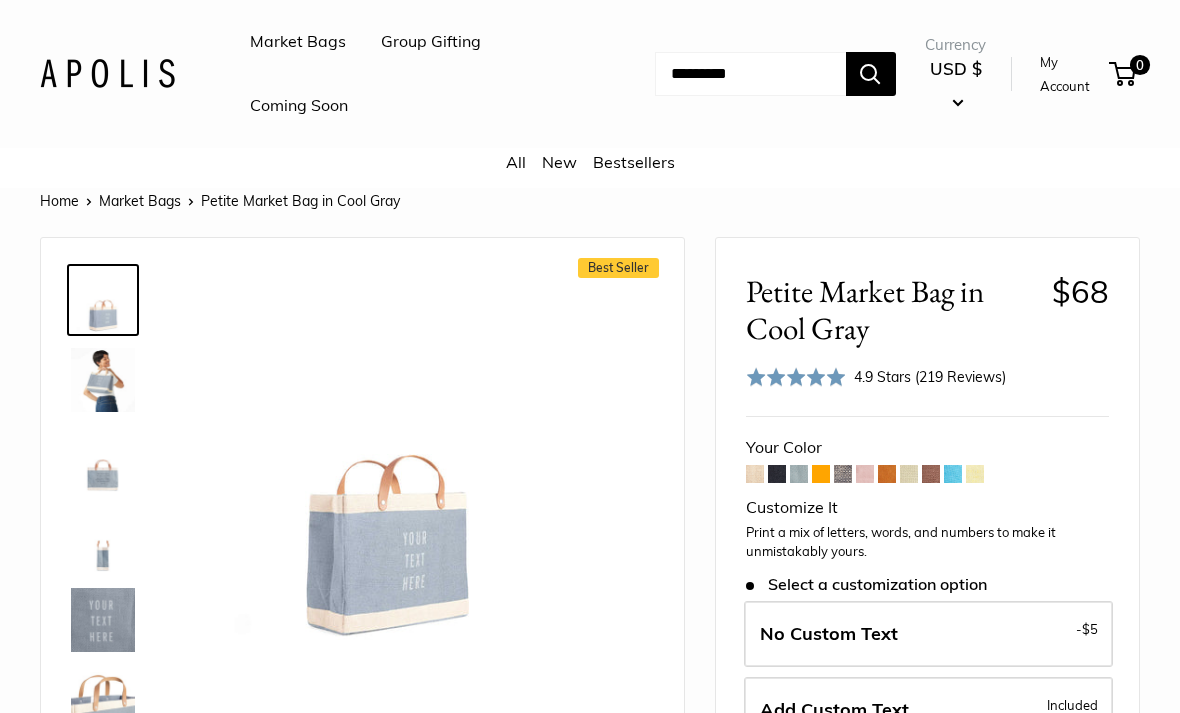click at bounding box center (821, 474) 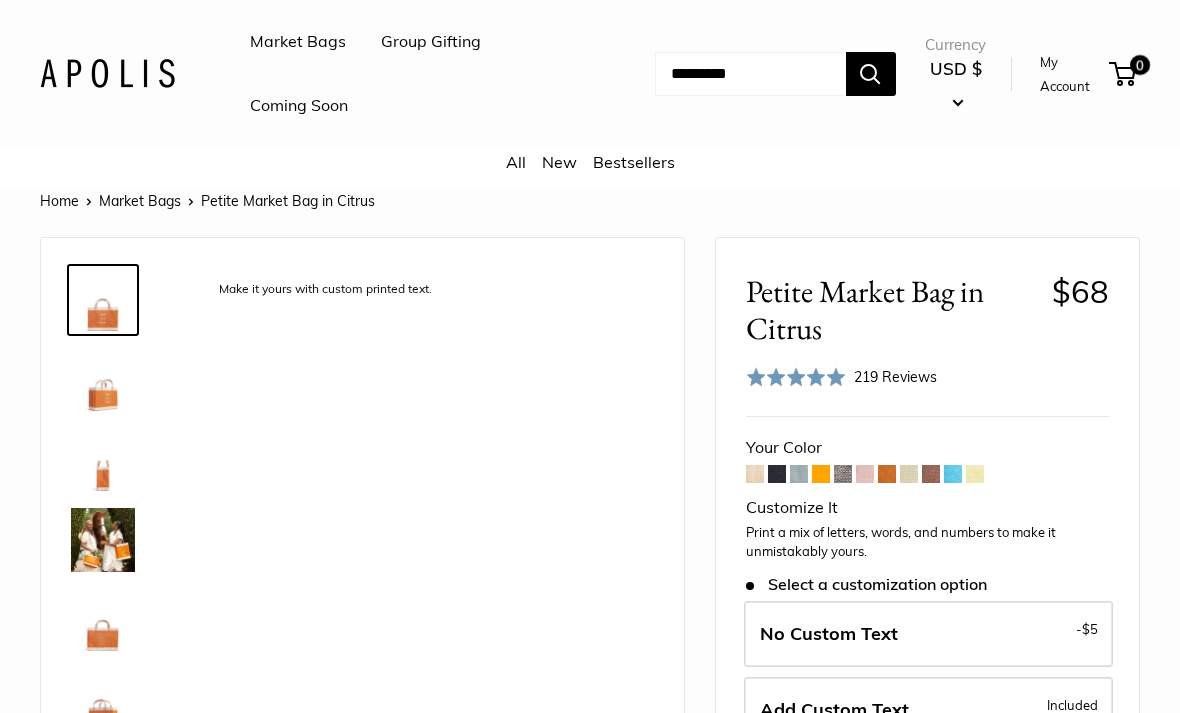 scroll, scrollTop: 0, scrollLeft: 0, axis: both 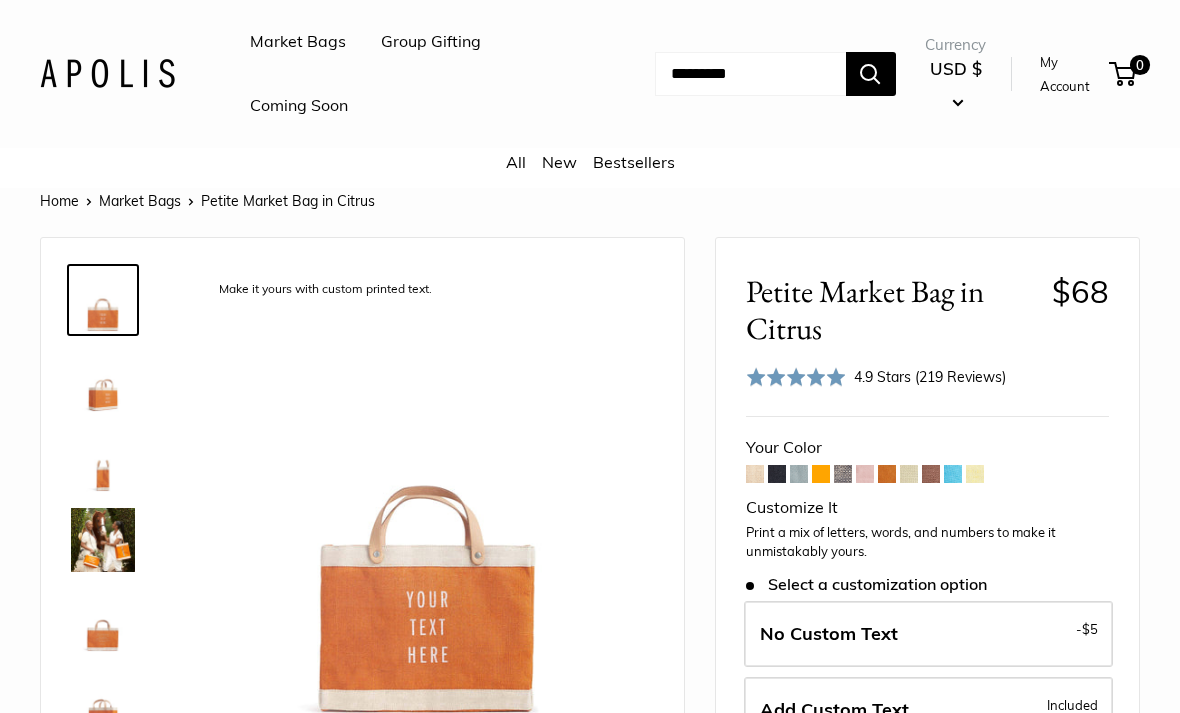 click at bounding box center (843, 474) 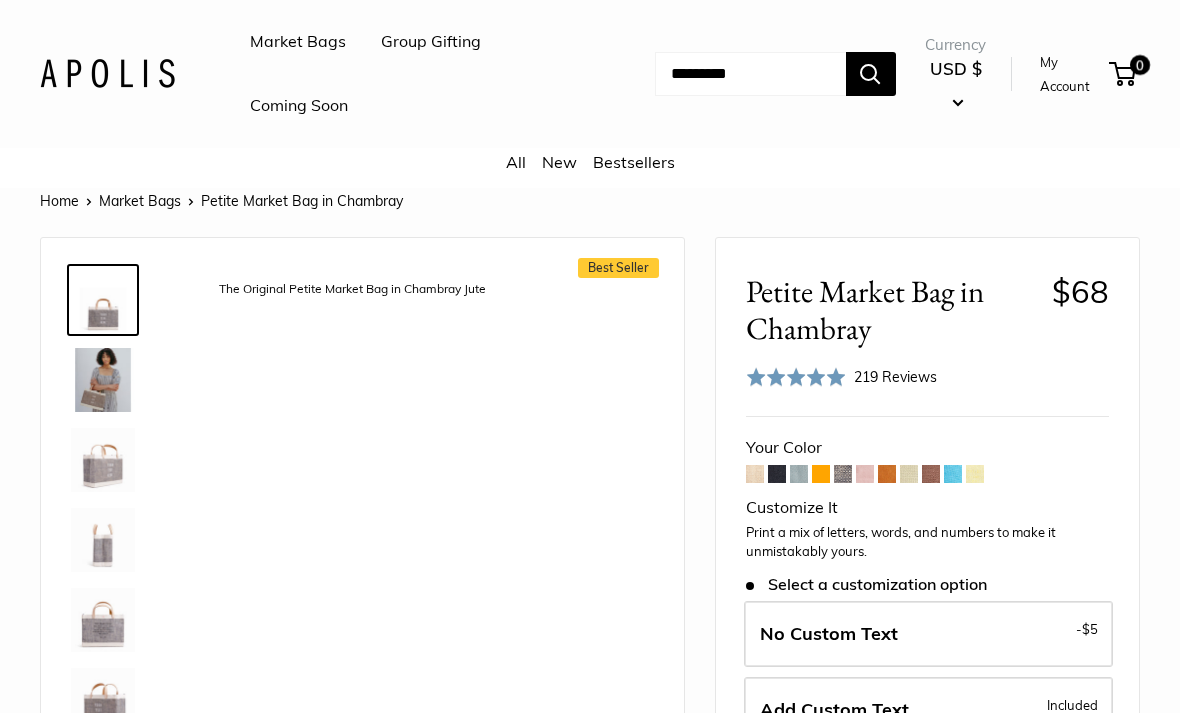 scroll, scrollTop: 0, scrollLeft: 0, axis: both 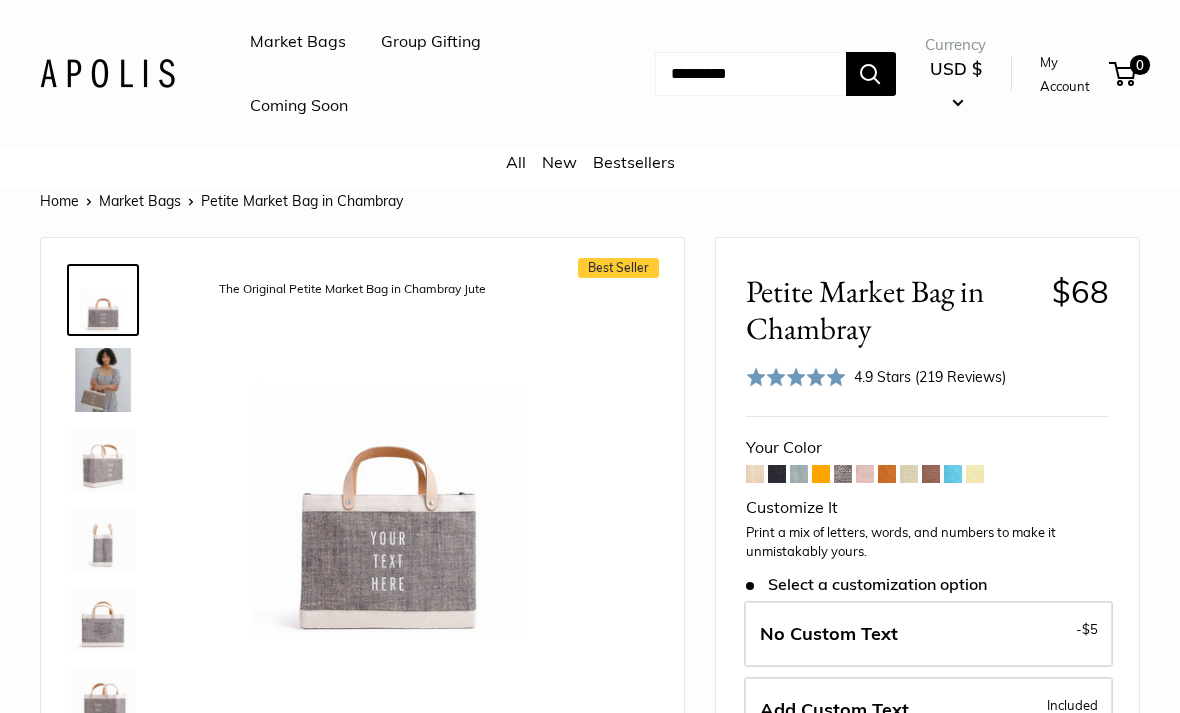 click at bounding box center (865, 474) 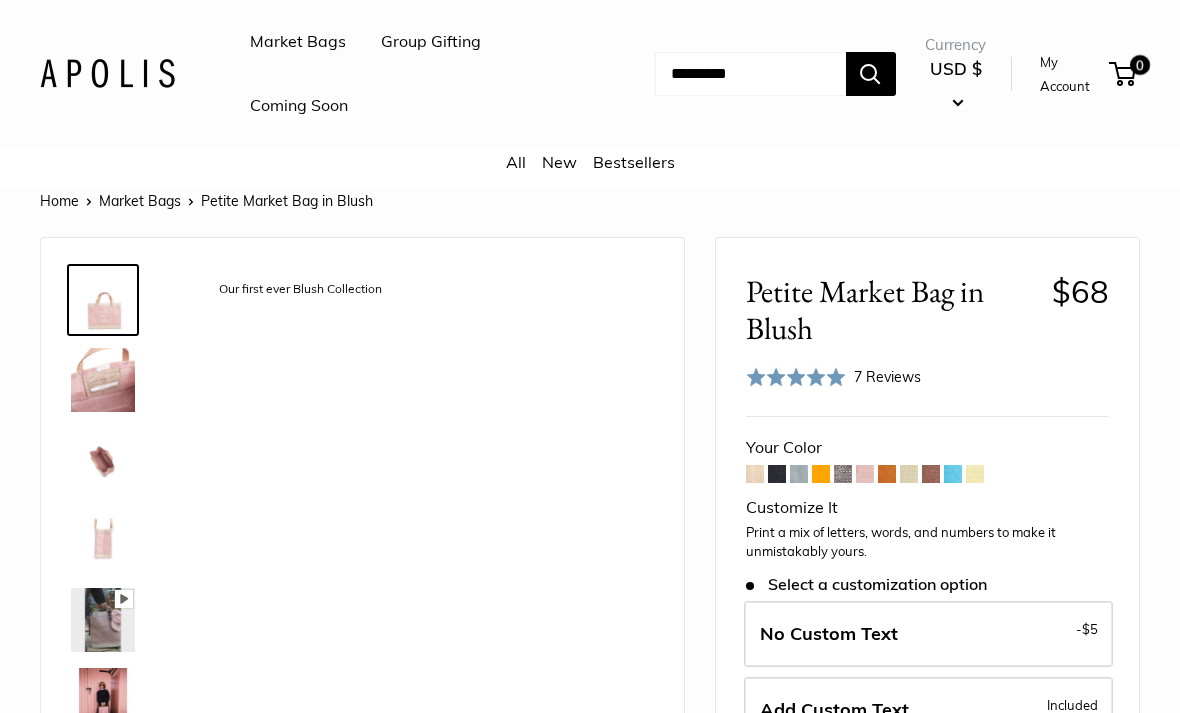 scroll, scrollTop: 0, scrollLeft: 0, axis: both 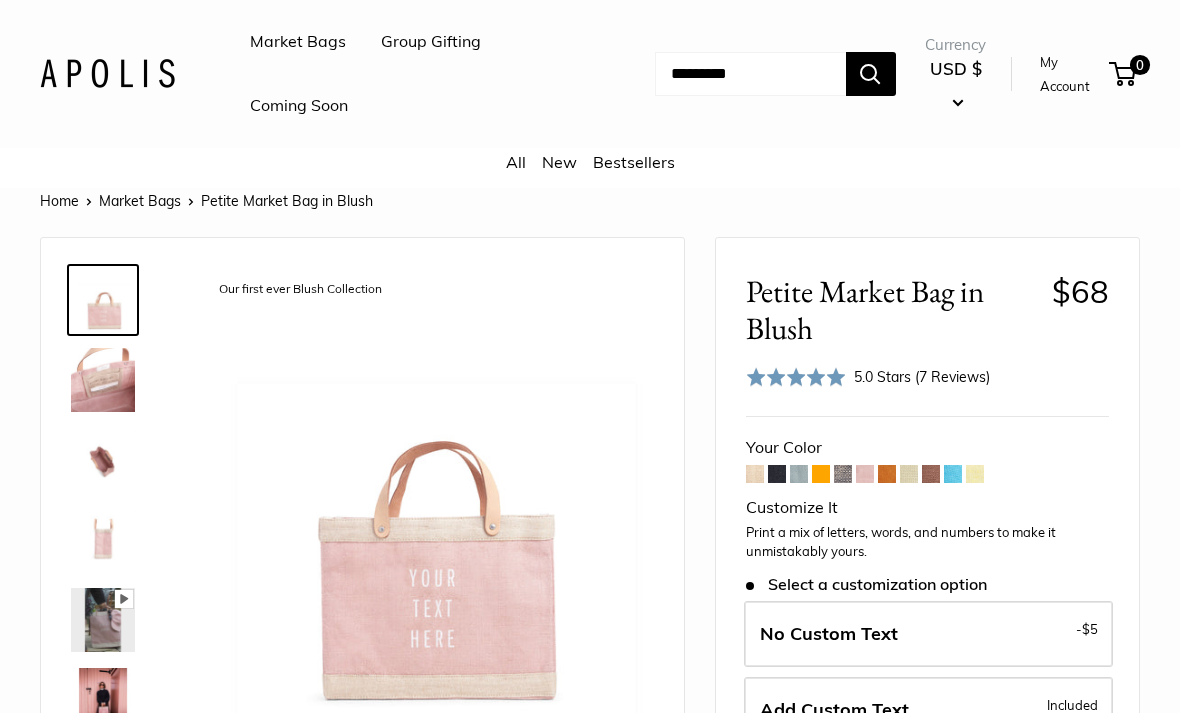 click 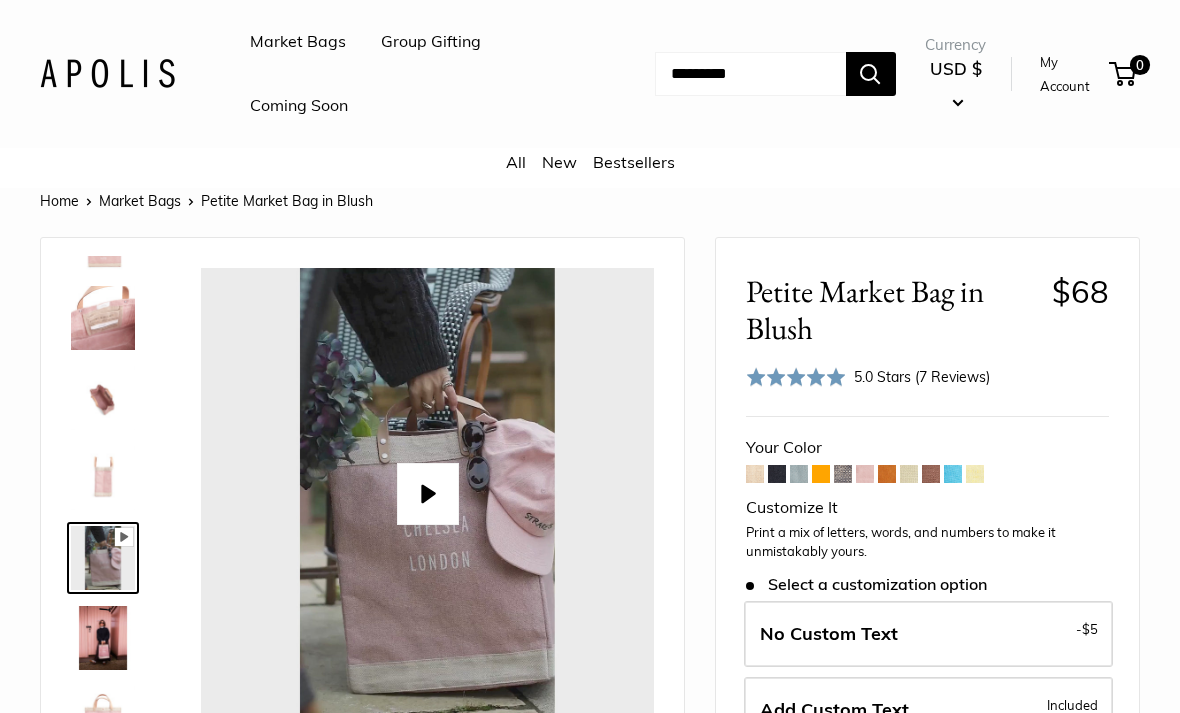 click on "Play" at bounding box center [428, 494] 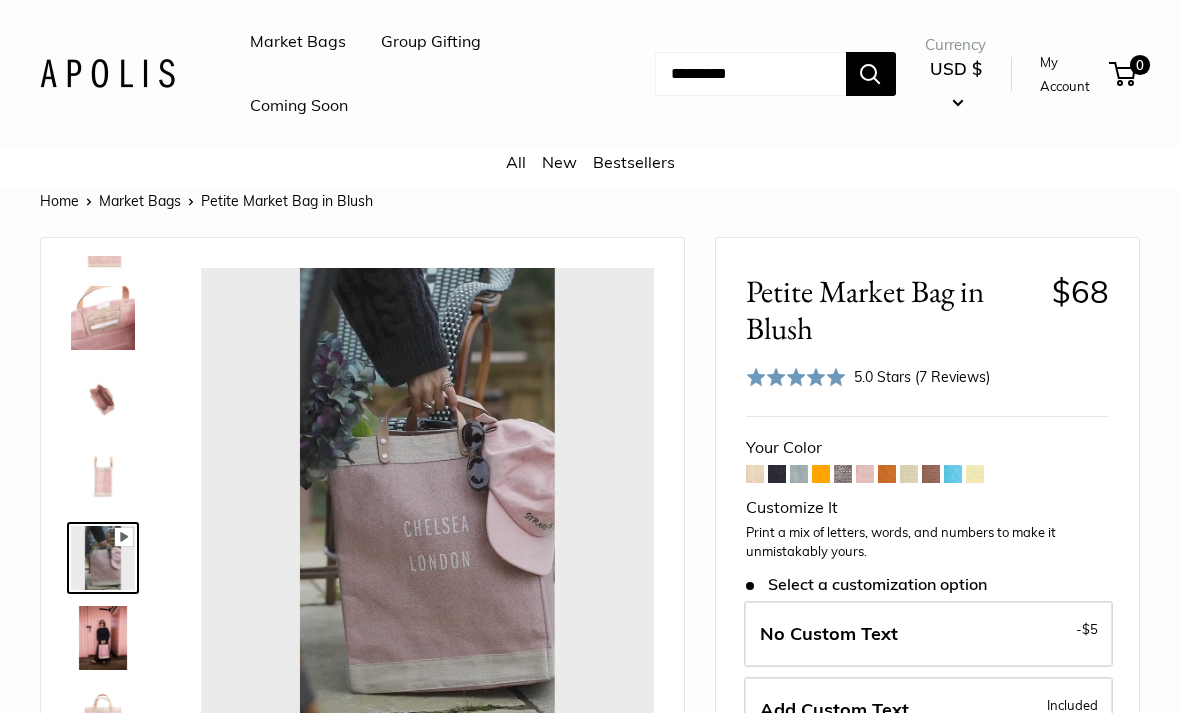 type on "*" 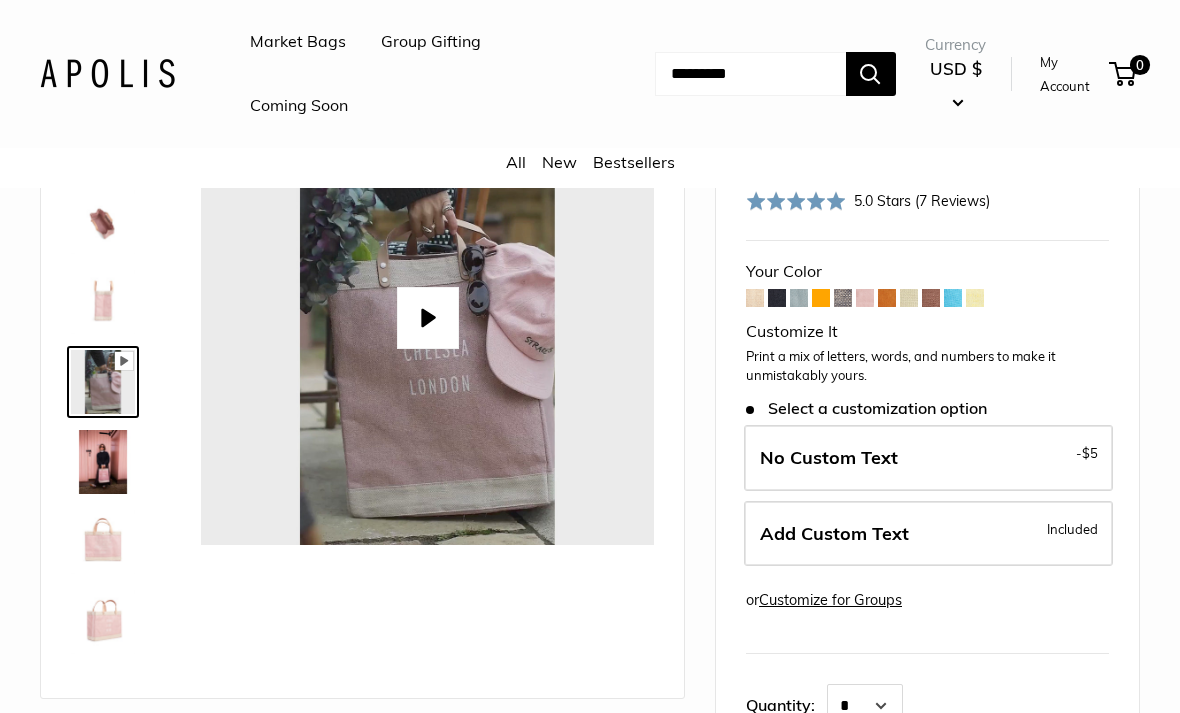 scroll, scrollTop: 177, scrollLeft: 0, axis: vertical 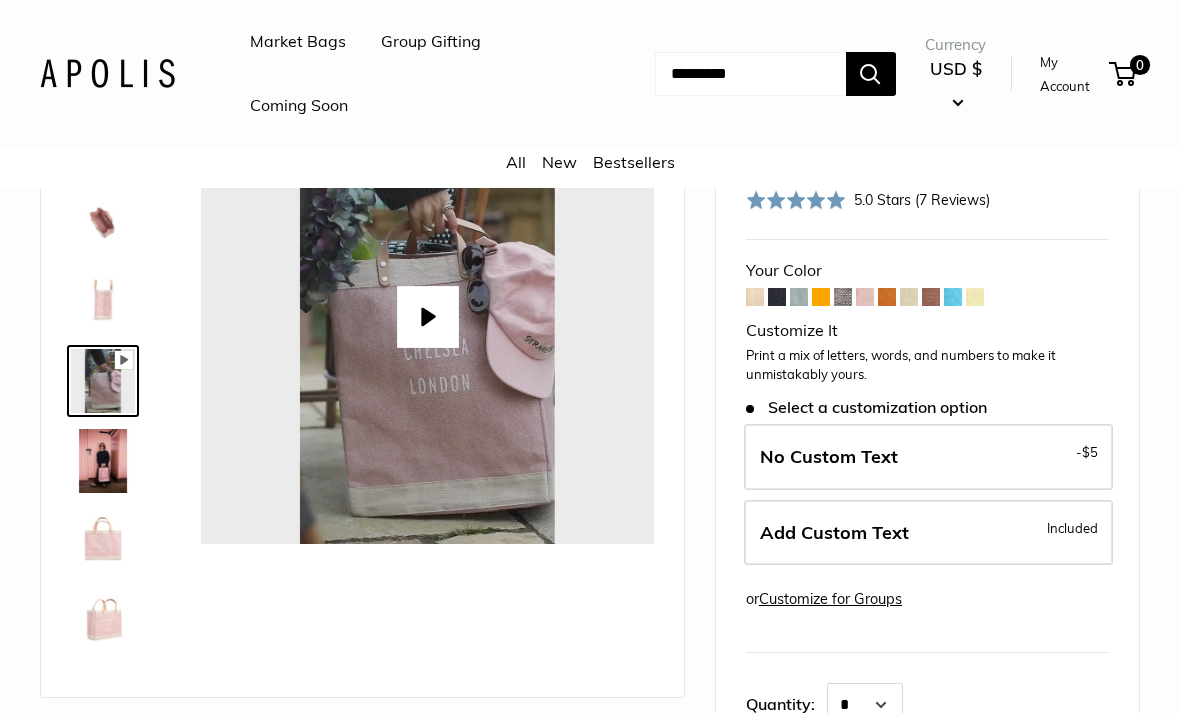 click at bounding box center [103, 541] 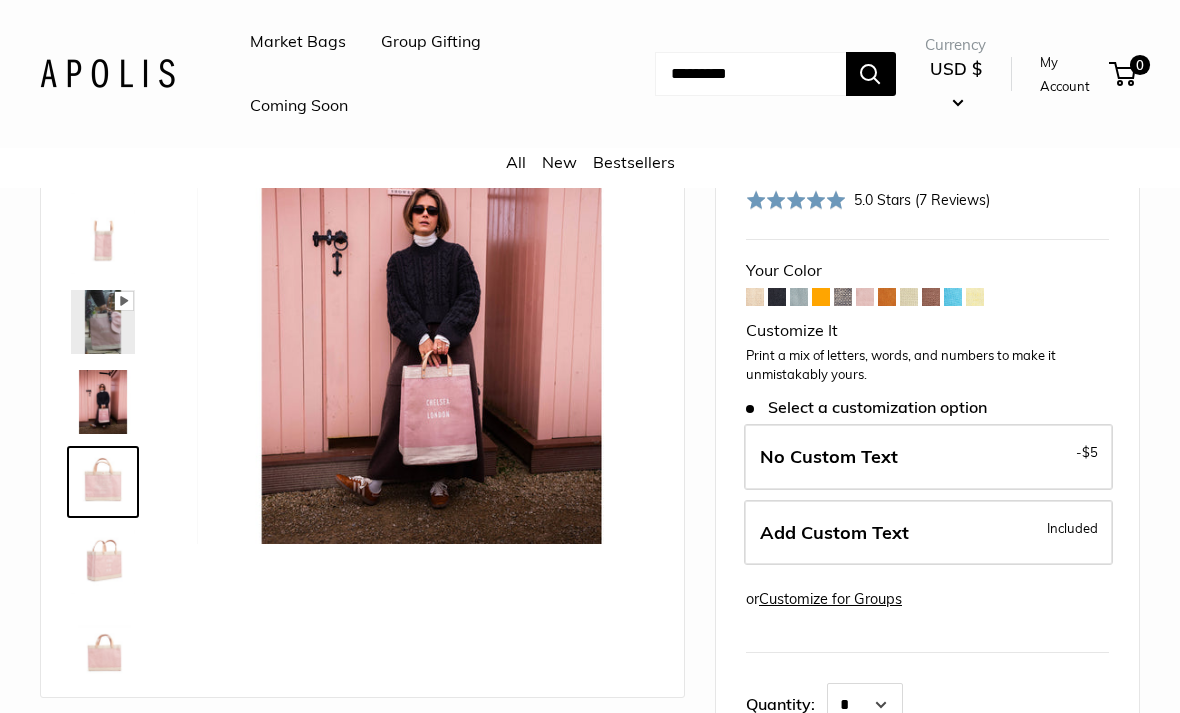 scroll, scrollTop: 128, scrollLeft: 0, axis: vertical 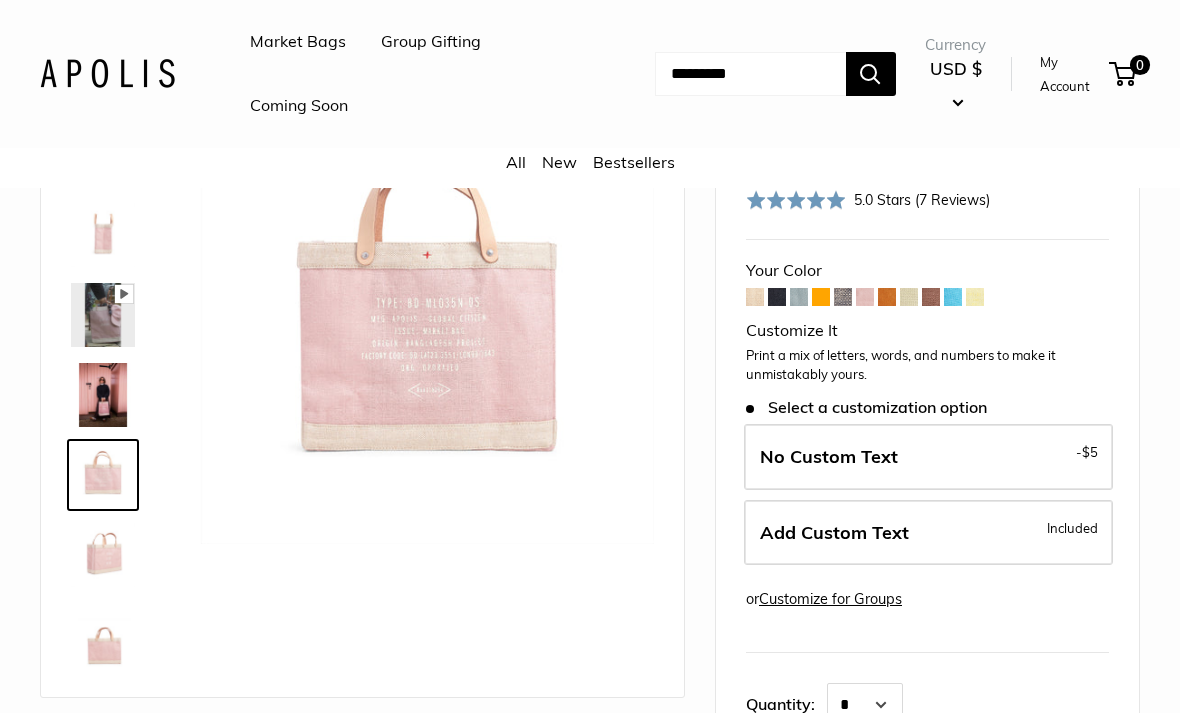 click at bounding box center [103, 635] 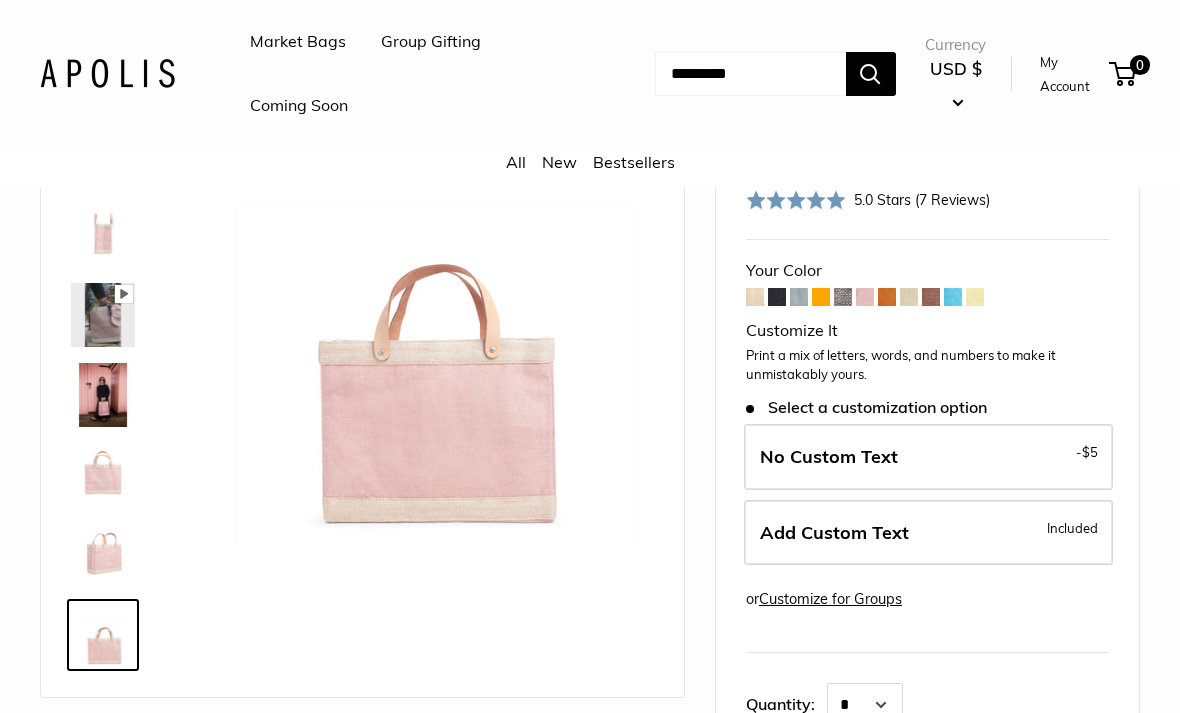 click at bounding box center (887, 297) 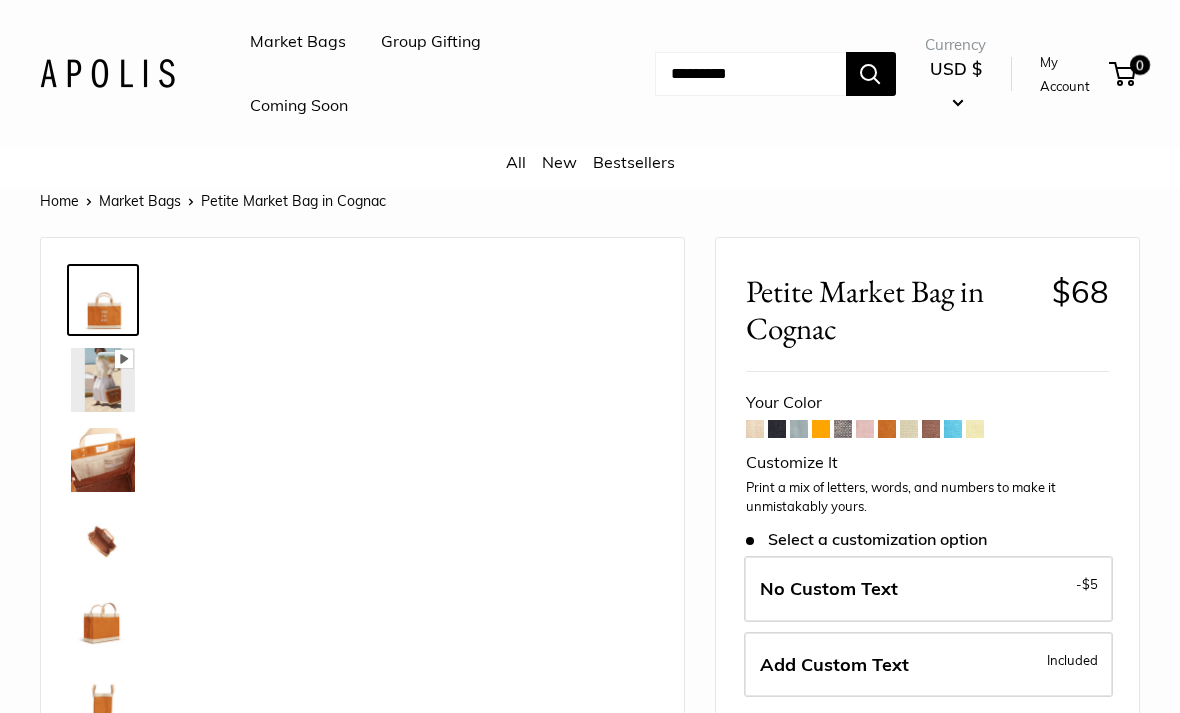 scroll, scrollTop: 0, scrollLeft: 0, axis: both 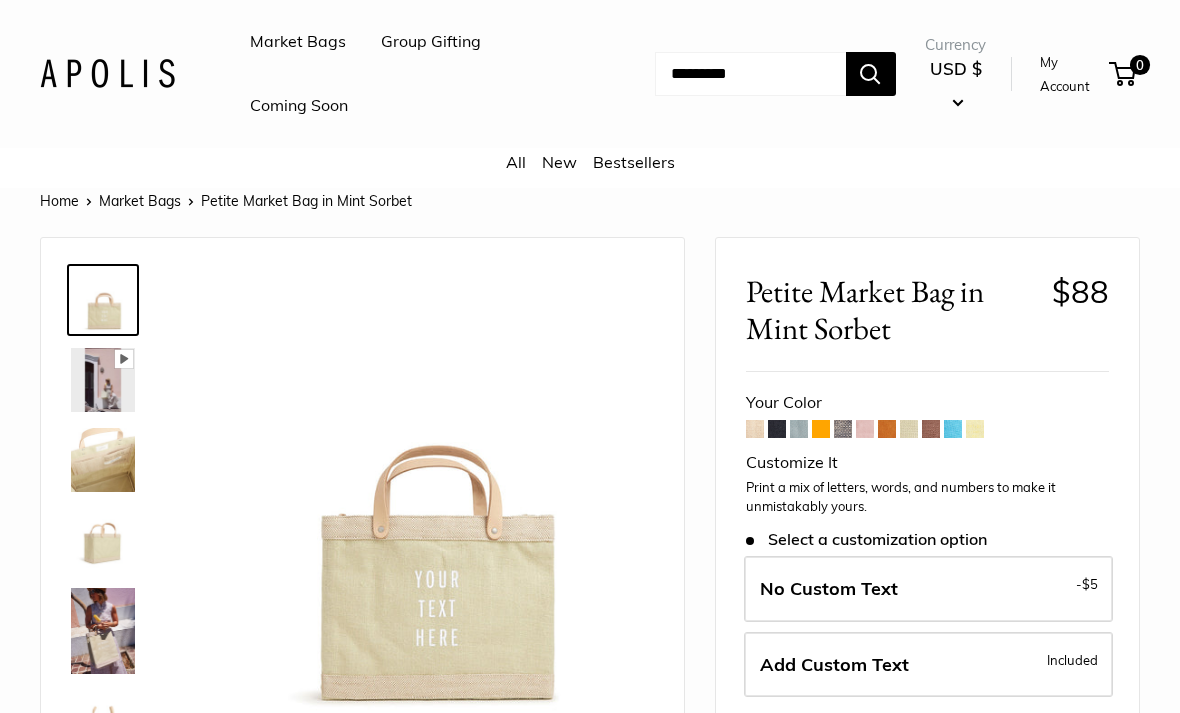 click at bounding box center [931, 429] 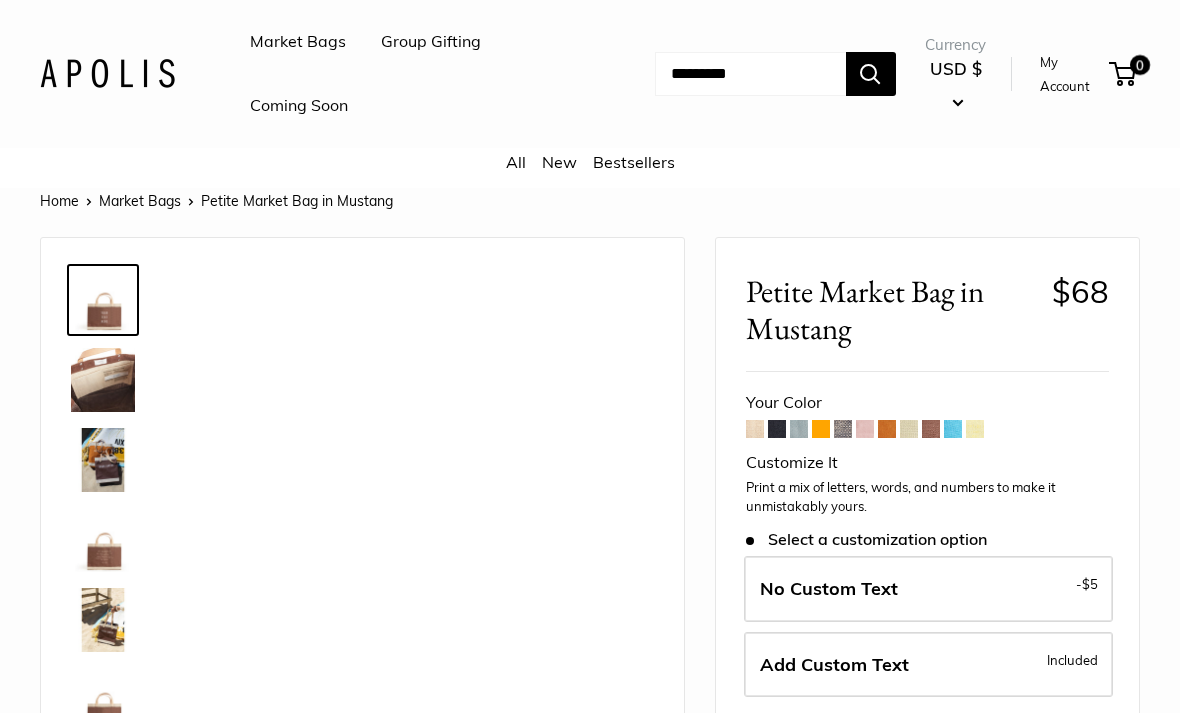 scroll, scrollTop: 0, scrollLeft: 0, axis: both 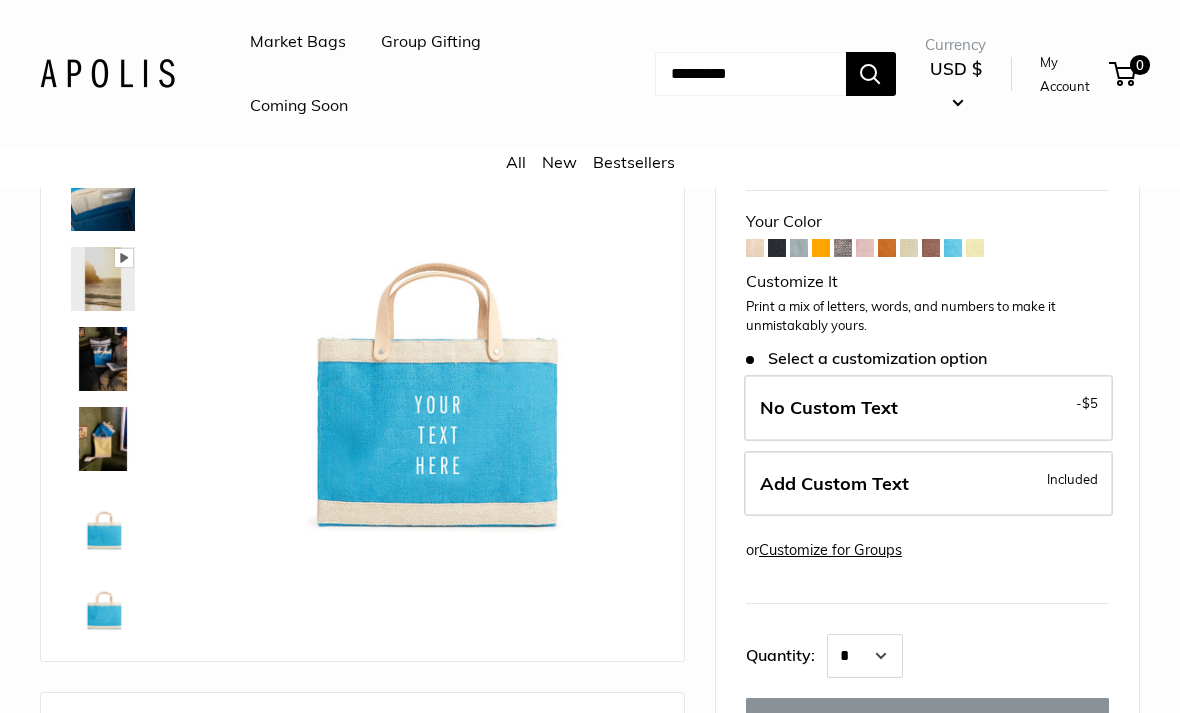 click at bounding box center [975, 248] 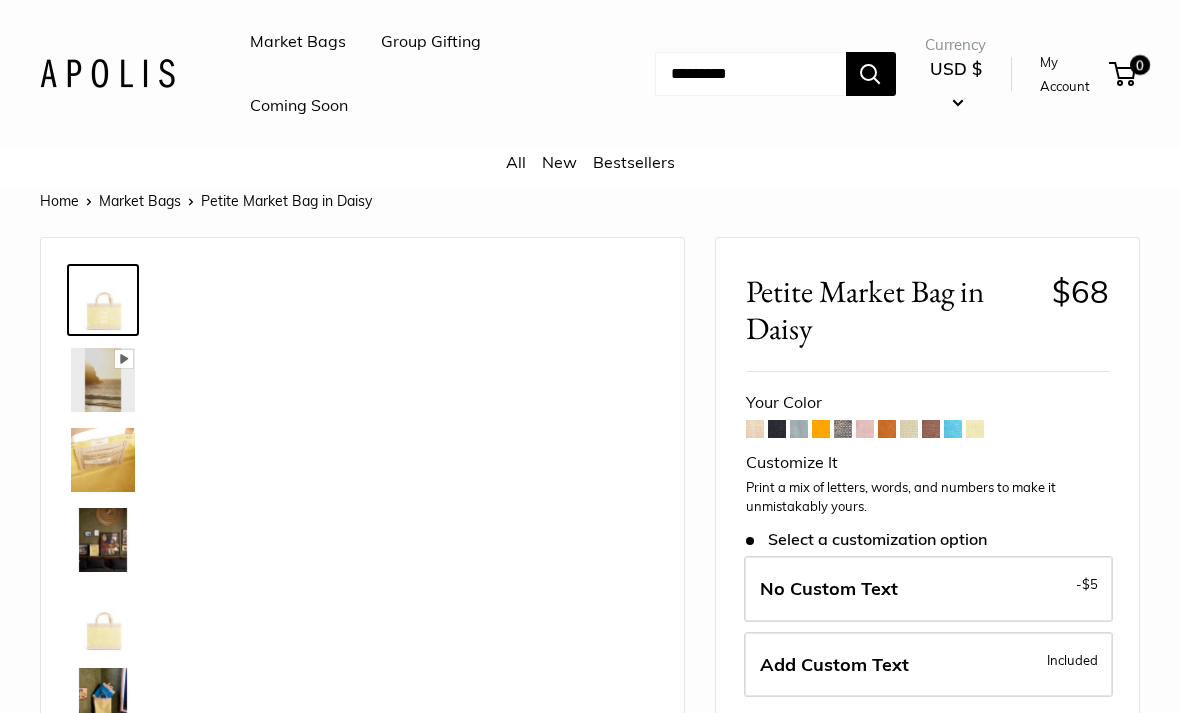 scroll, scrollTop: 0, scrollLeft: 0, axis: both 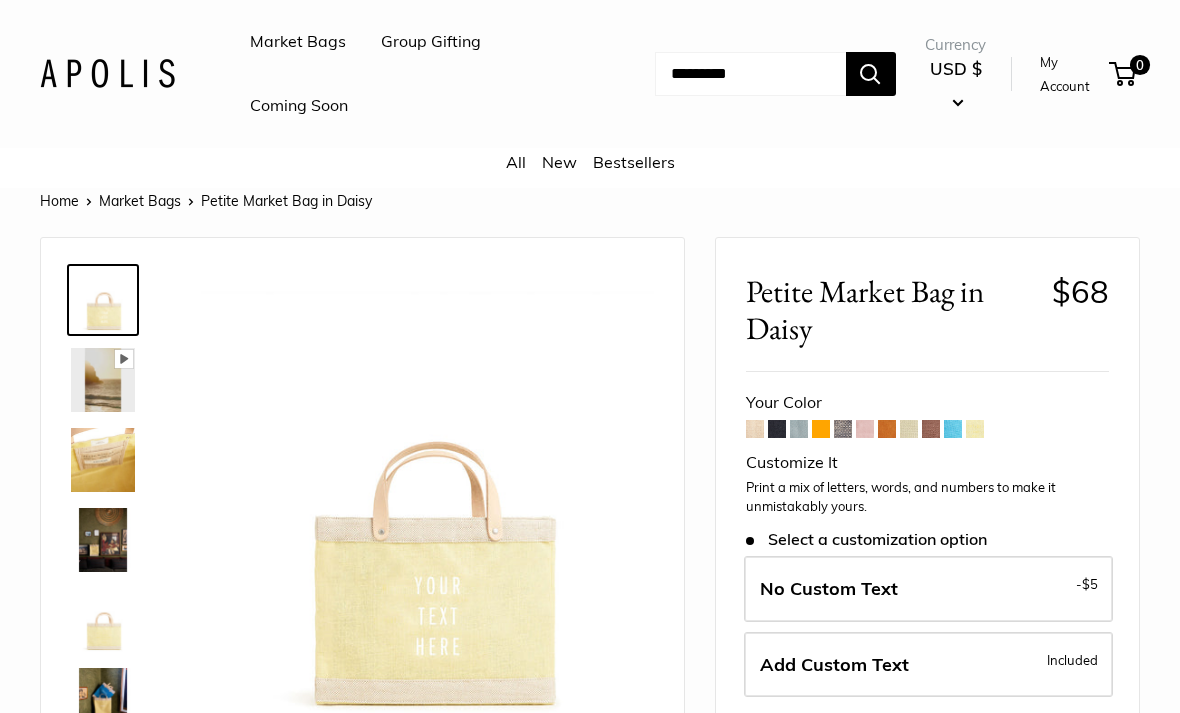 click at bounding box center (843, 429) 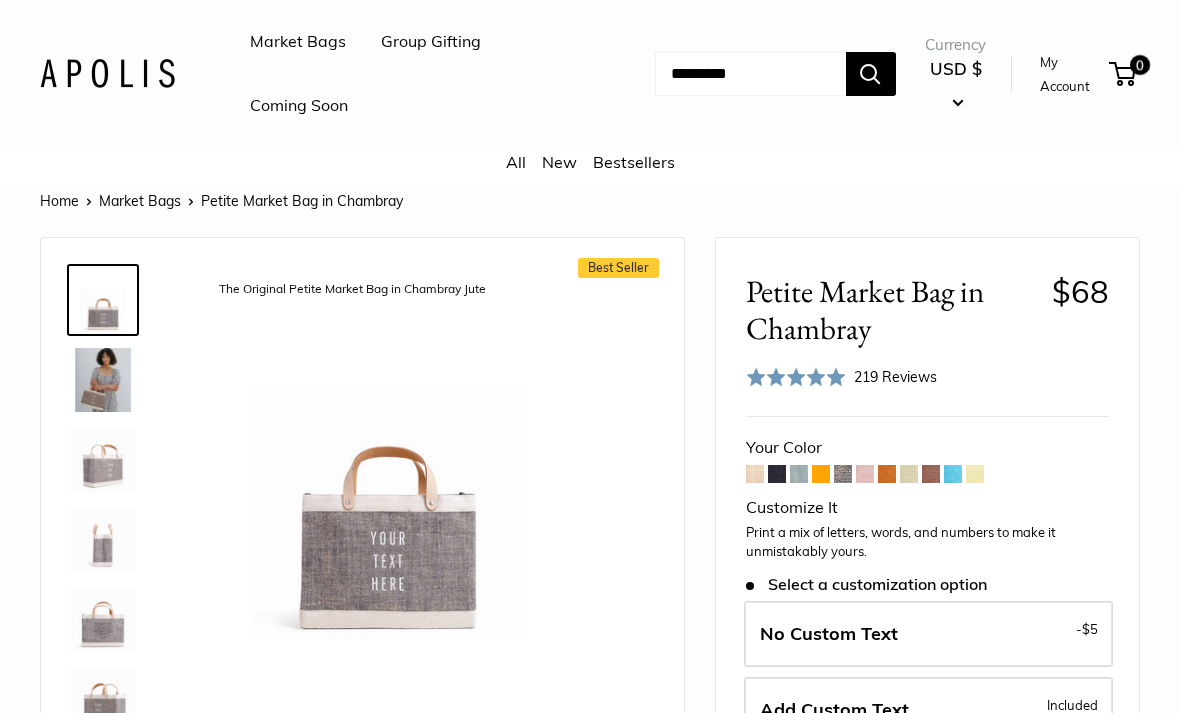 scroll, scrollTop: 0, scrollLeft: 0, axis: both 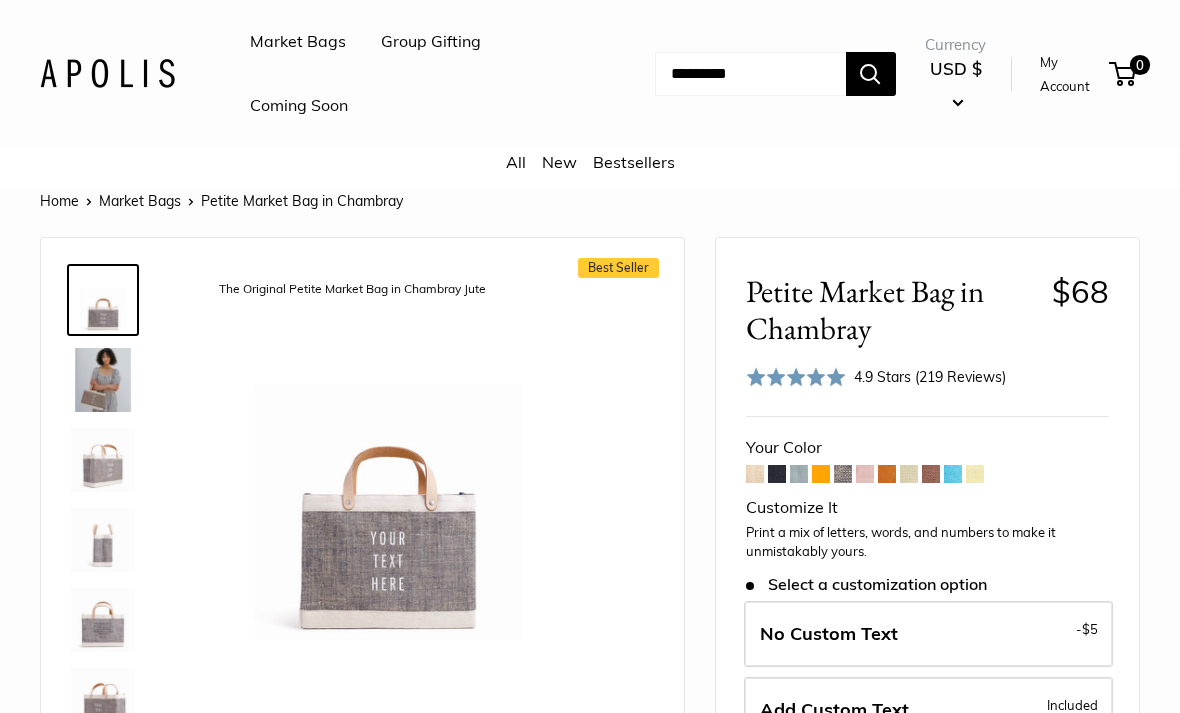 click at bounding box center (953, 474) 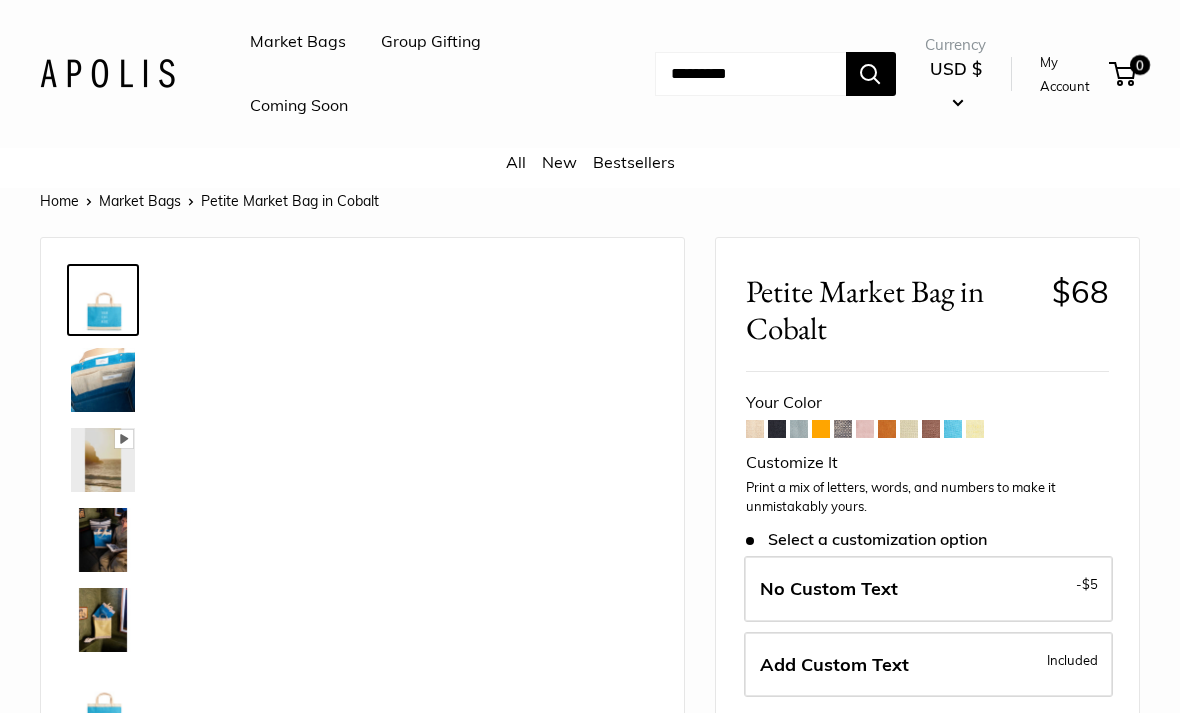 scroll, scrollTop: 0, scrollLeft: 0, axis: both 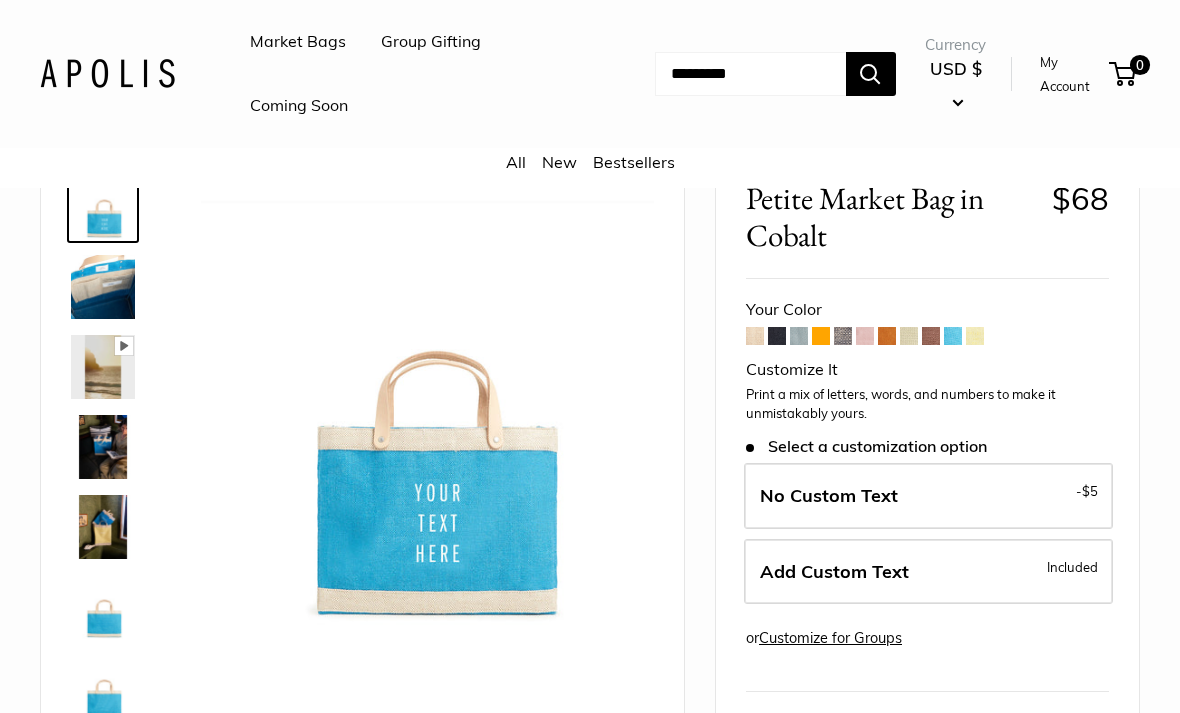 click on "Add Custom Text
Included" at bounding box center [928, 572] 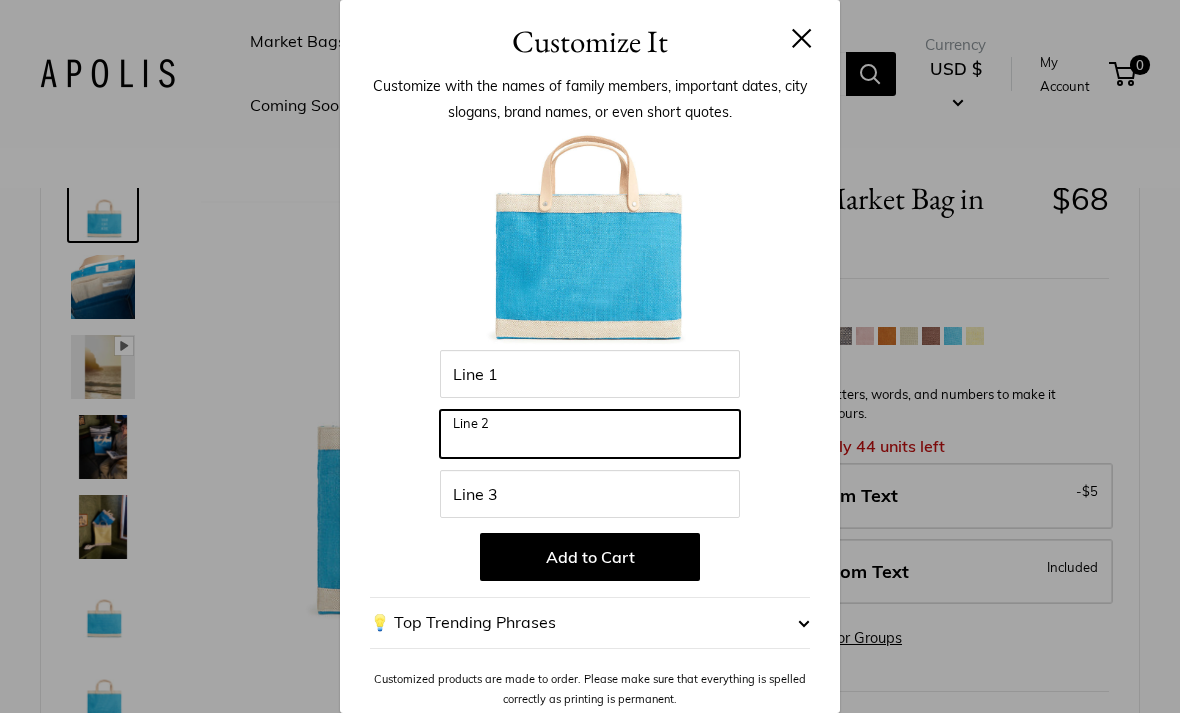 click on "Line 2" at bounding box center [590, 434] 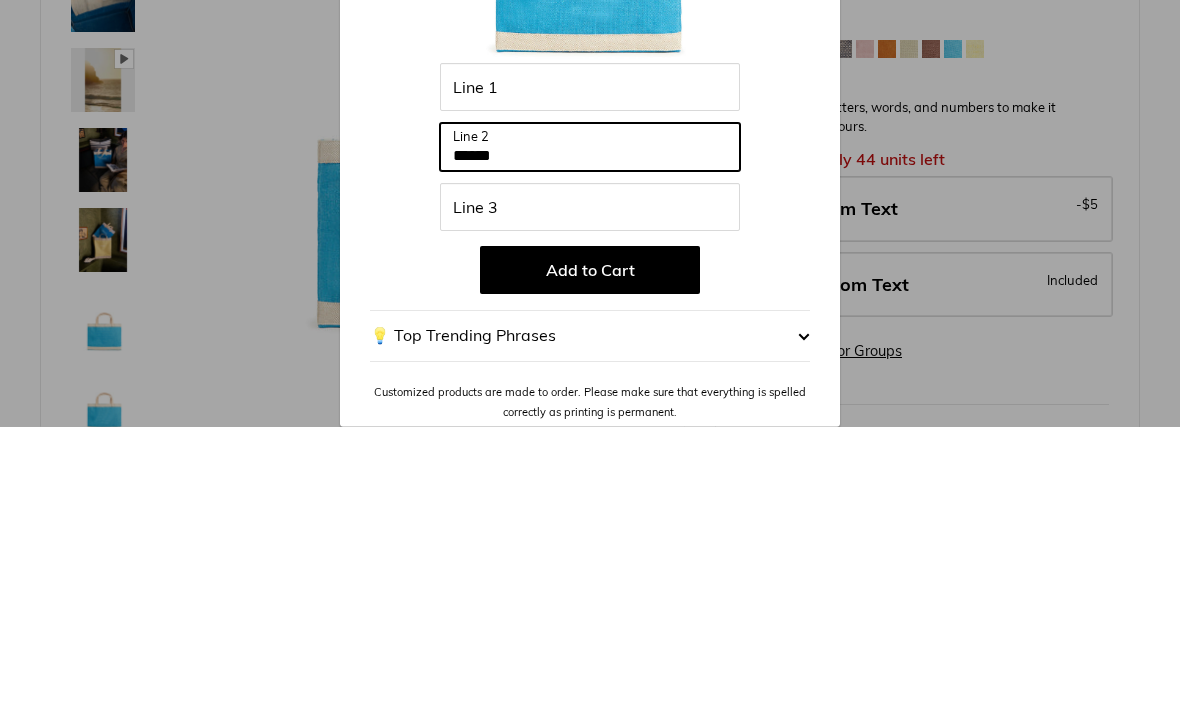 type on "******" 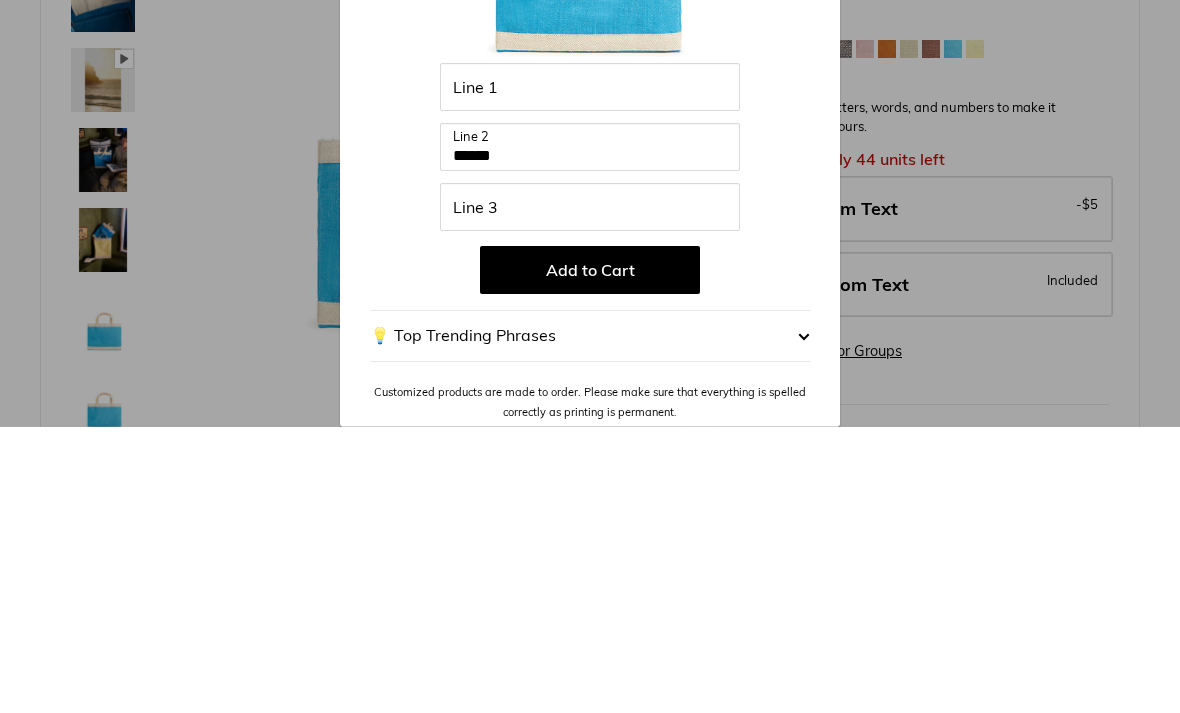 click on "Add to Cart" at bounding box center [590, 557] 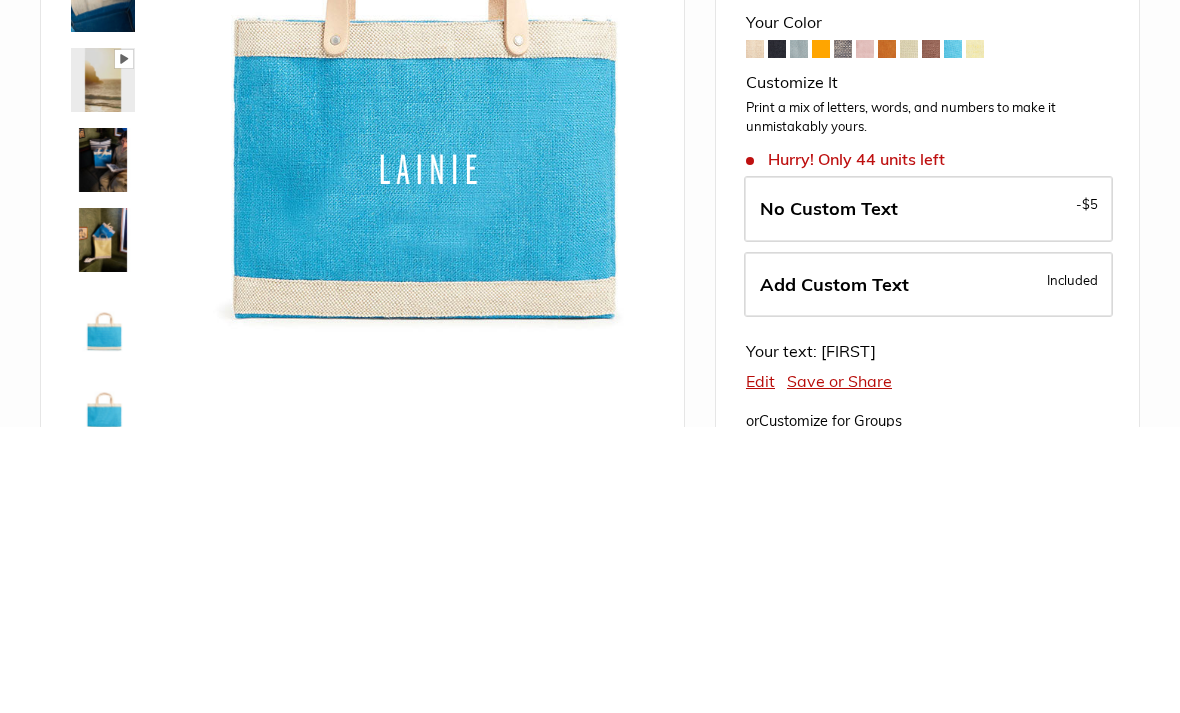 scroll, scrollTop: 380, scrollLeft: 0, axis: vertical 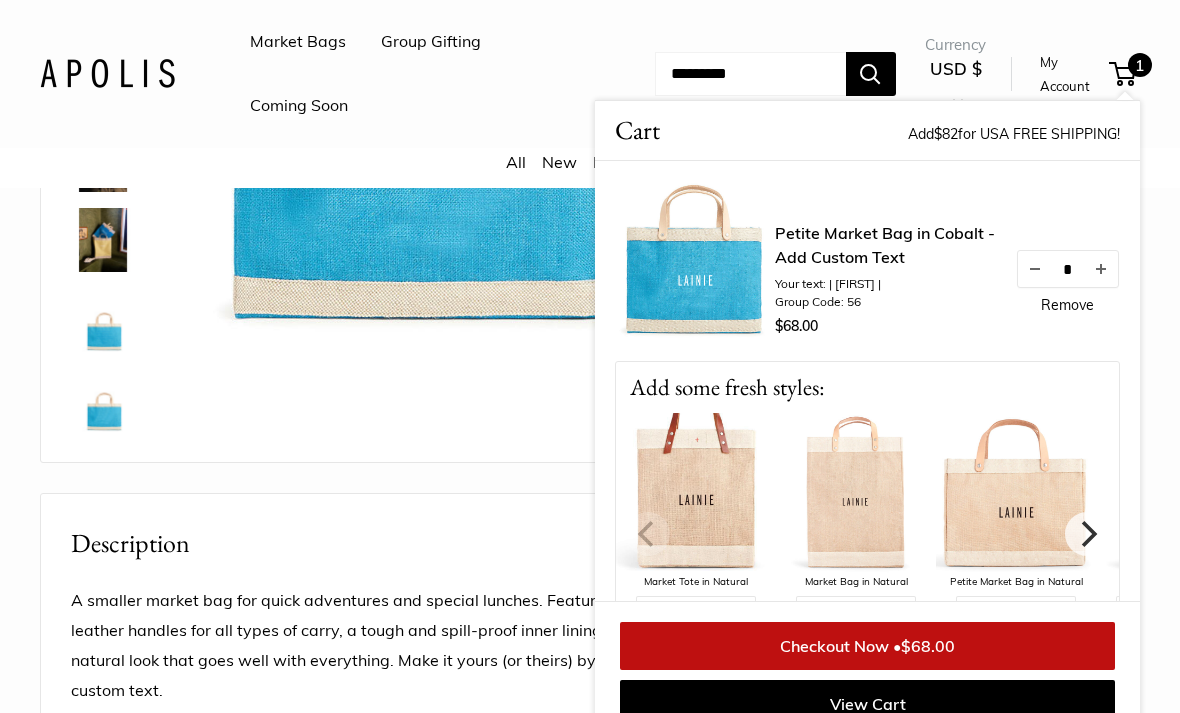 click on "Coming Soon" at bounding box center (299, 106) 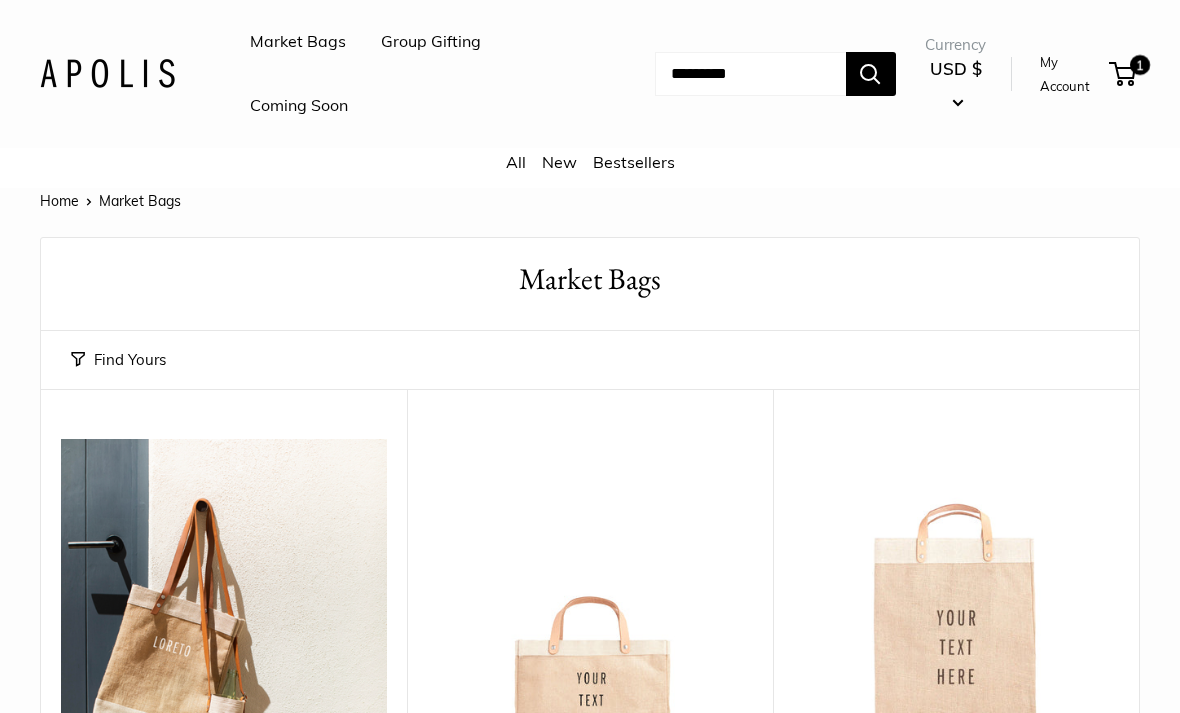 scroll, scrollTop: 0, scrollLeft: 0, axis: both 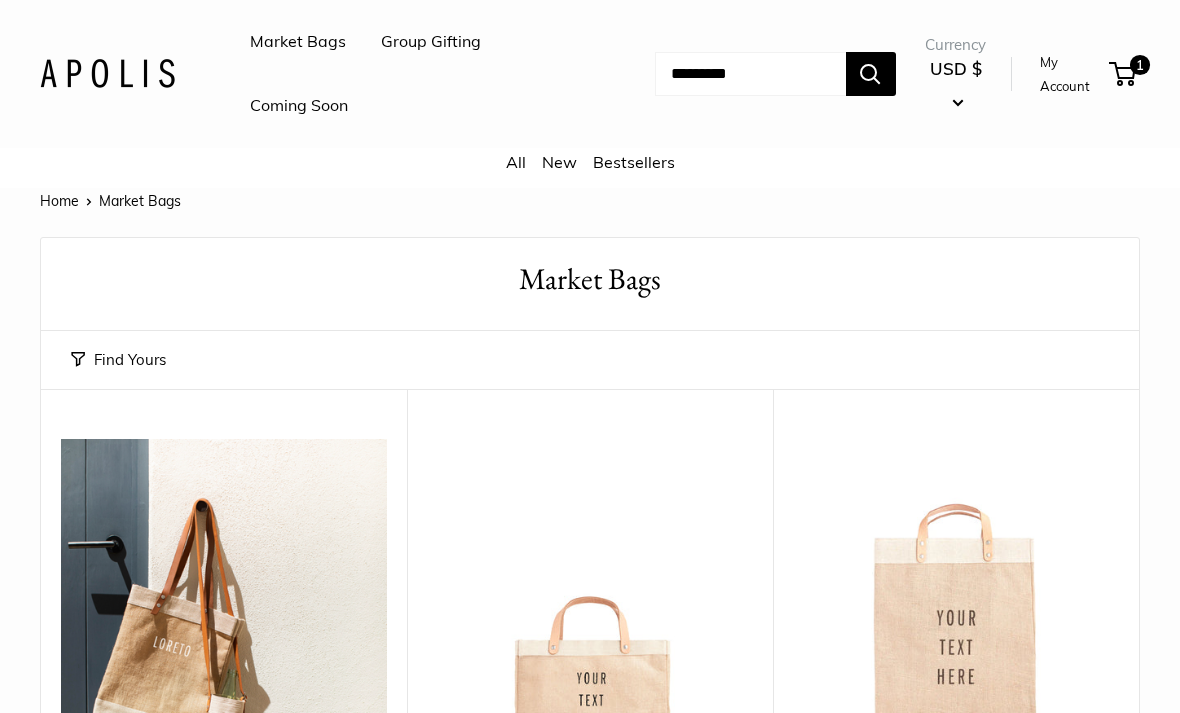 click on "Home
Market Bags" at bounding box center [590, 201] 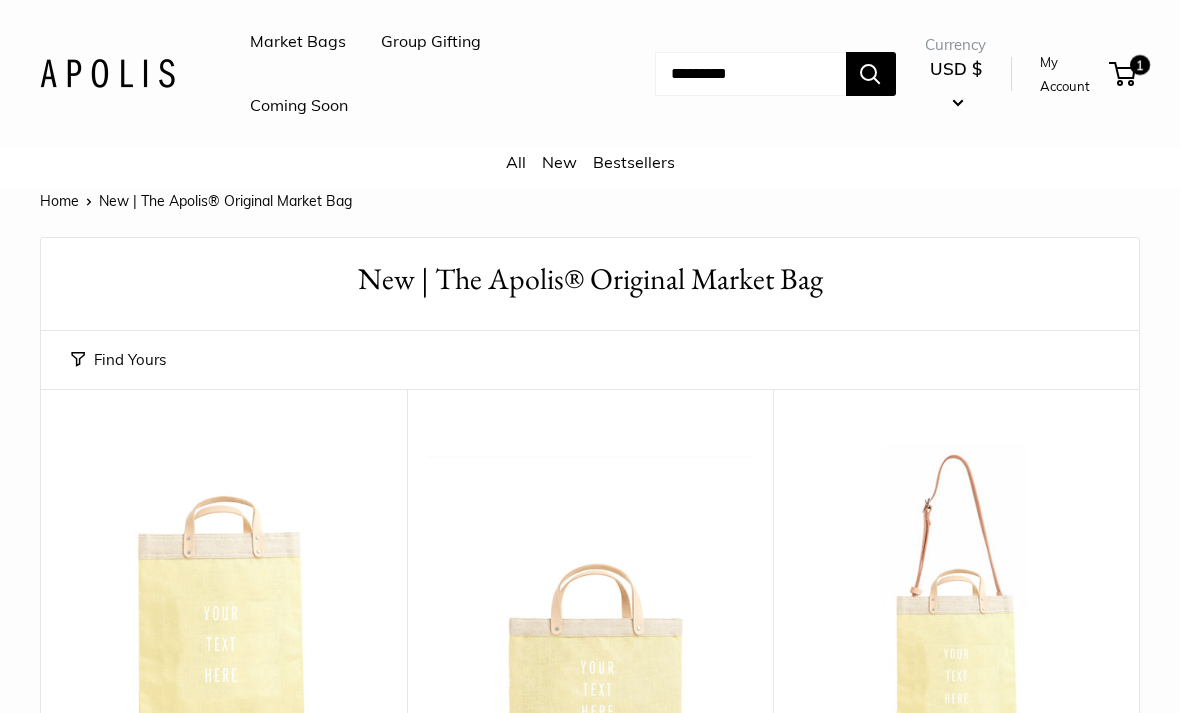 scroll, scrollTop: 0, scrollLeft: 0, axis: both 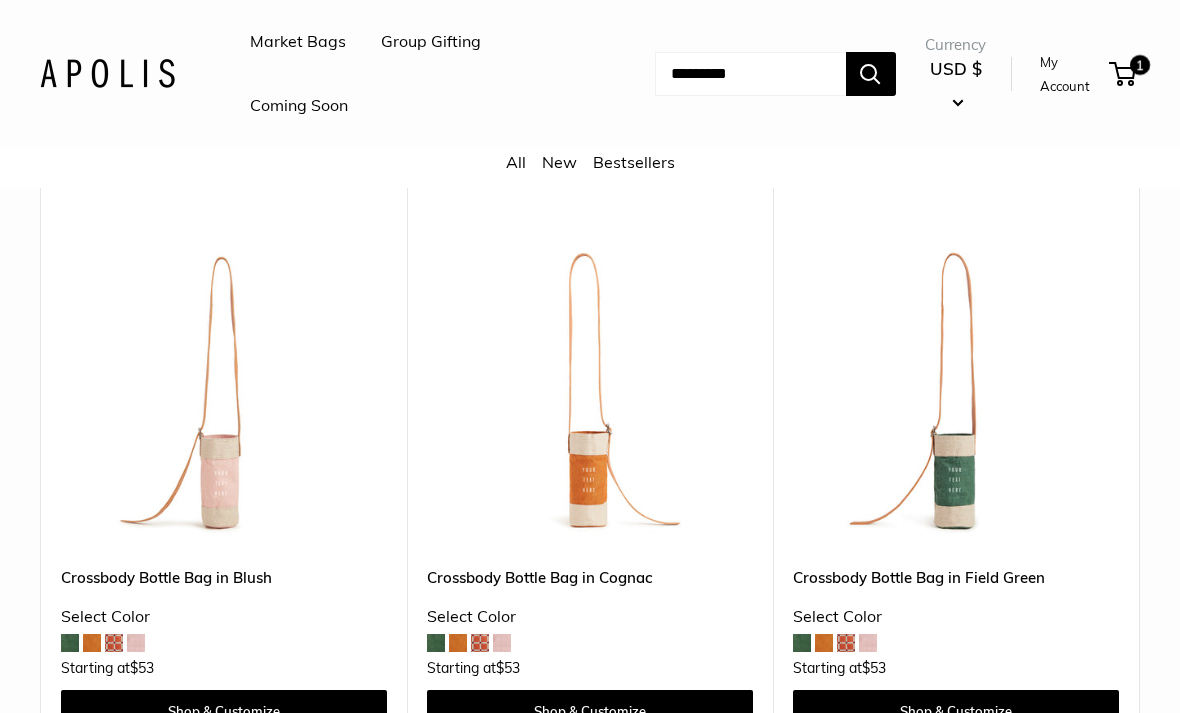 click at bounding box center [136, 643] 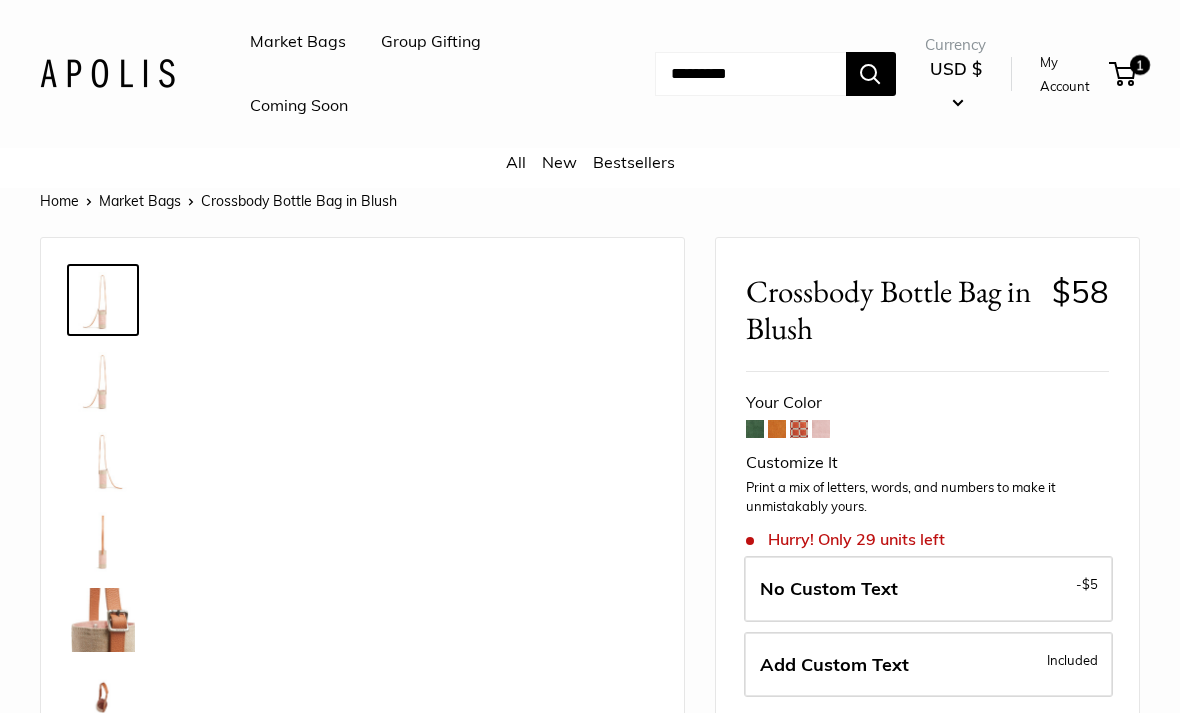scroll, scrollTop: 0, scrollLeft: 0, axis: both 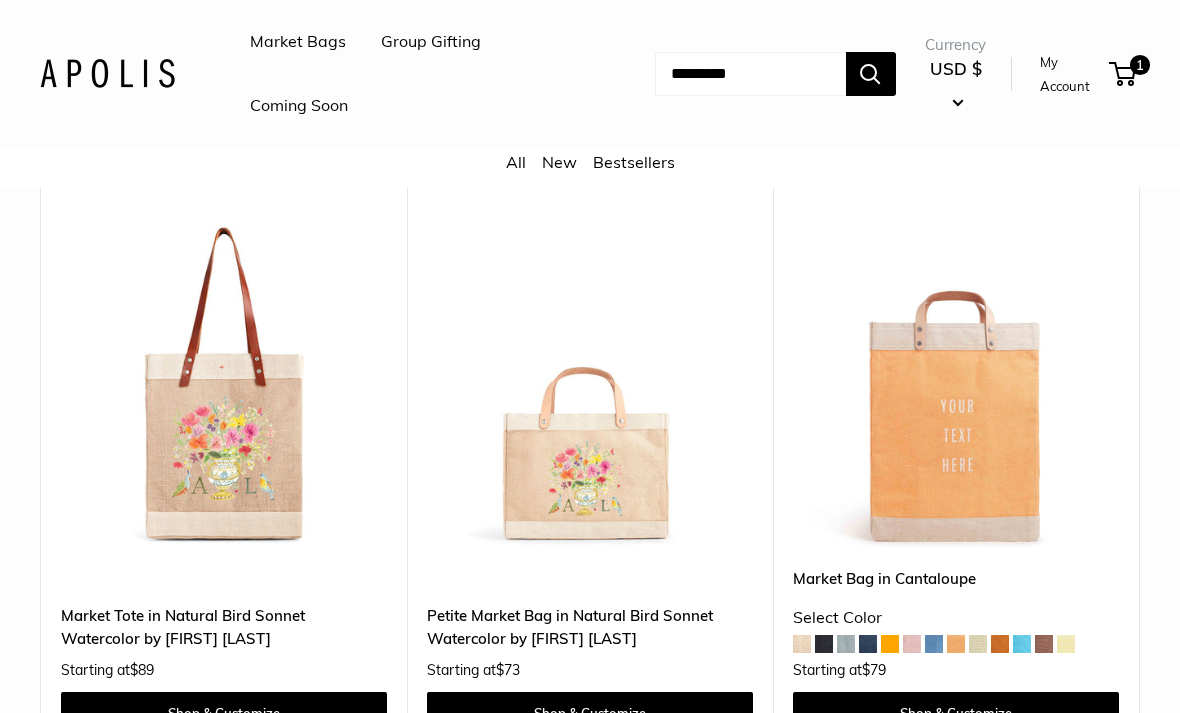 click at bounding box center [224, 385] 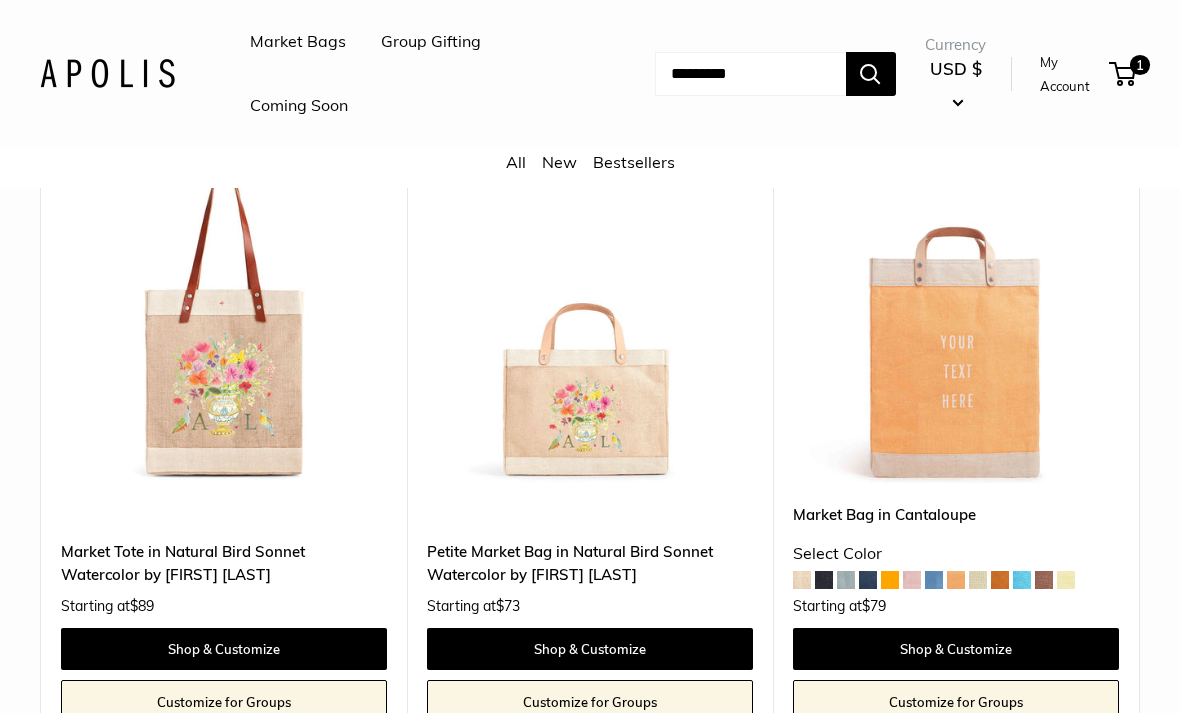 click at bounding box center [590, 320] 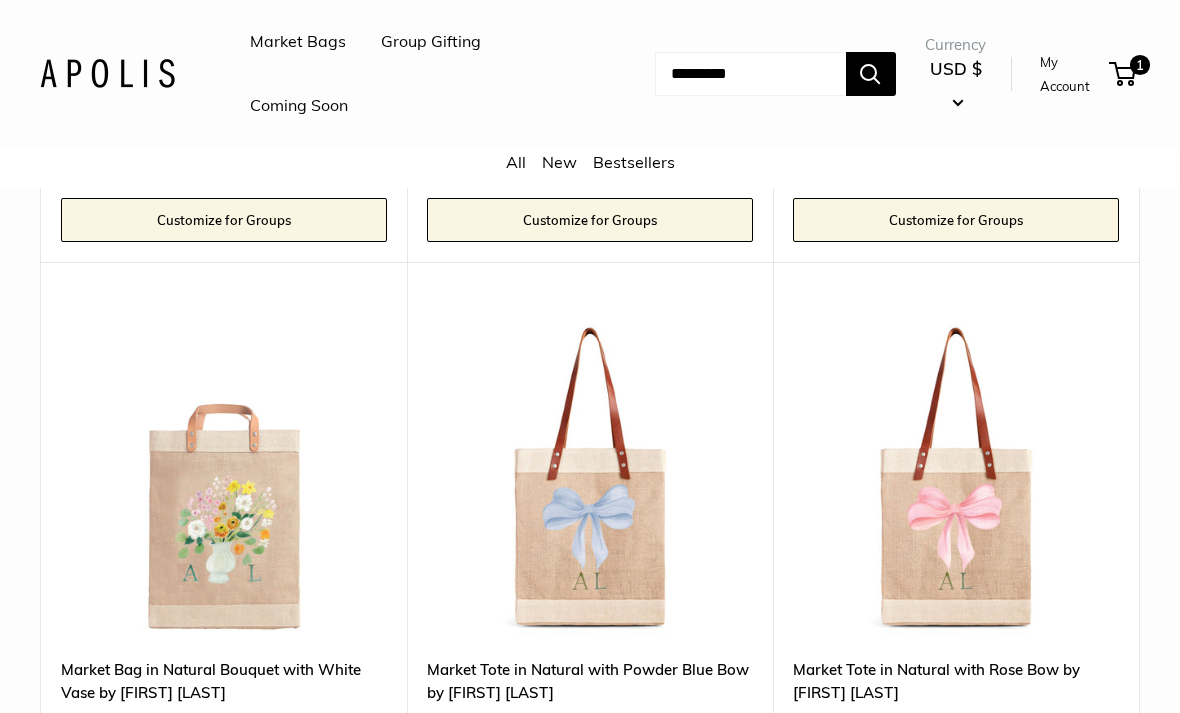 scroll, scrollTop: 9498, scrollLeft: 0, axis: vertical 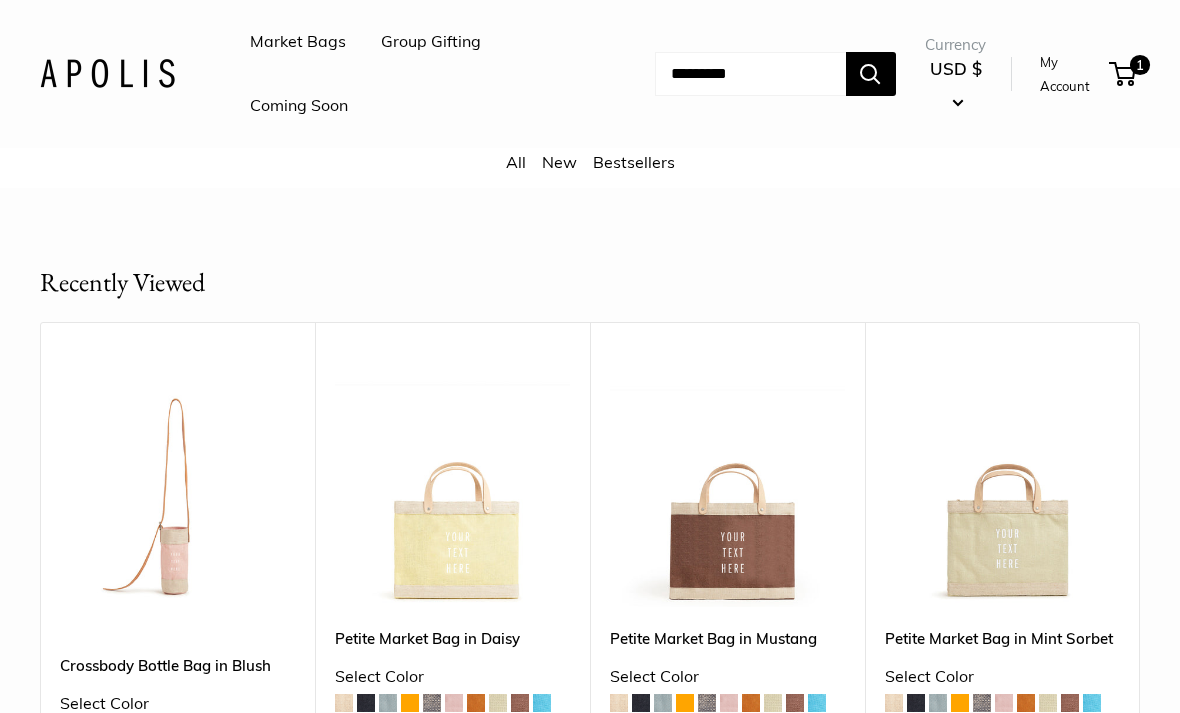 click at bounding box center (177, 489) 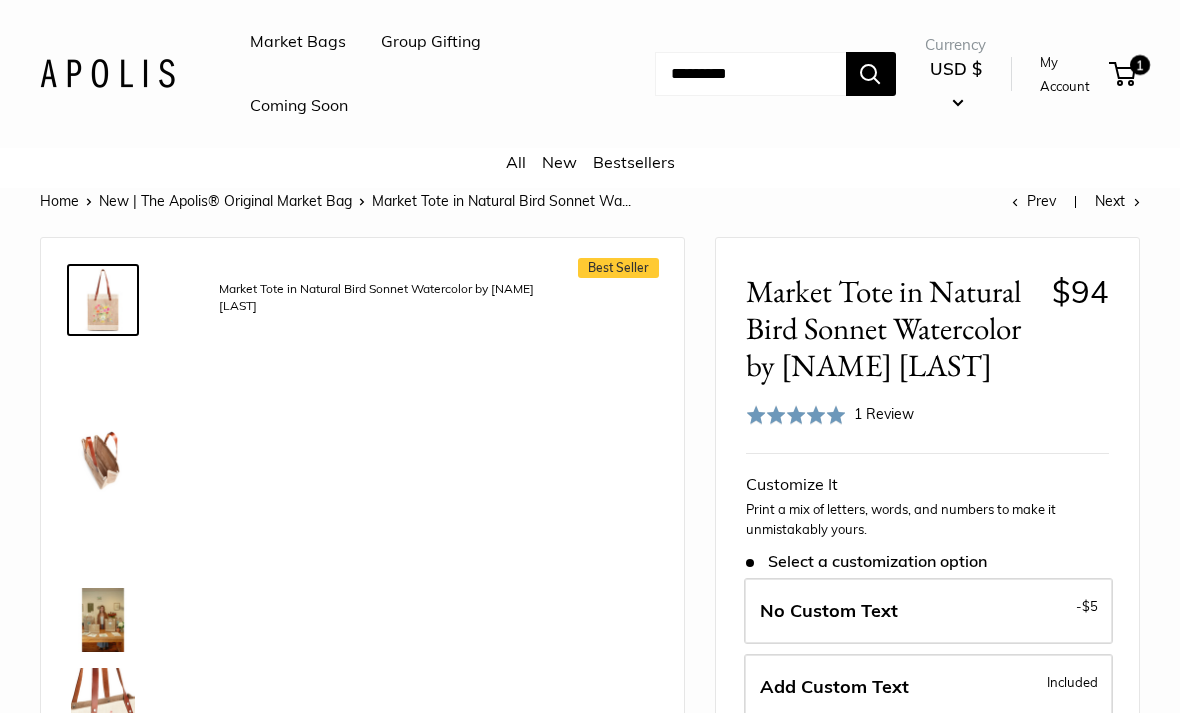 scroll, scrollTop: 0, scrollLeft: 0, axis: both 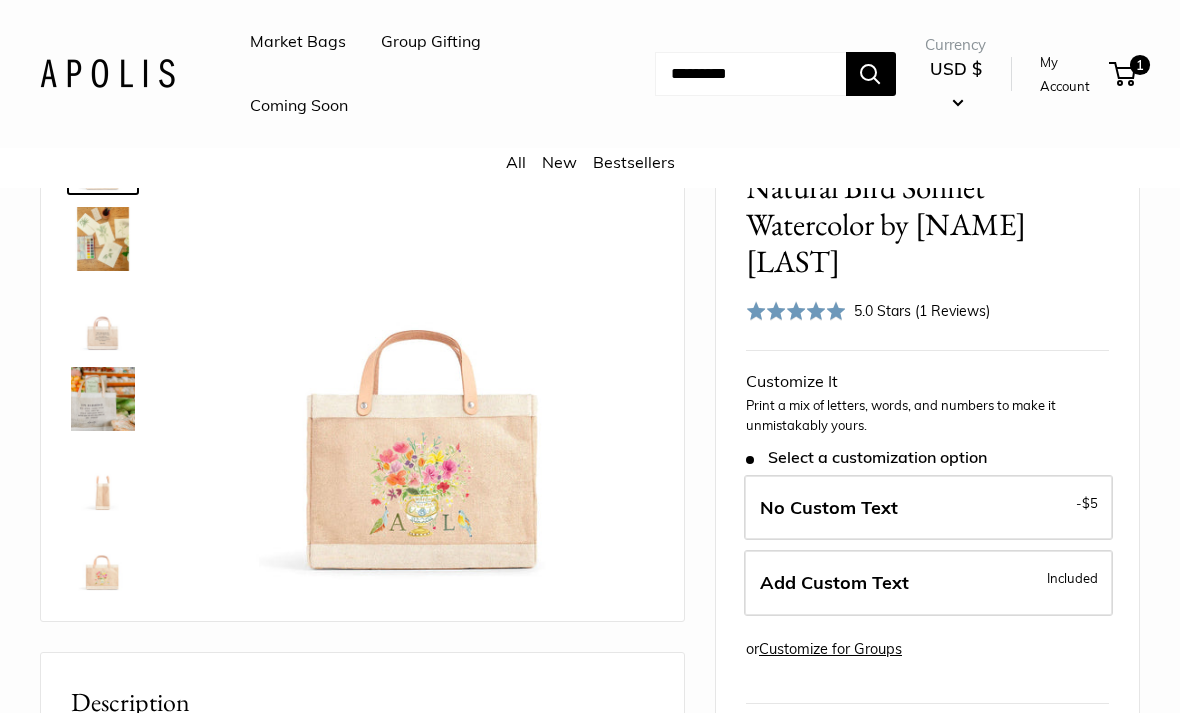 click at bounding box center [103, 479] 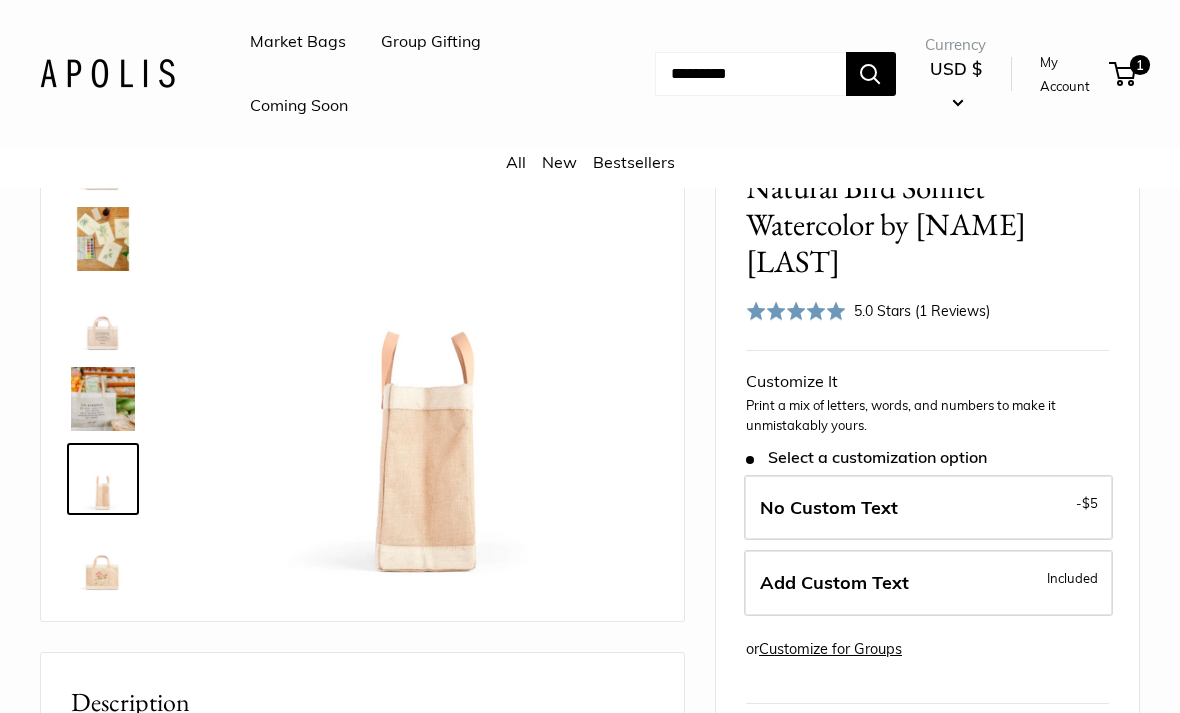 click at bounding box center (103, 559) 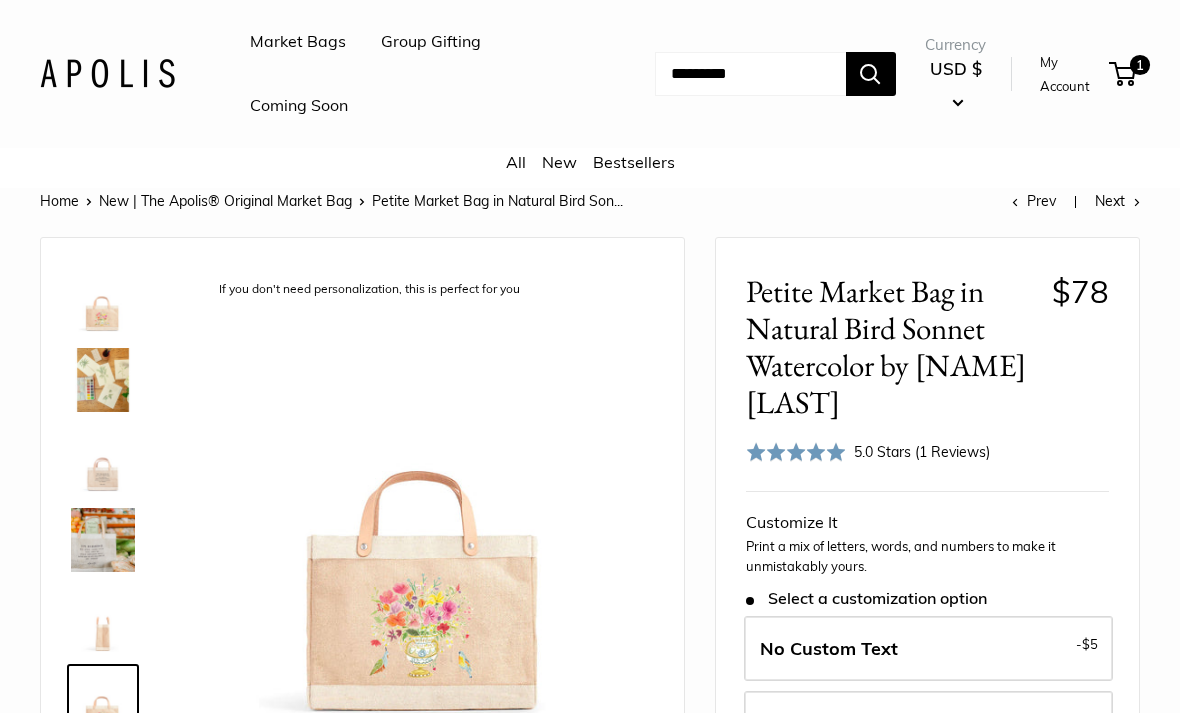 scroll, scrollTop: 1, scrollLeft: 0, axis: vertical 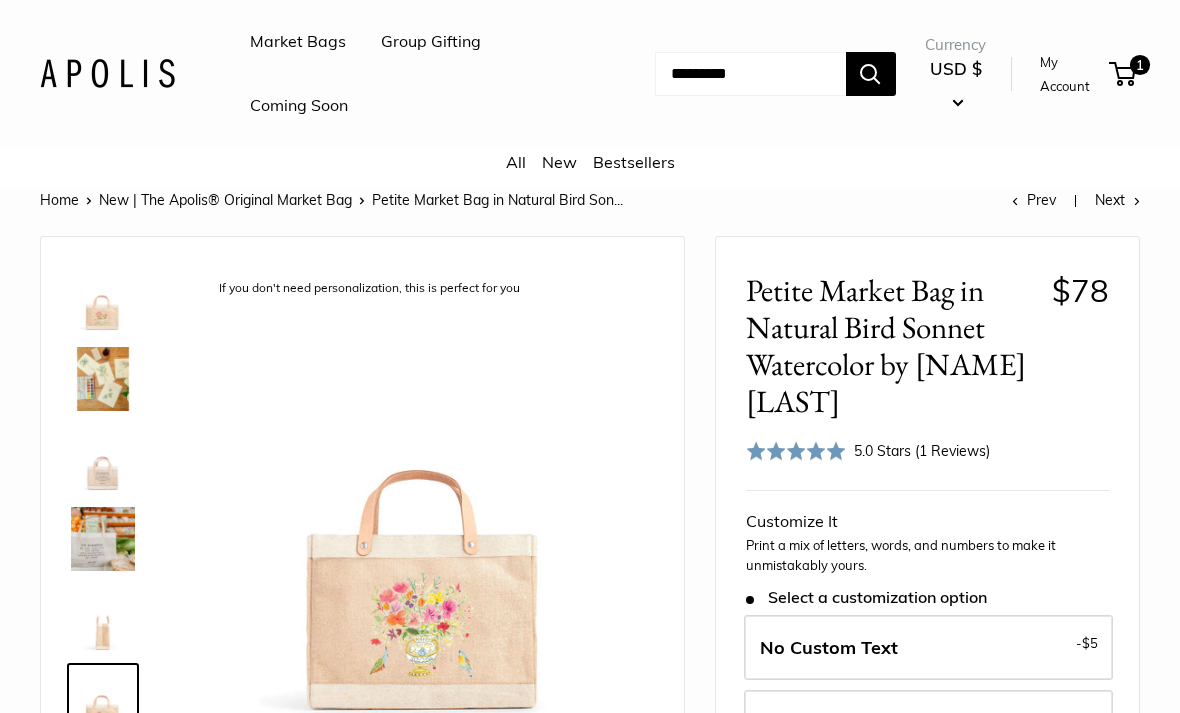 click at bounding box center (103, 299) 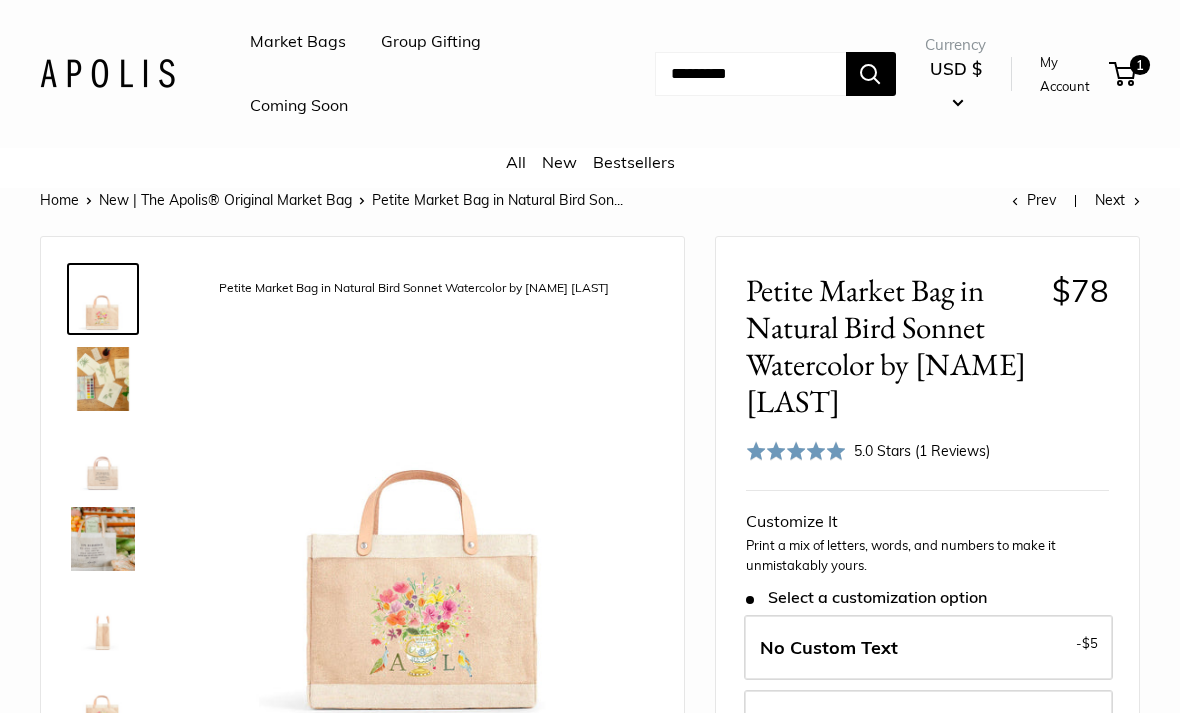 click at bounding box center (103, 379) 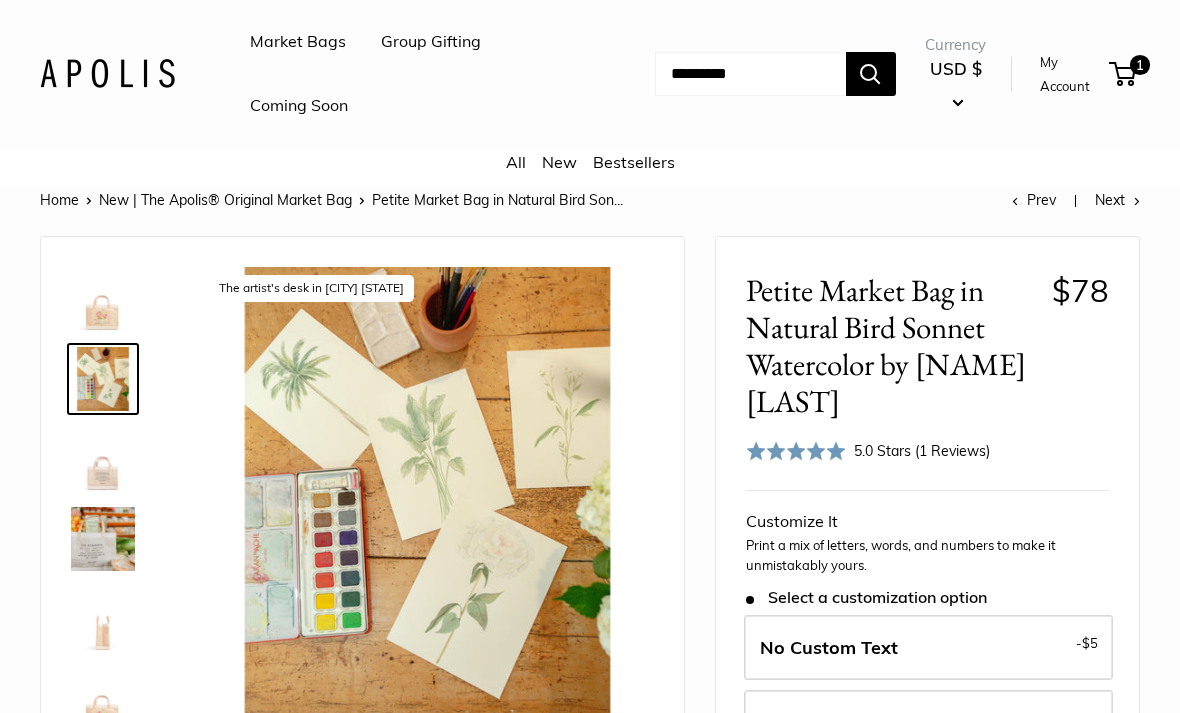 click at bounding box center [103, 459] 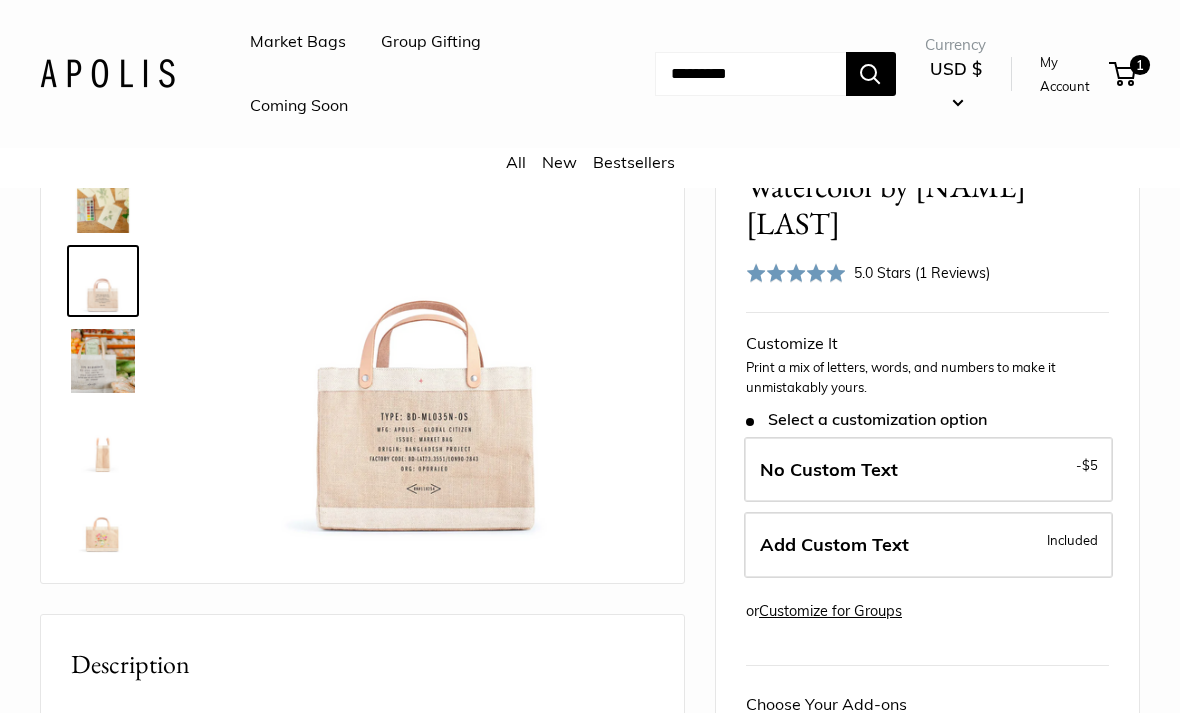 scroll, scrollTop: 181, scrollLeft: 0, axis: vertical 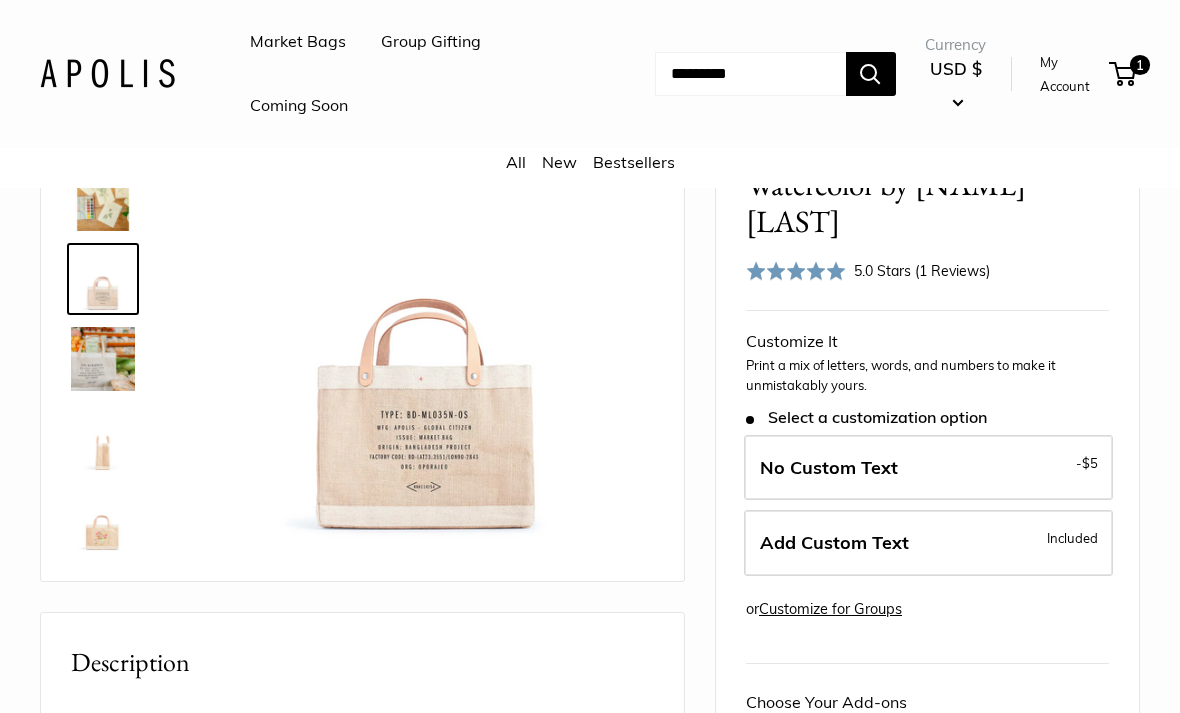 click at bounding box center (103, 439) 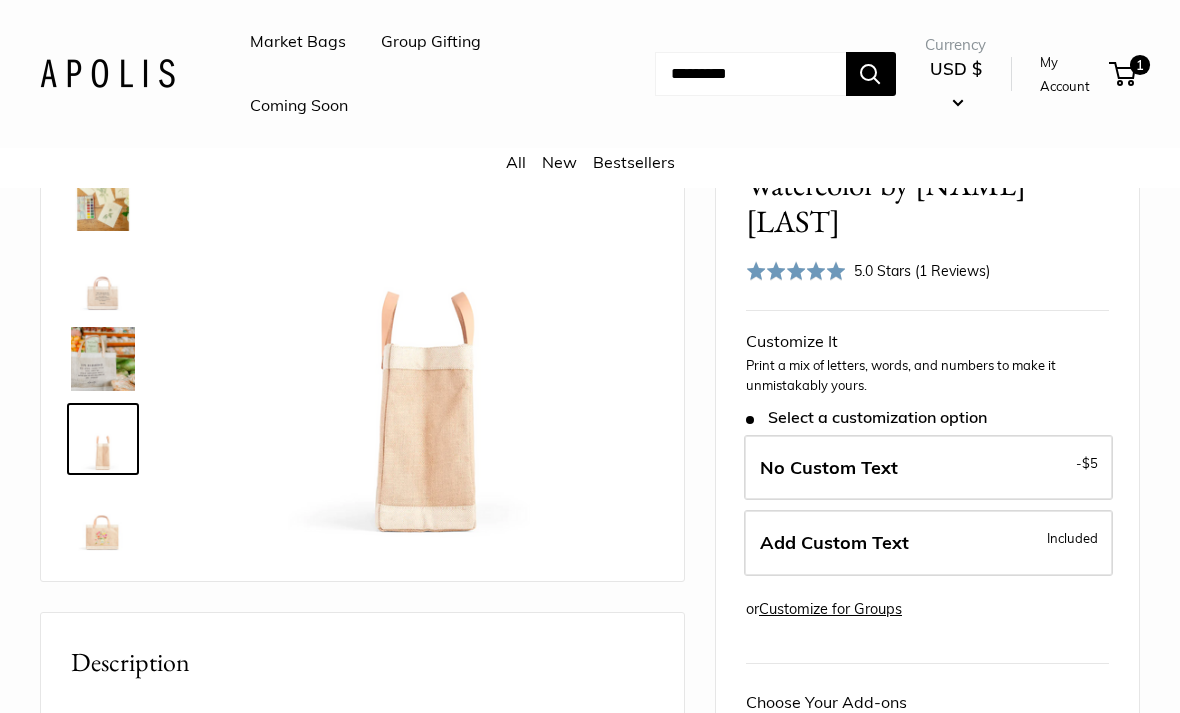click at bounding box center (103, 519) 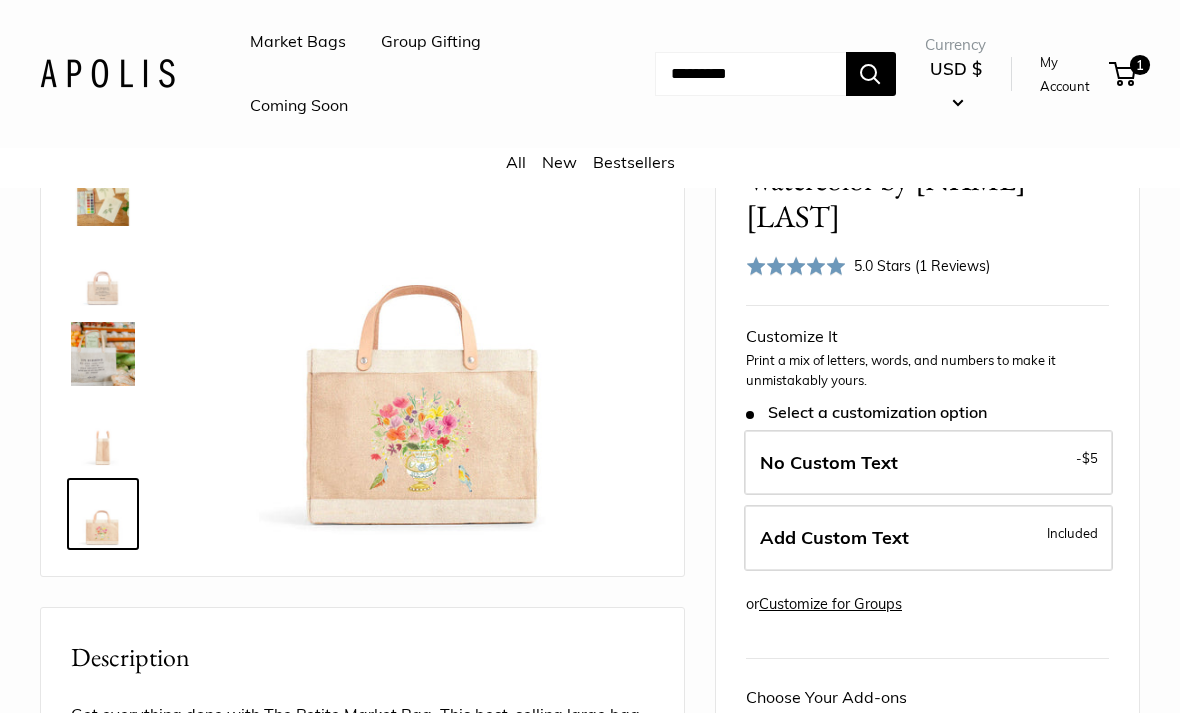 scroll, scrollTop: 185, scrollLeft: 0, axis: vertical 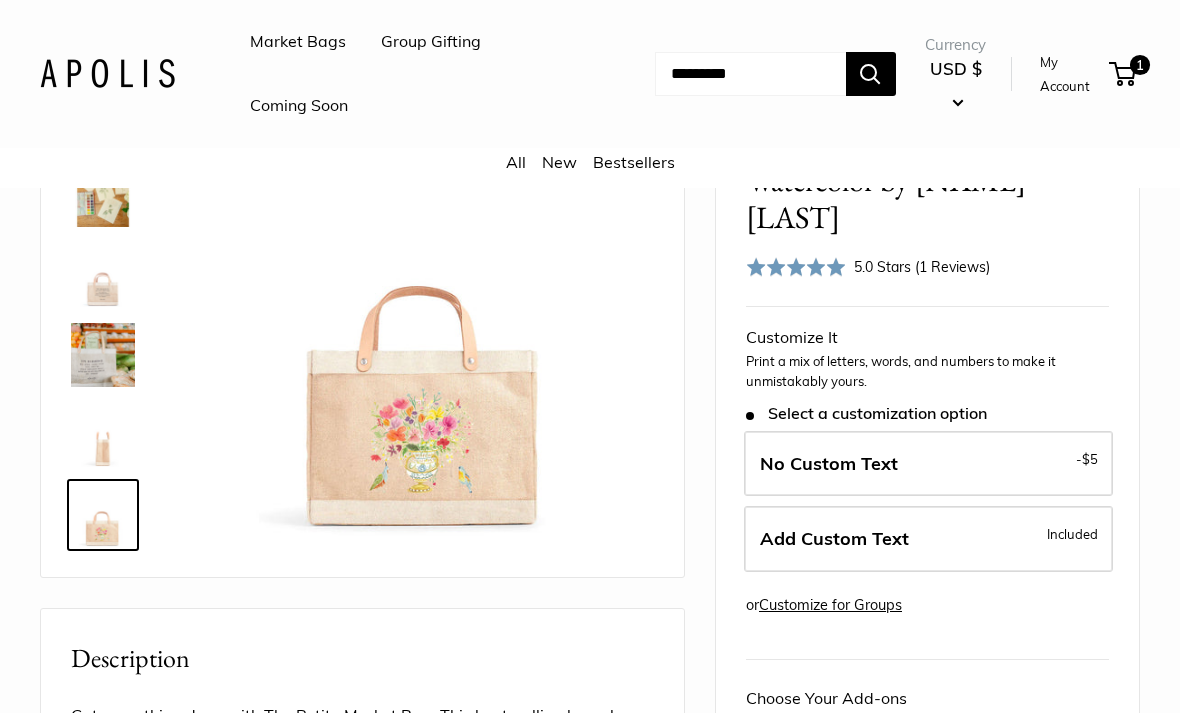 click on "Add Custom Text
Included" at bounding box center (928, 539) 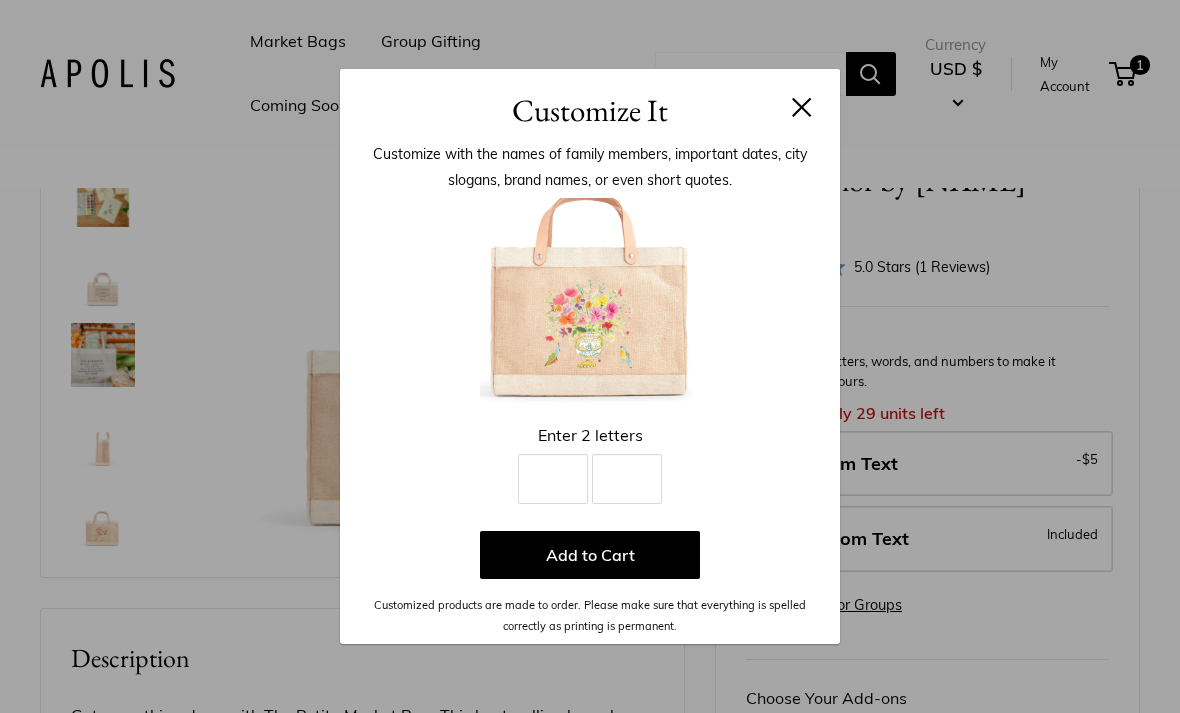 click at bounding box center [802, 107] 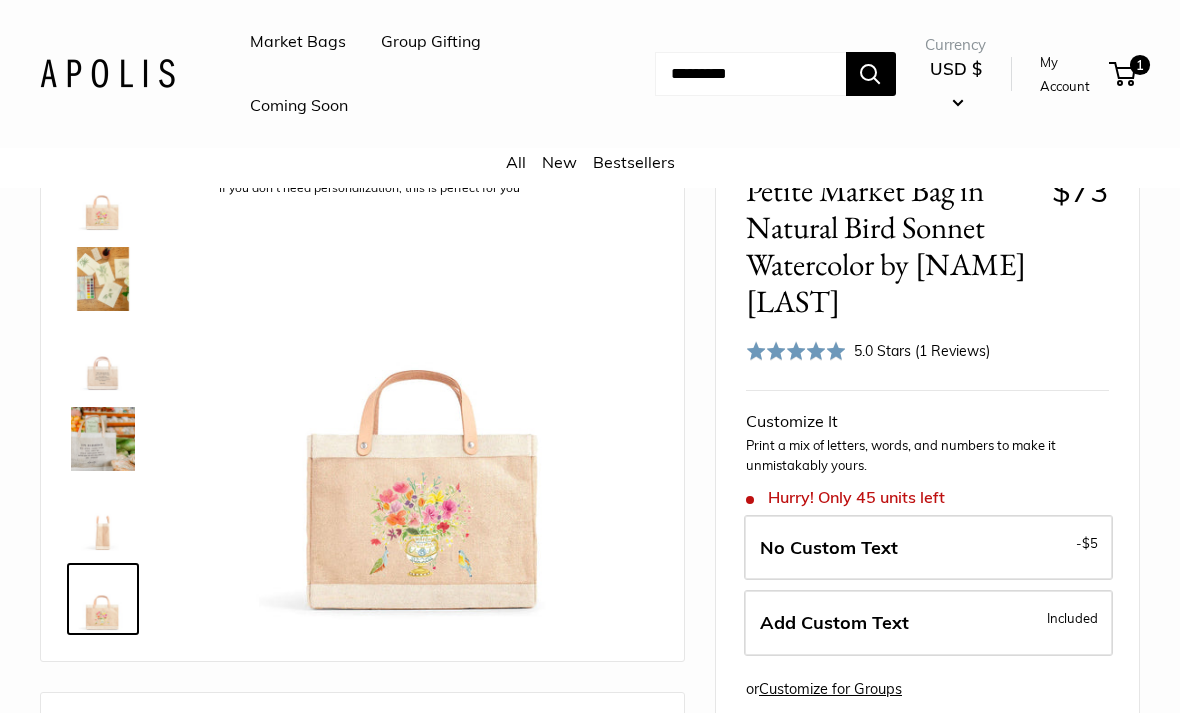 scroll, scrollTop: 0, scrollLeft: 0, axis: both 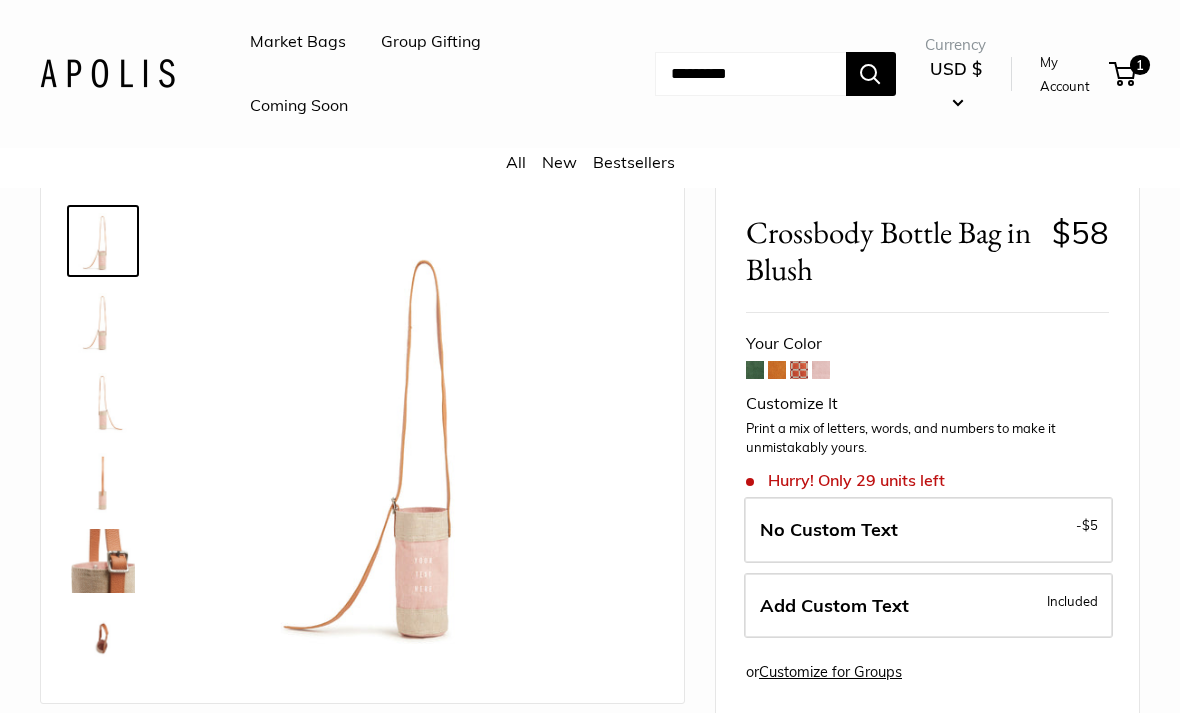 click on "Add Custom Text
Included" at bounding box center [928, 606] 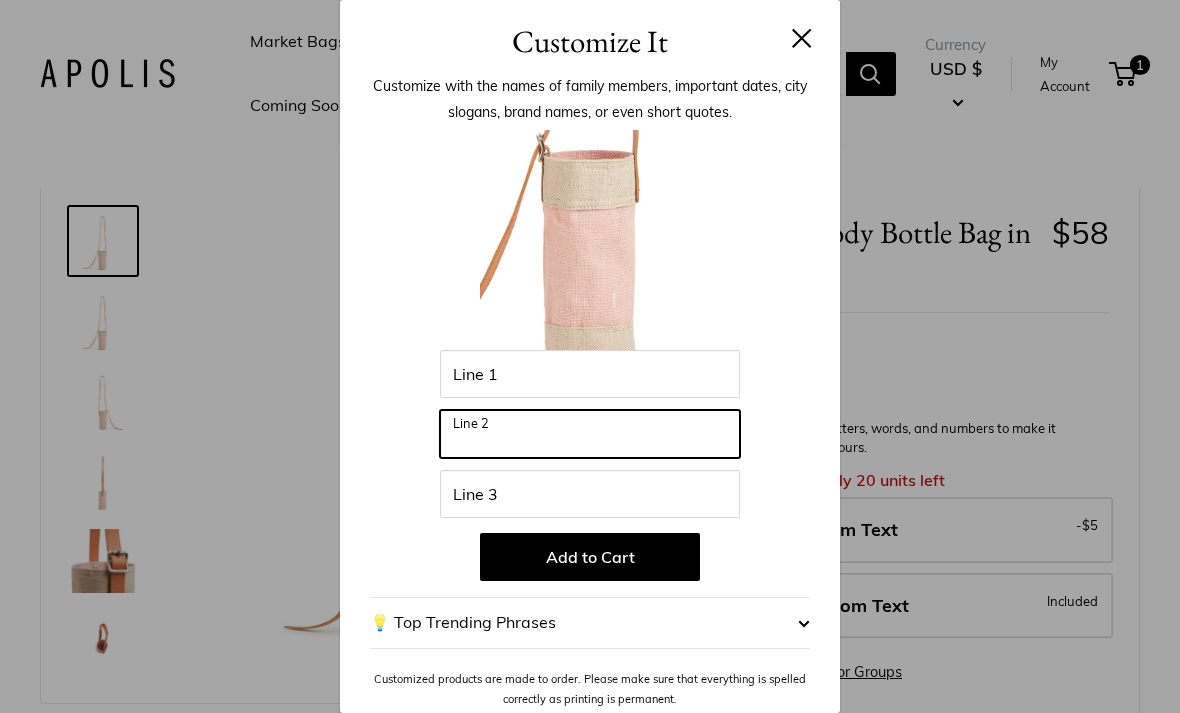 click on "Line 2" at bounding box center [590, 434] 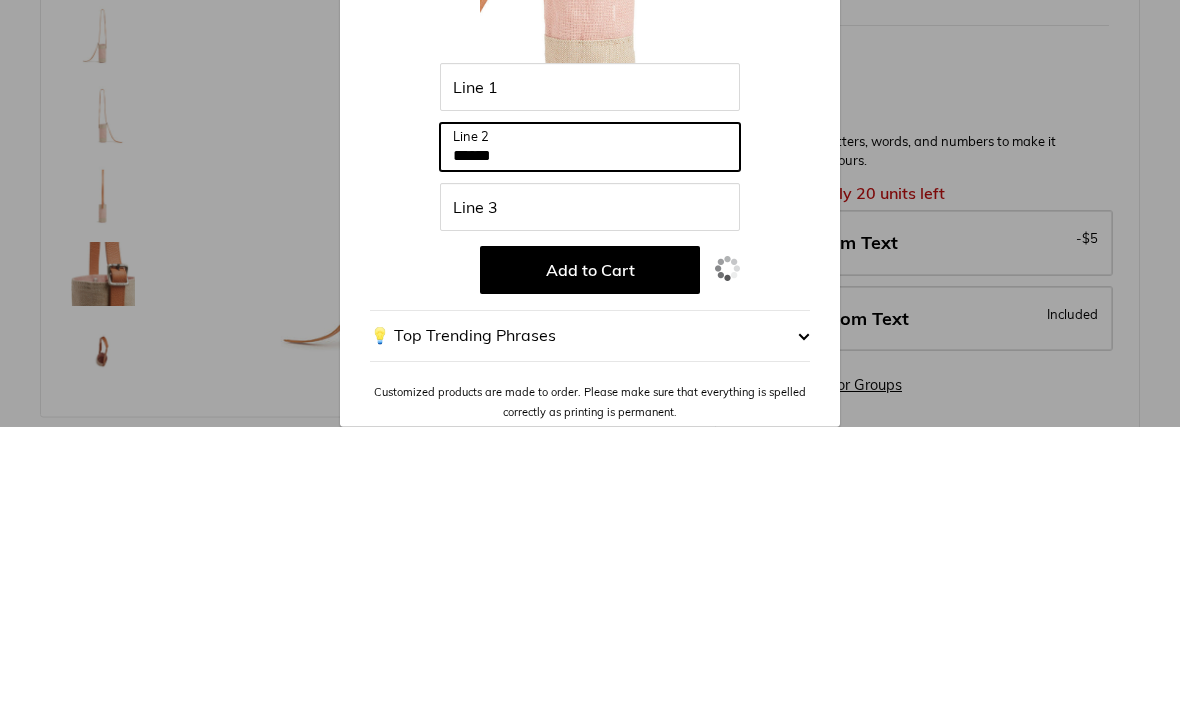 type on "******" 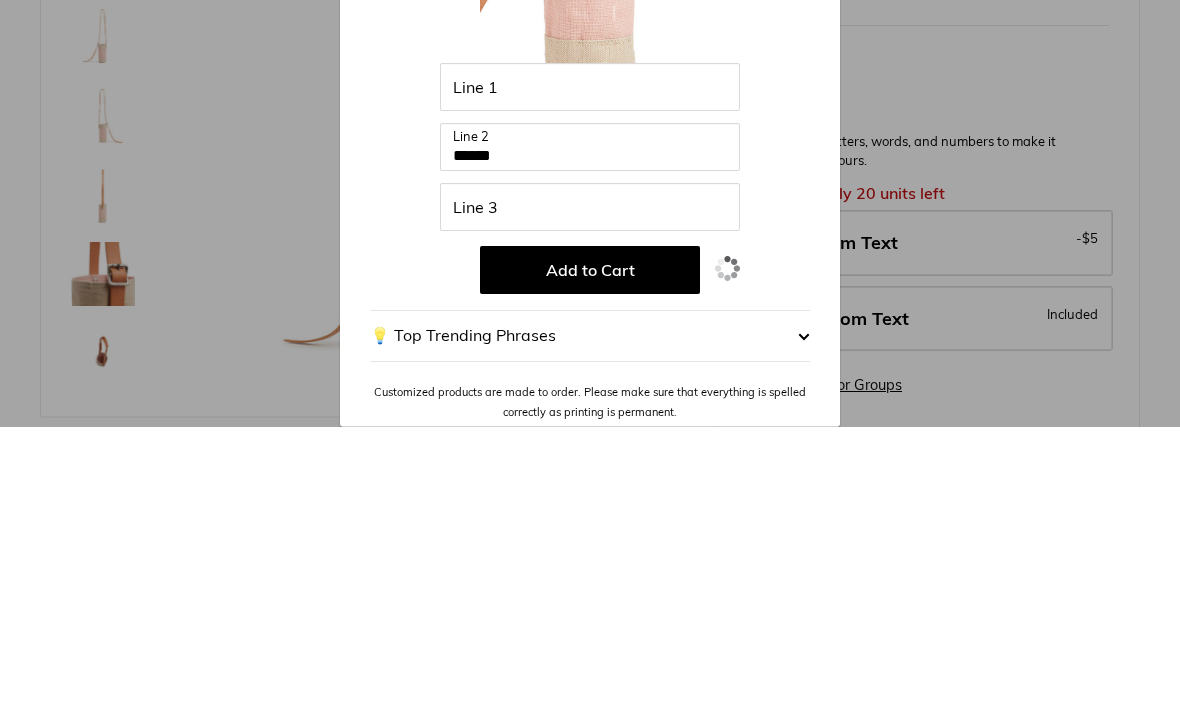click on "Add to Cart" at bounding box center (590, 557) 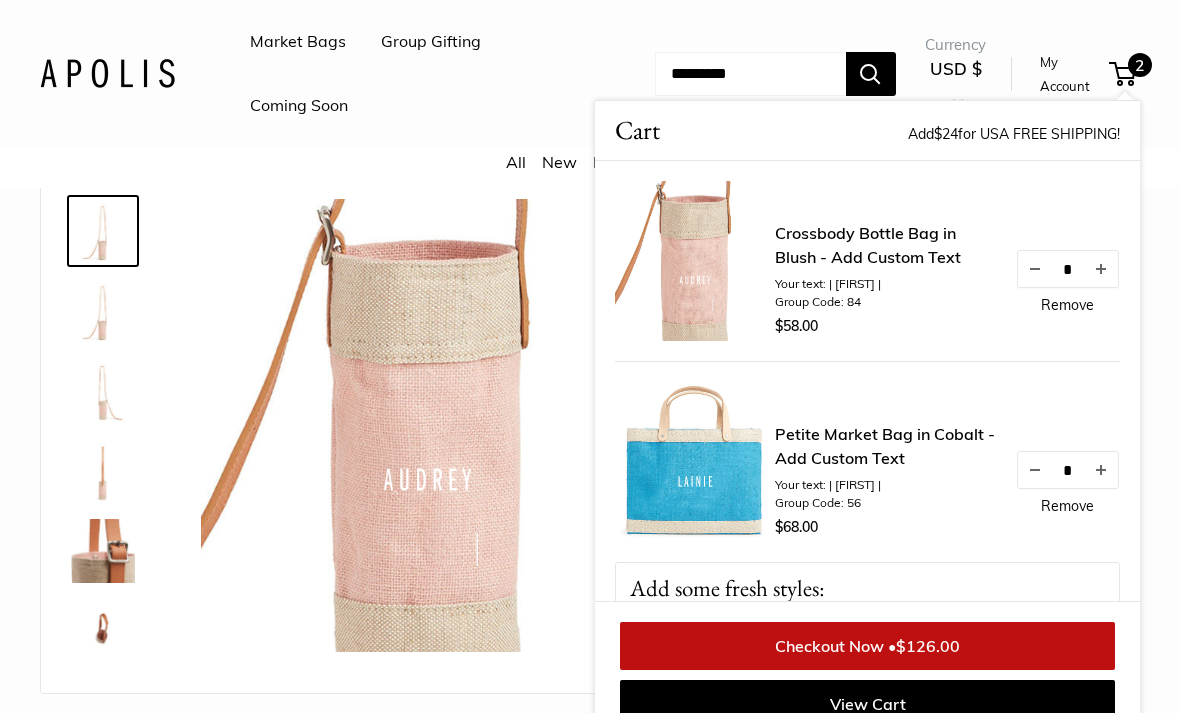 scroll, scrollTop: 67, scrollLeft: 0, axis: vertical 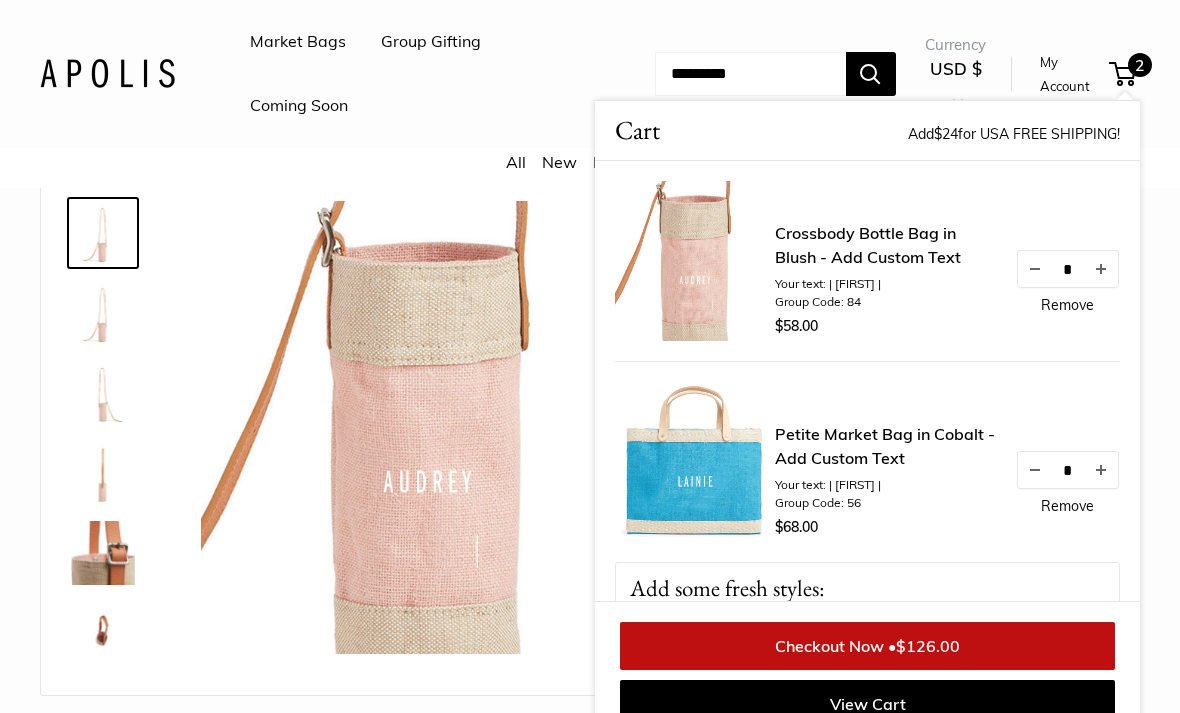 click on "View Cart" at bounding box center [867, 704] 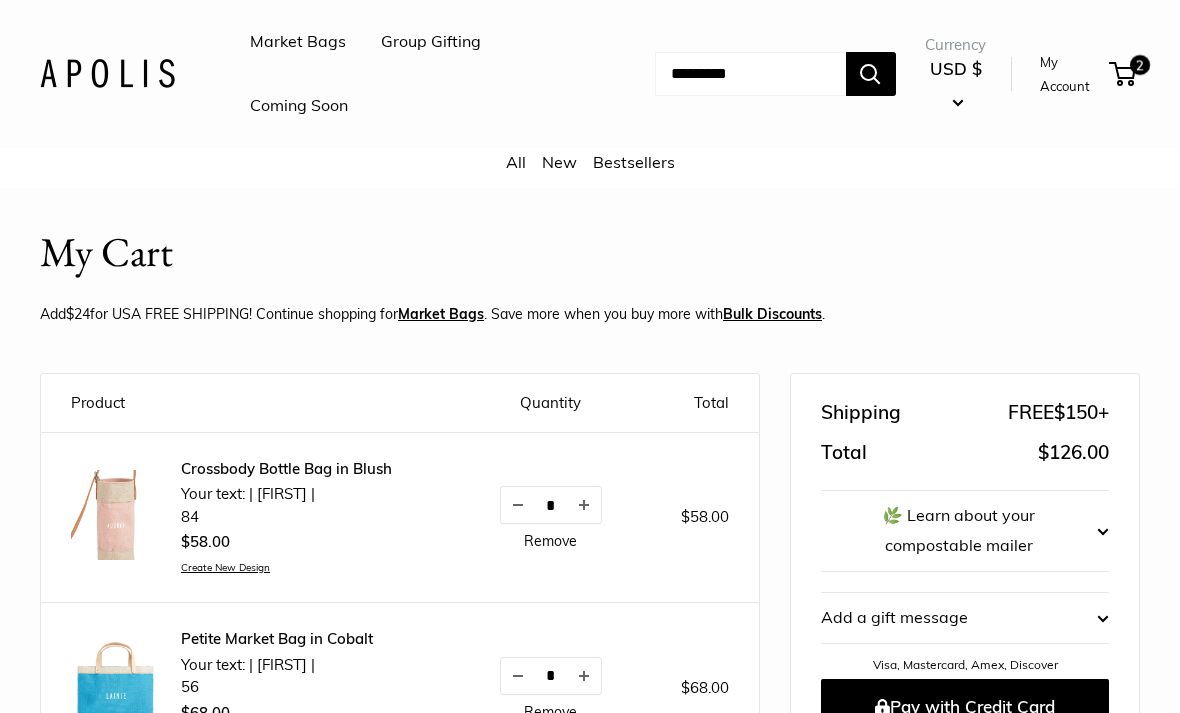 scroll, scrollTop: 0, scrollLeft: 0, axis: both 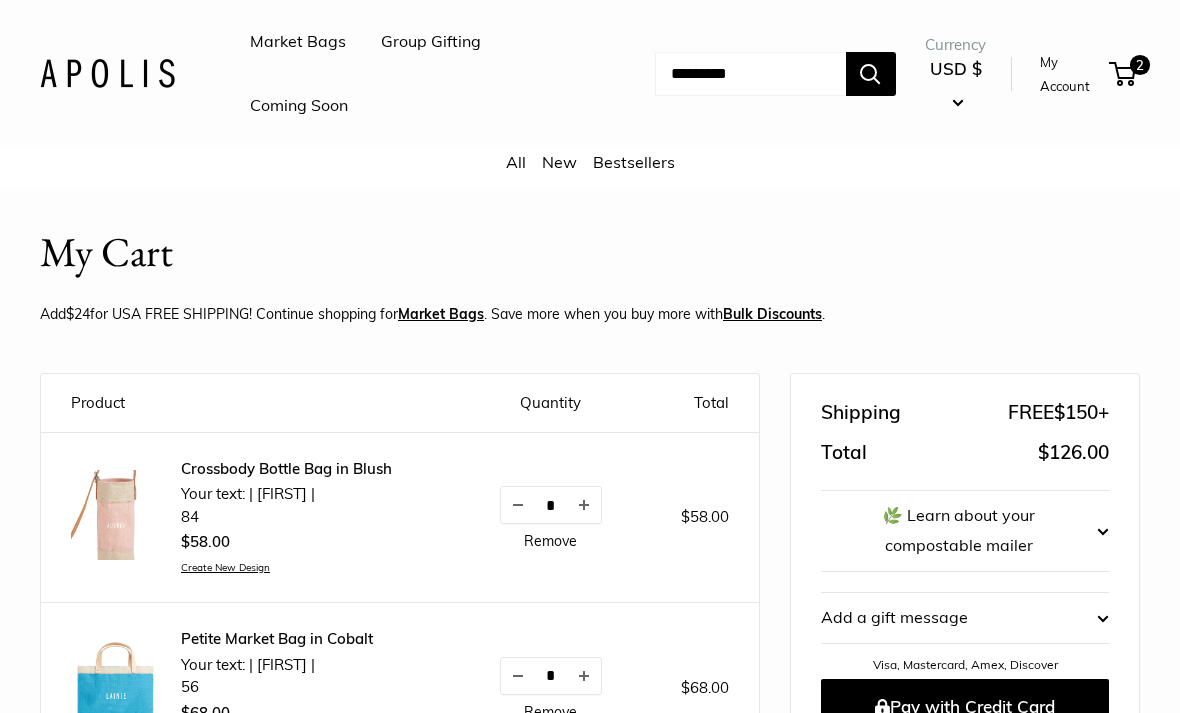 click on "Bestsellers" at bounding box center [634, 162] 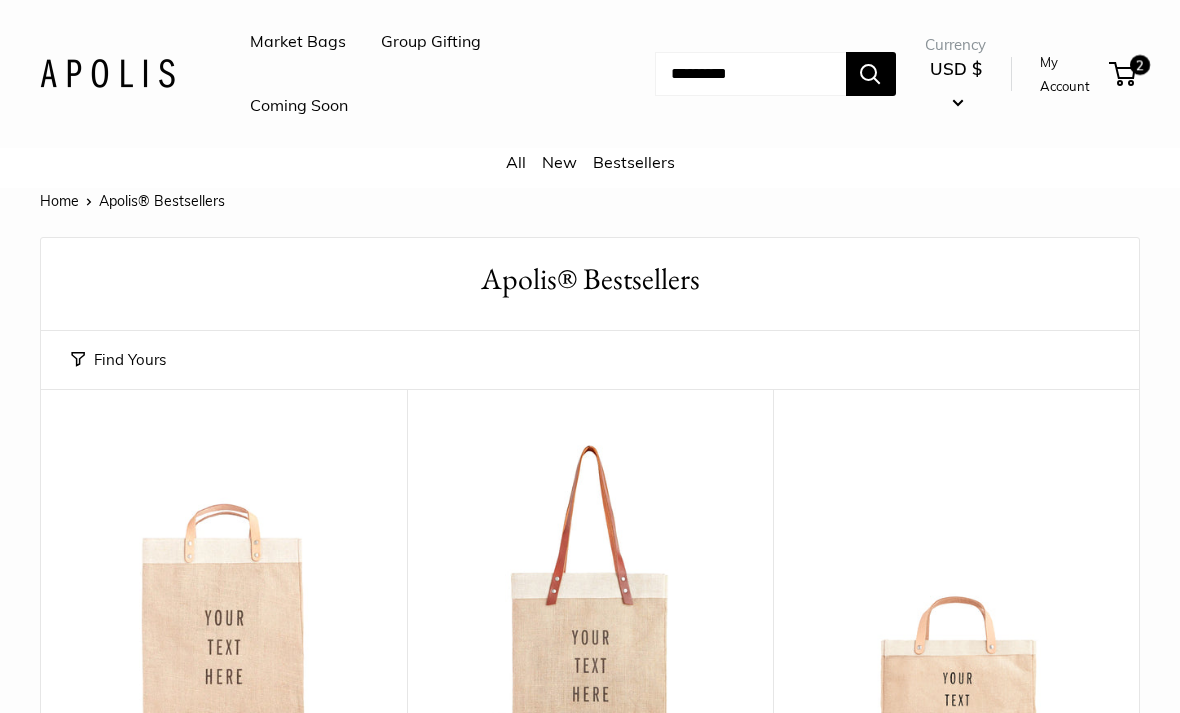 scroll, scrollTop: 0, scrollLeft: 0, axis: both 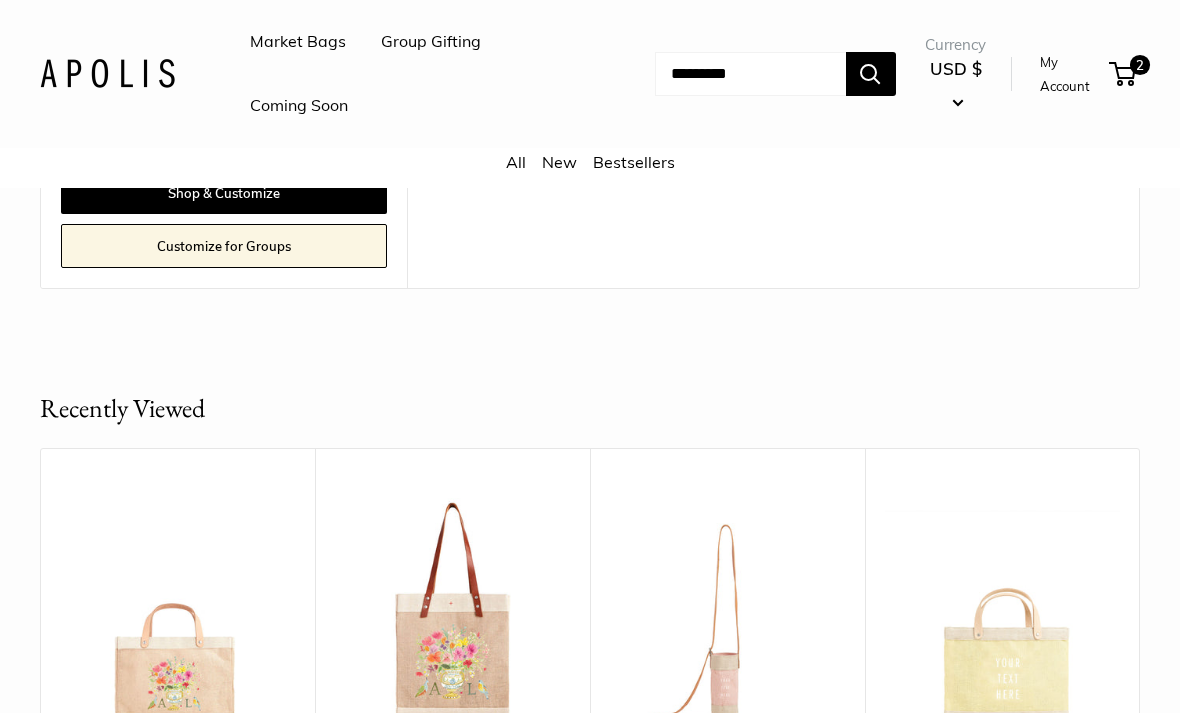 click on "All" at bounding box center (516, 162) 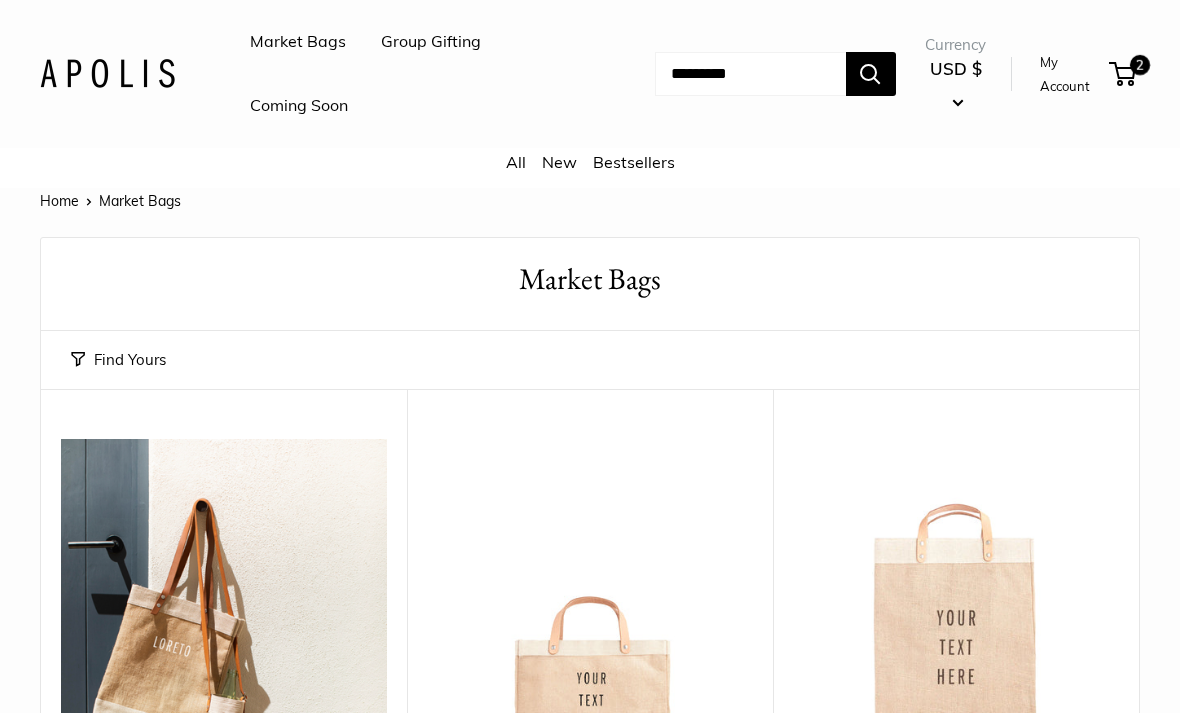 scroll, scrollTop: 0, scrollLeft: 0, axis: both 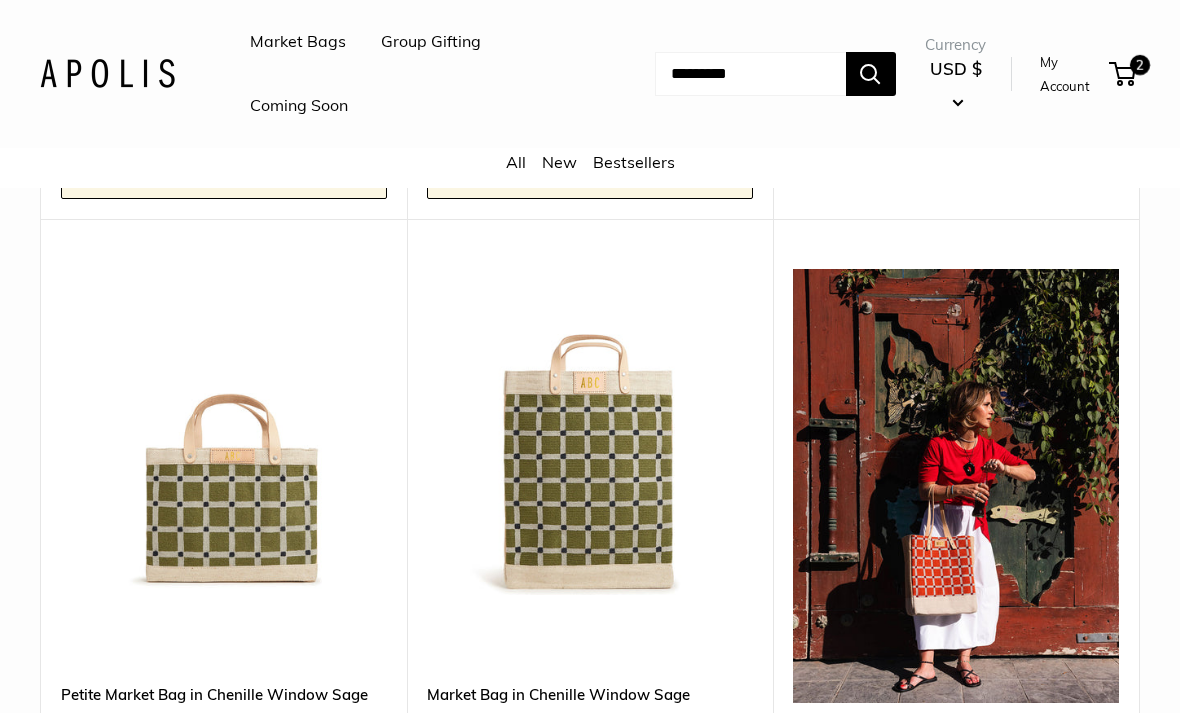 click at bounding box center [956, 486] 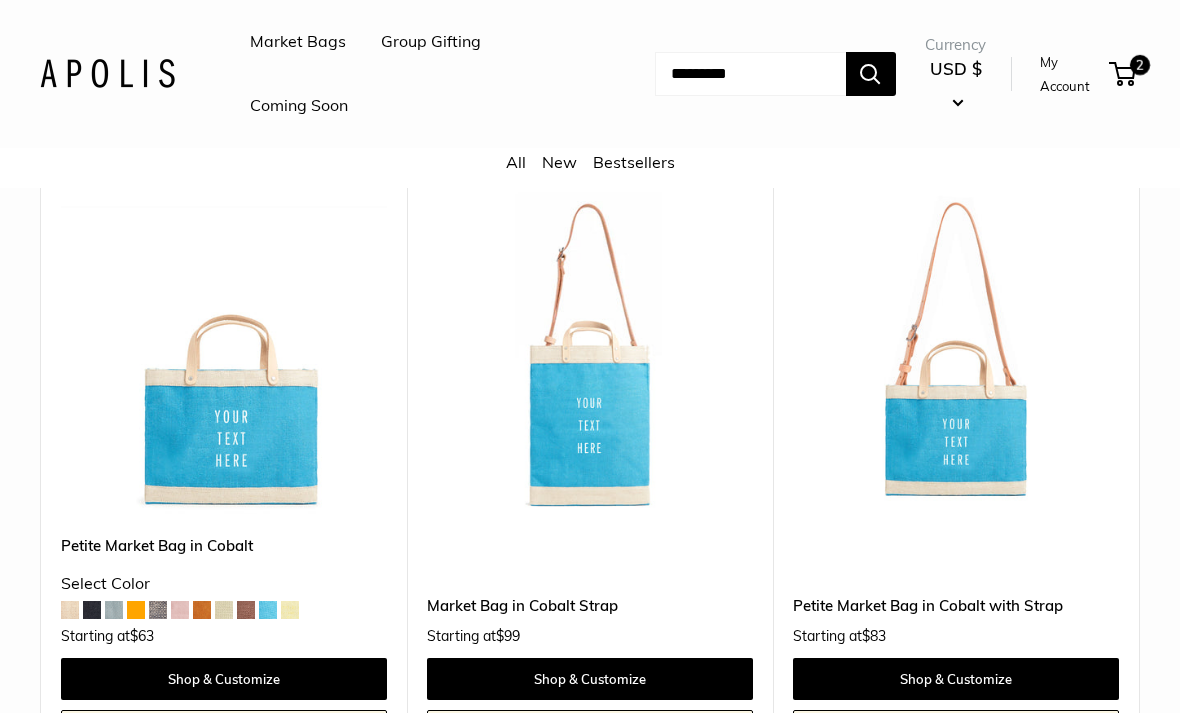 scroll, scrollTop: 5454, scrollLeft: 0, axis: vertical 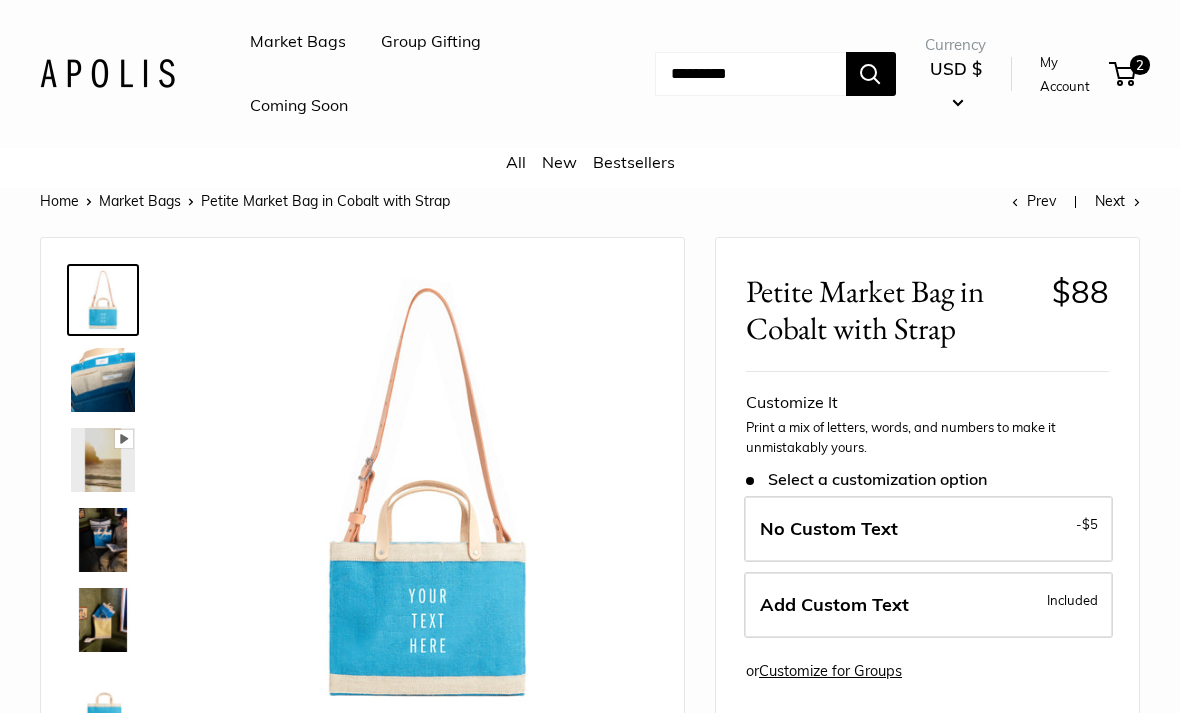click on "Add Custom Text
Included" at bounding box center [928, 605] 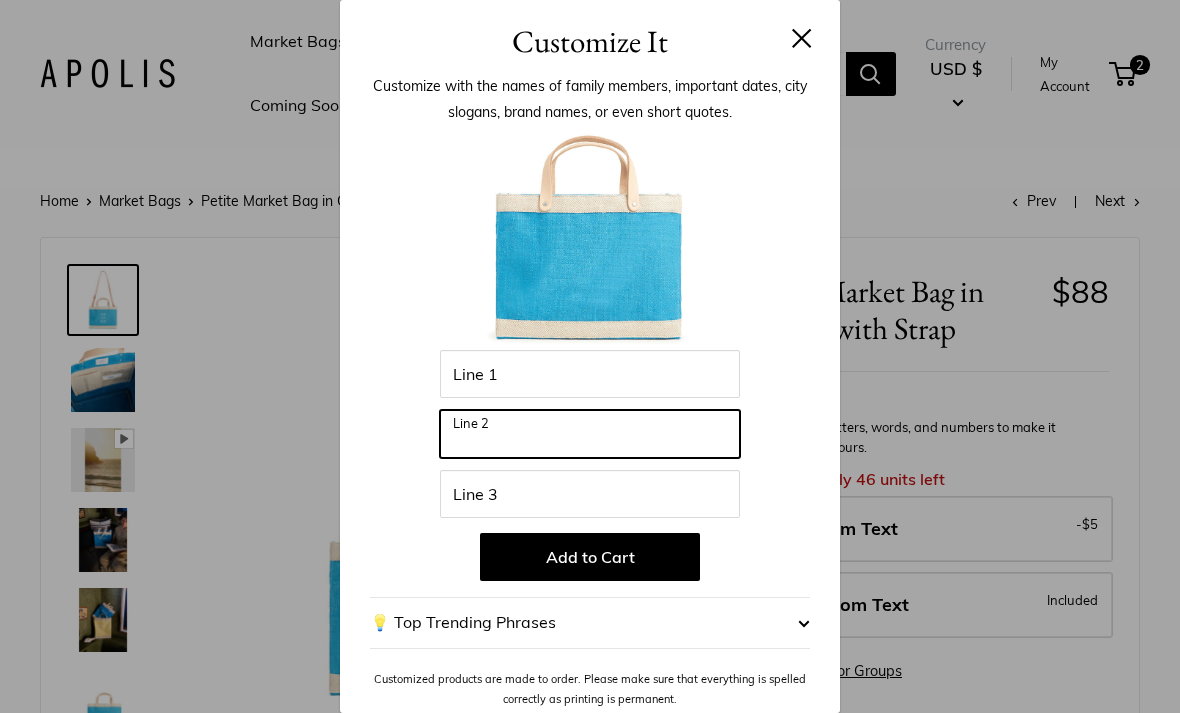 click on "Line 2" at bounding box center (590, 434) 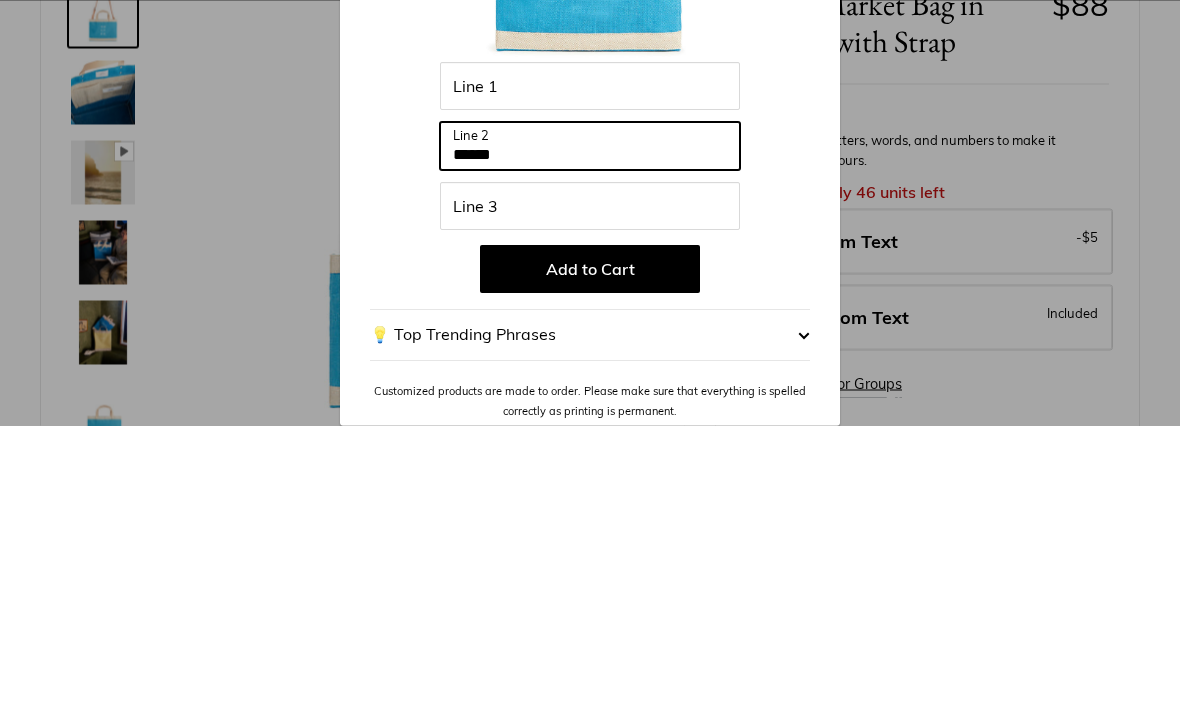 type on "******" 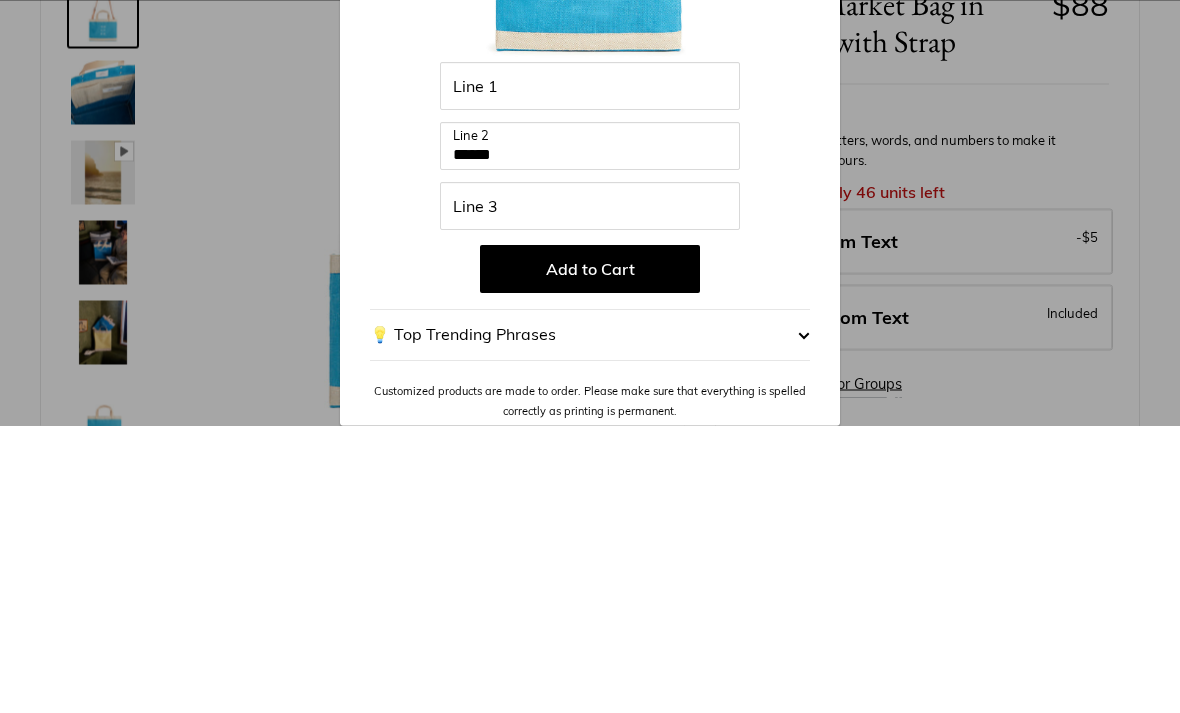 click on "Add to Cart" at bounding box center [590, 557] 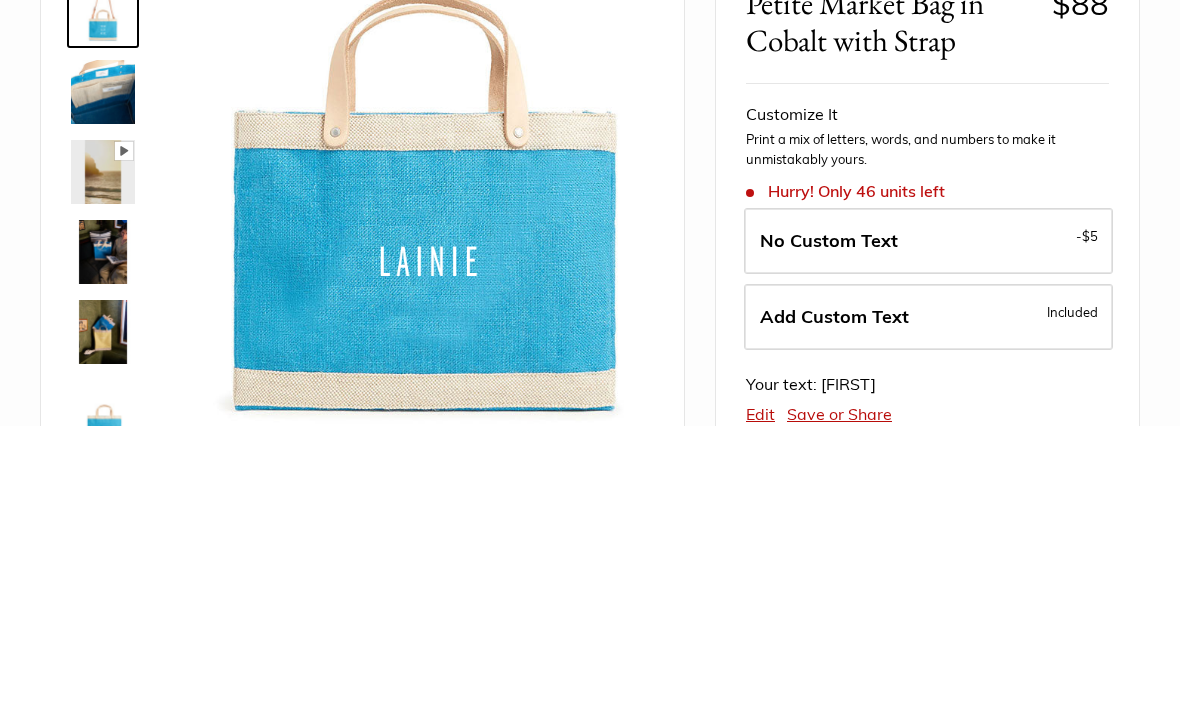 scroll, scrollTop: 288, scrollLeft: 0, axis: vertical 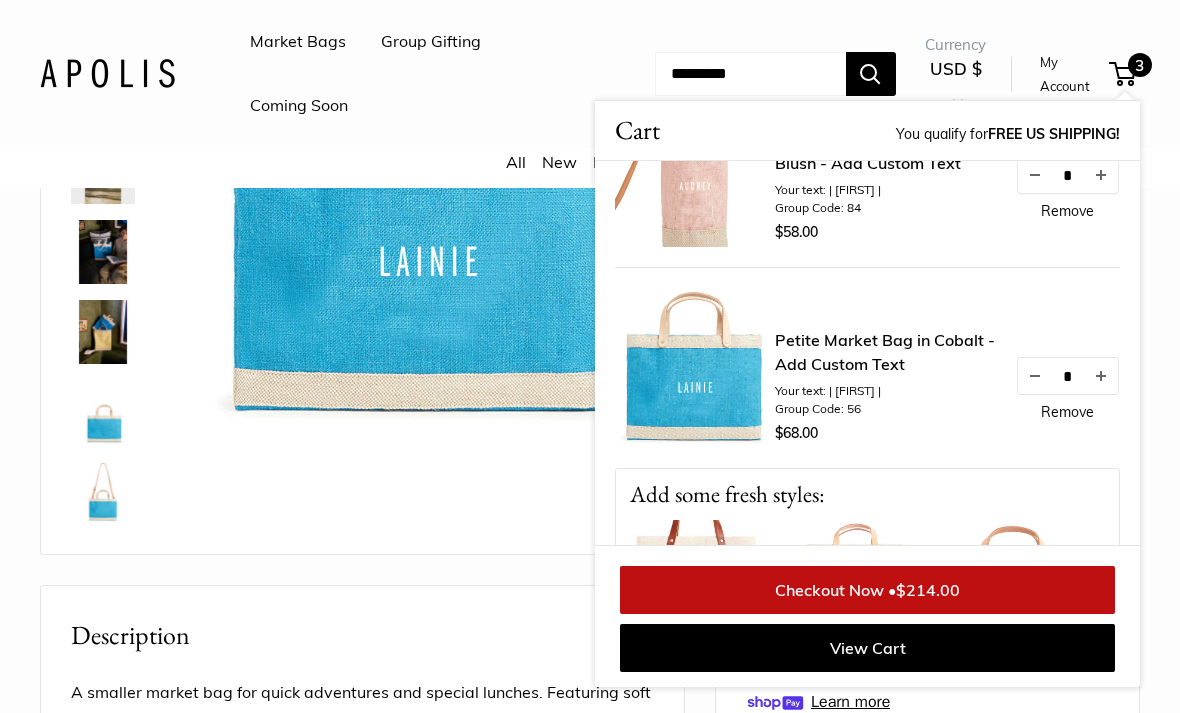 click on "Remove" at bounding box center (1067, 412) 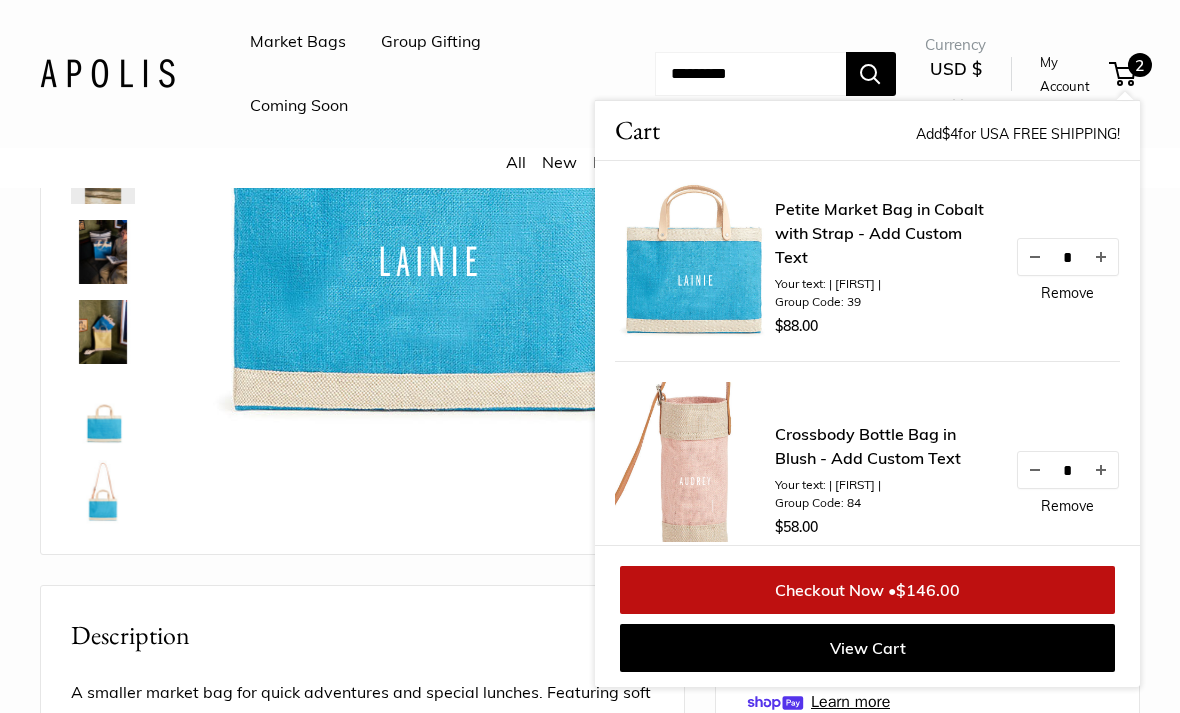 click at bounding box center [103, 492] 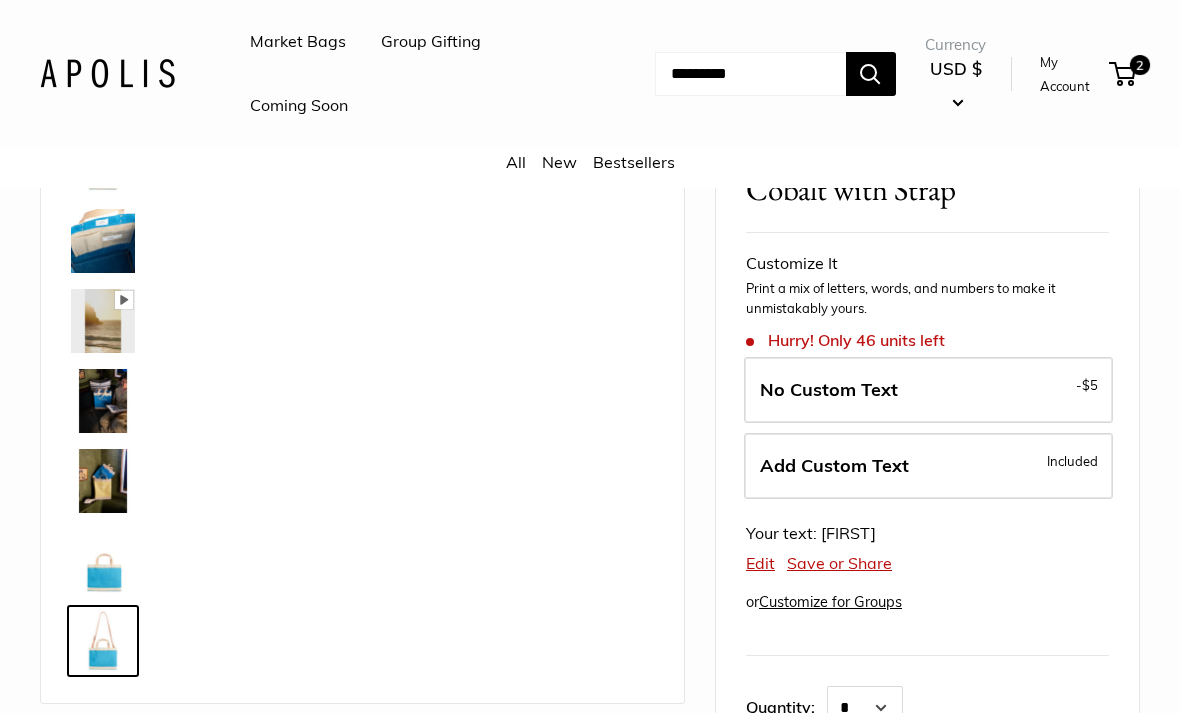 scroll, scrollTop: 143, scrollLeft: 0, axis: vertical 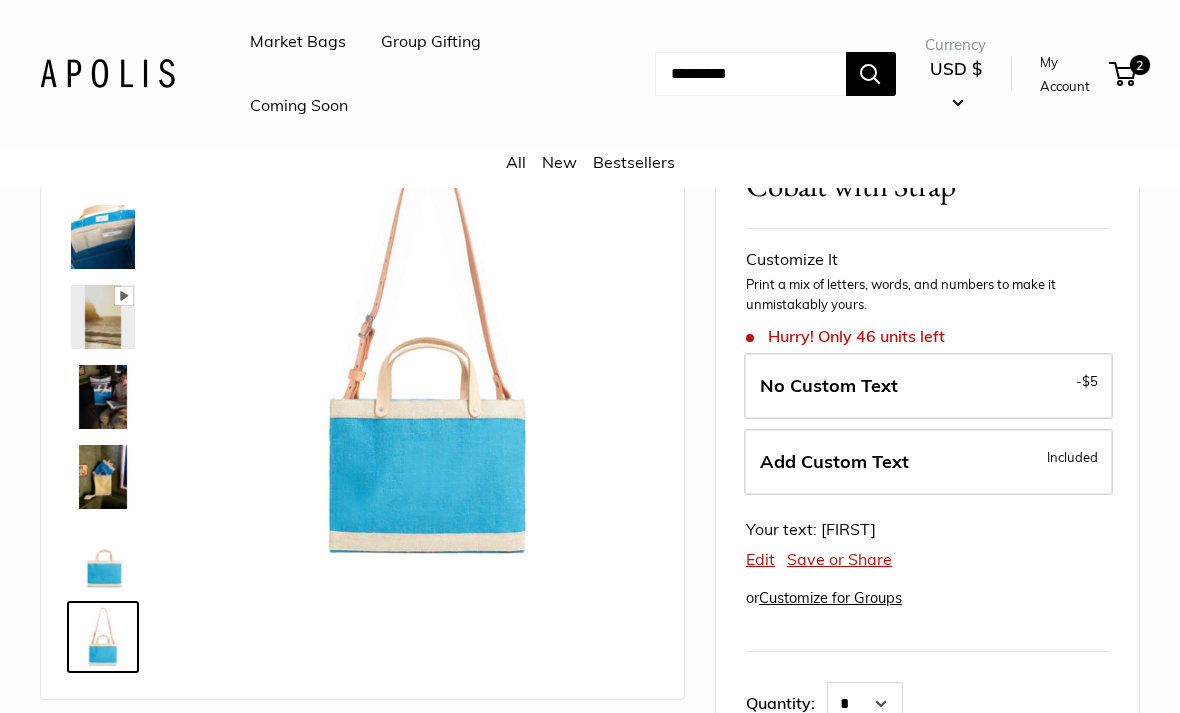 click at bounding box center (103, 557) 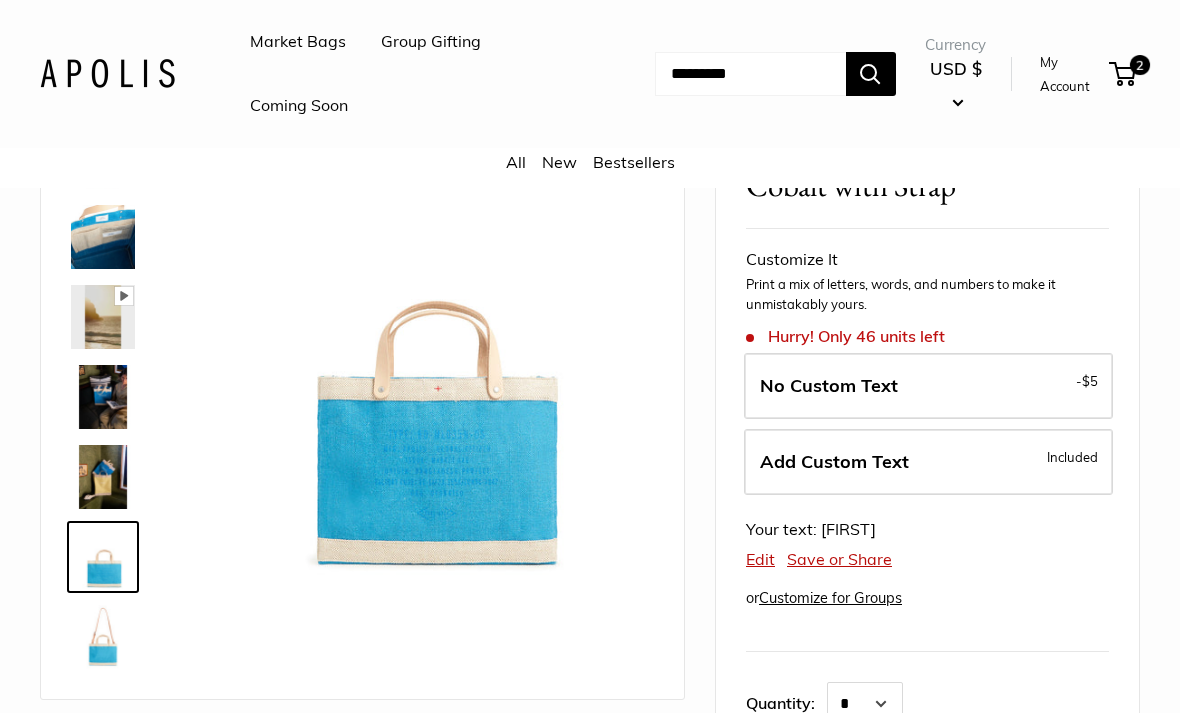 click at bounding box center [103, 477] 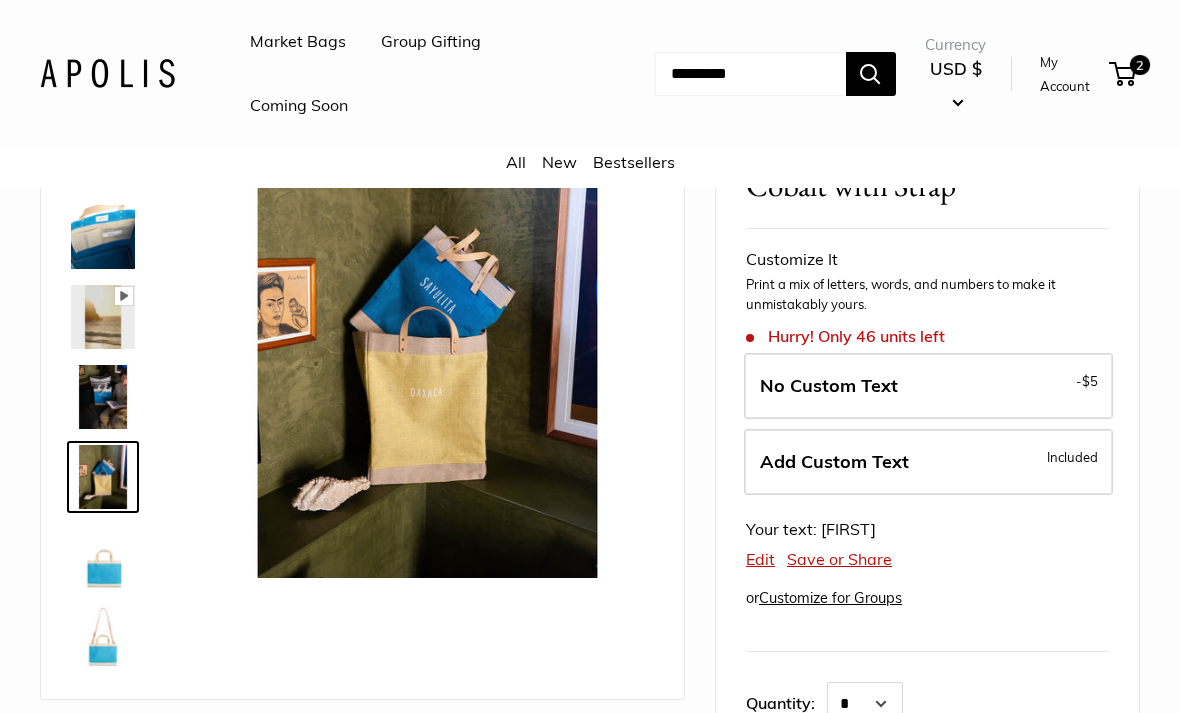 click at bounding box center [103, 397] 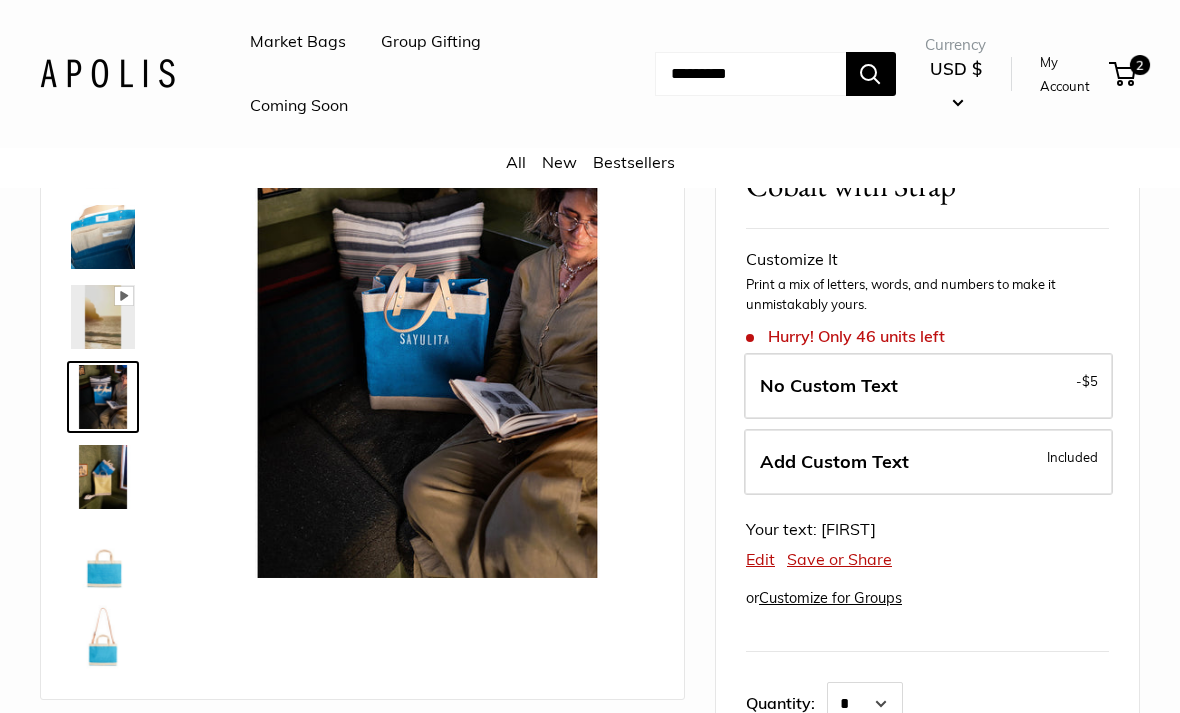 click at bounding box center [103, 317] 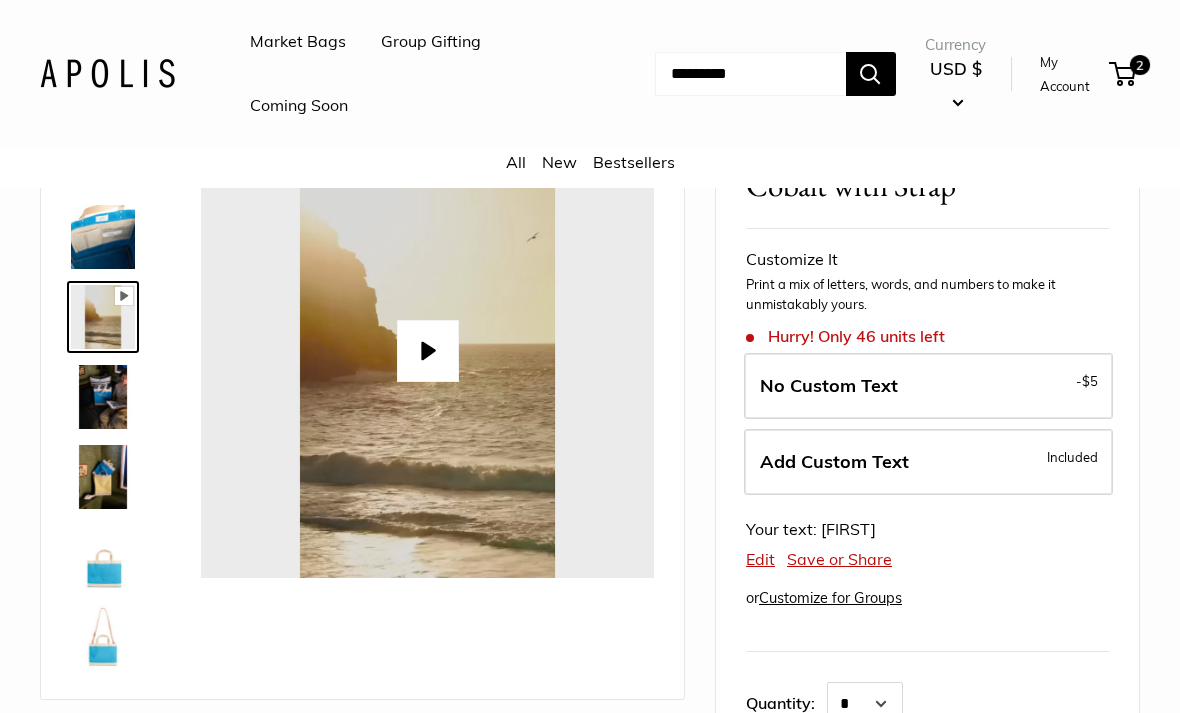 click at bounding box center (103, 237) 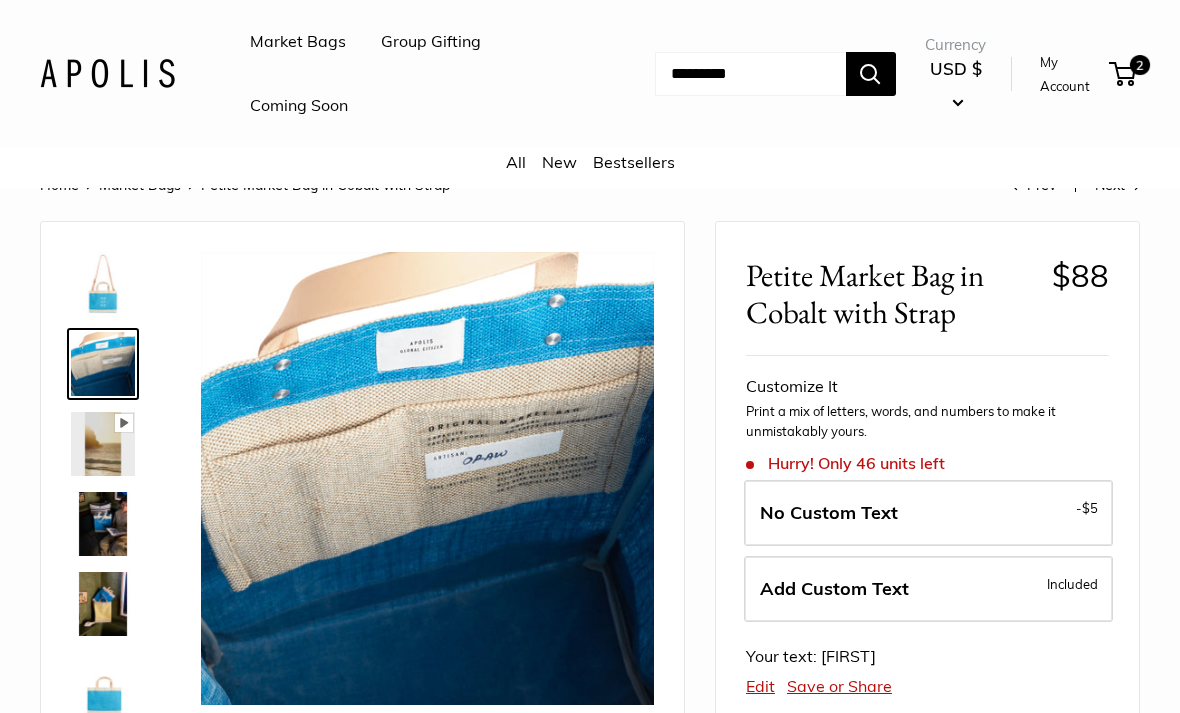 scroll, scrollTop: 17, scrollLeft: 0, axis: vertical 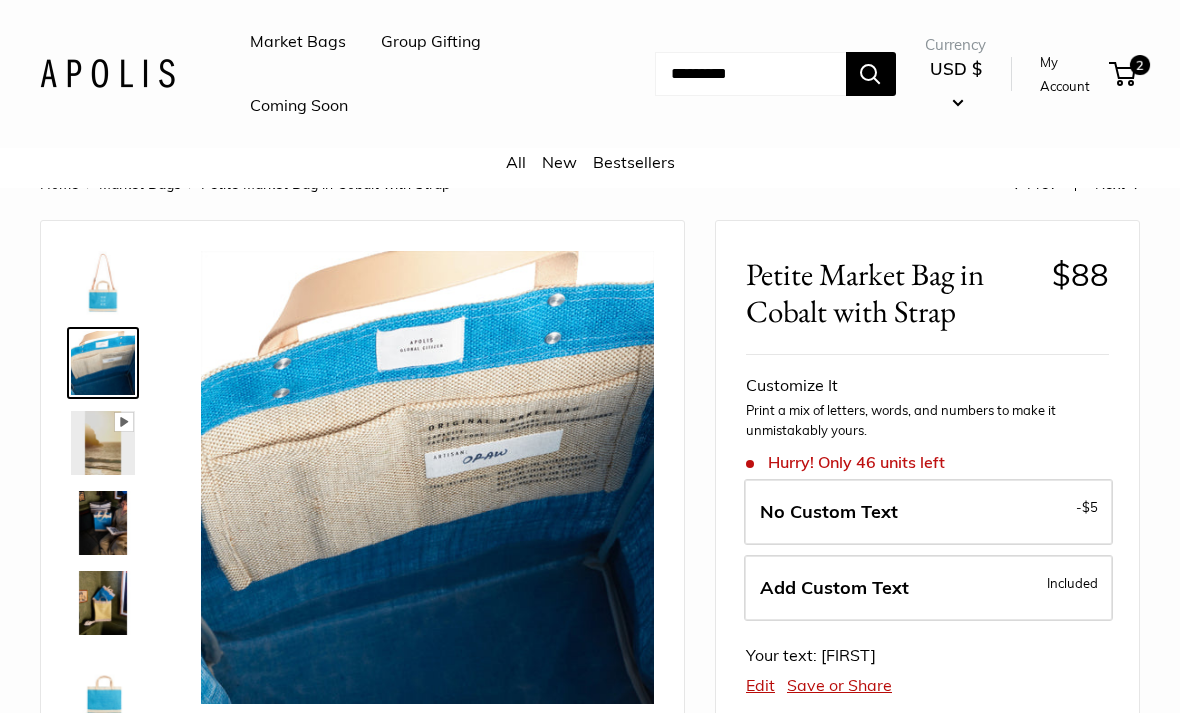 click on "2" at bounding box center [1140, 65] 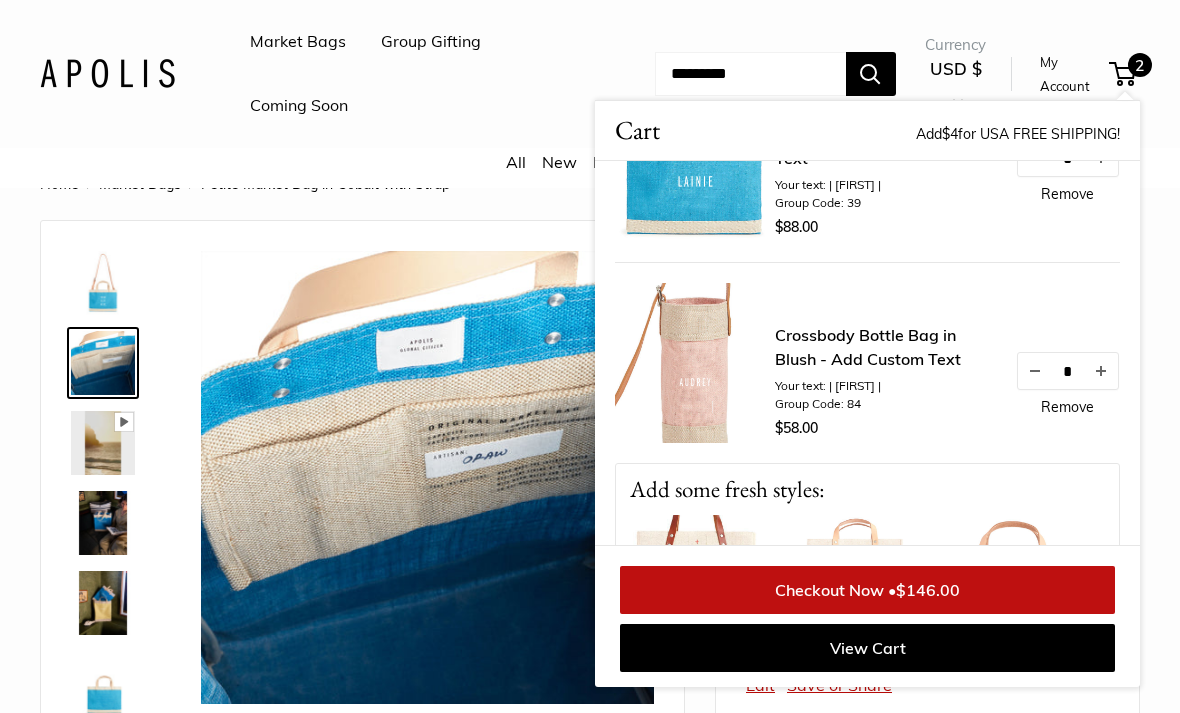 scroll, scrollTop: 0, scrollLeft: 0, axis: both 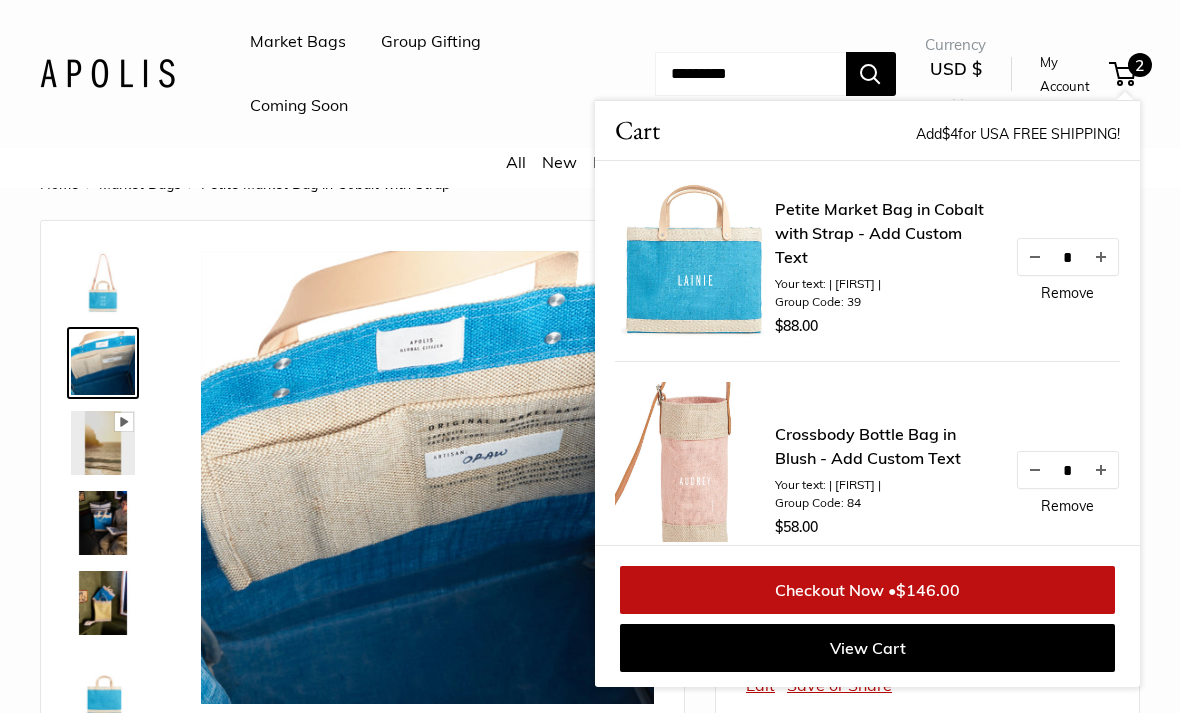 click on "Coming Soon" at bounding box center (299, 106) 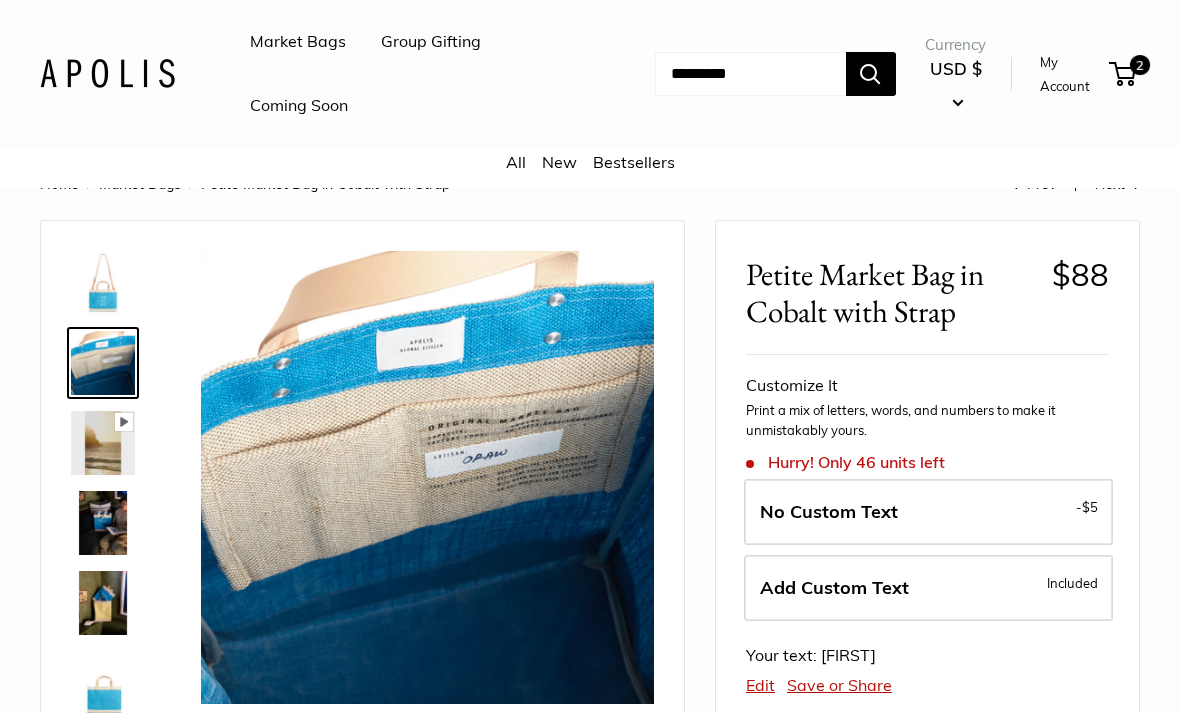 click on "Market Bags Group Gifting Coming Soon
Need help?
Text Us:  20919
hello@apolisglobal.com
Follow Us
Facebook
Twitter
Instagram
Pinterest
YouTube
Vimeo
Tumblr
Market Bags Group Gifting Coming Soon" at bounding box center [590, 74] 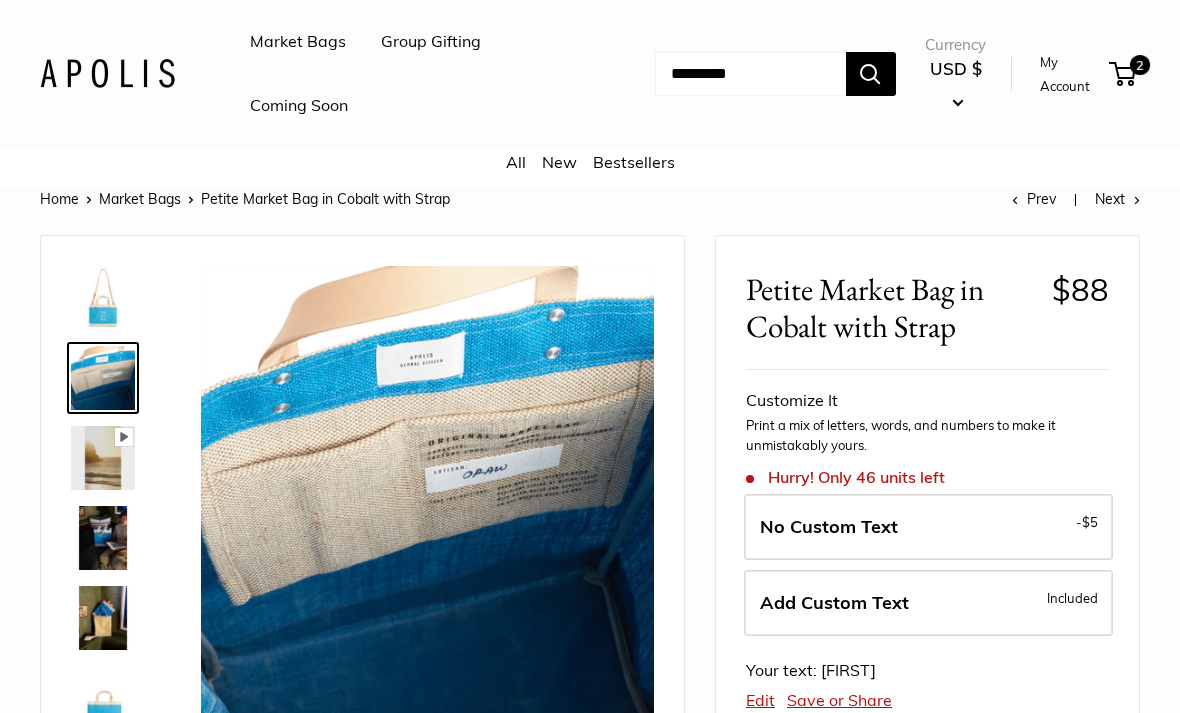 scroll, scrollTop: 0, scrollLeft: 0, axis: both 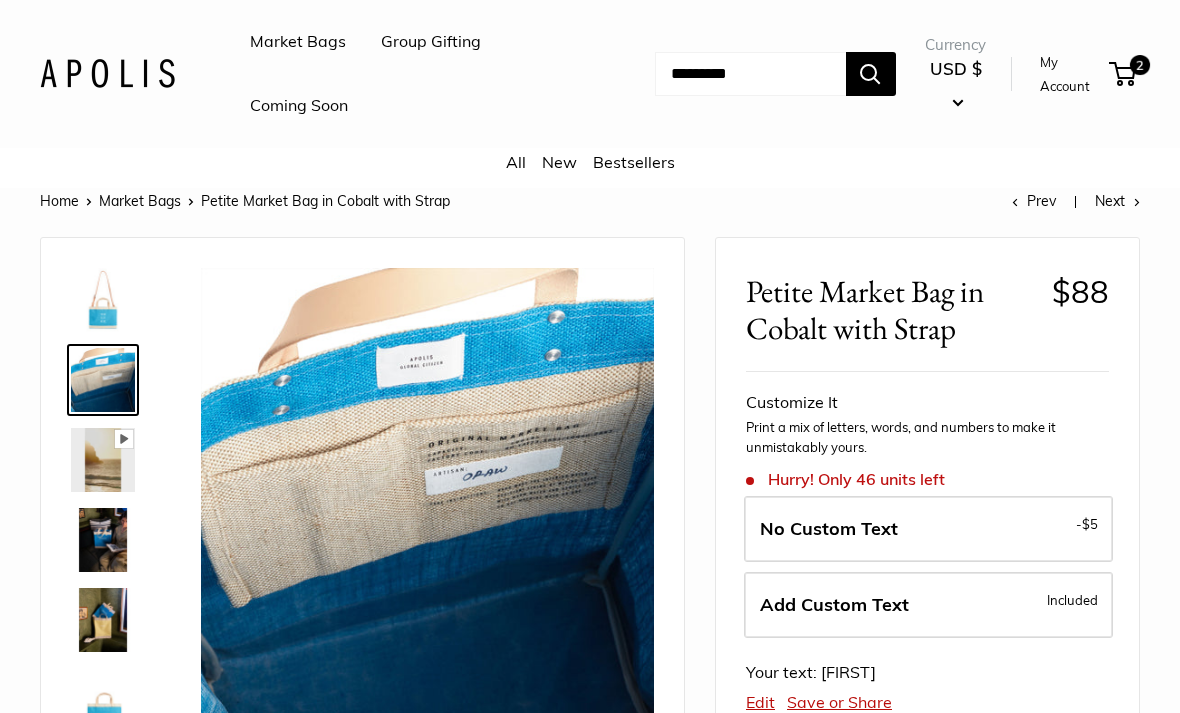 click on "All" at bounding box center (516, 162) 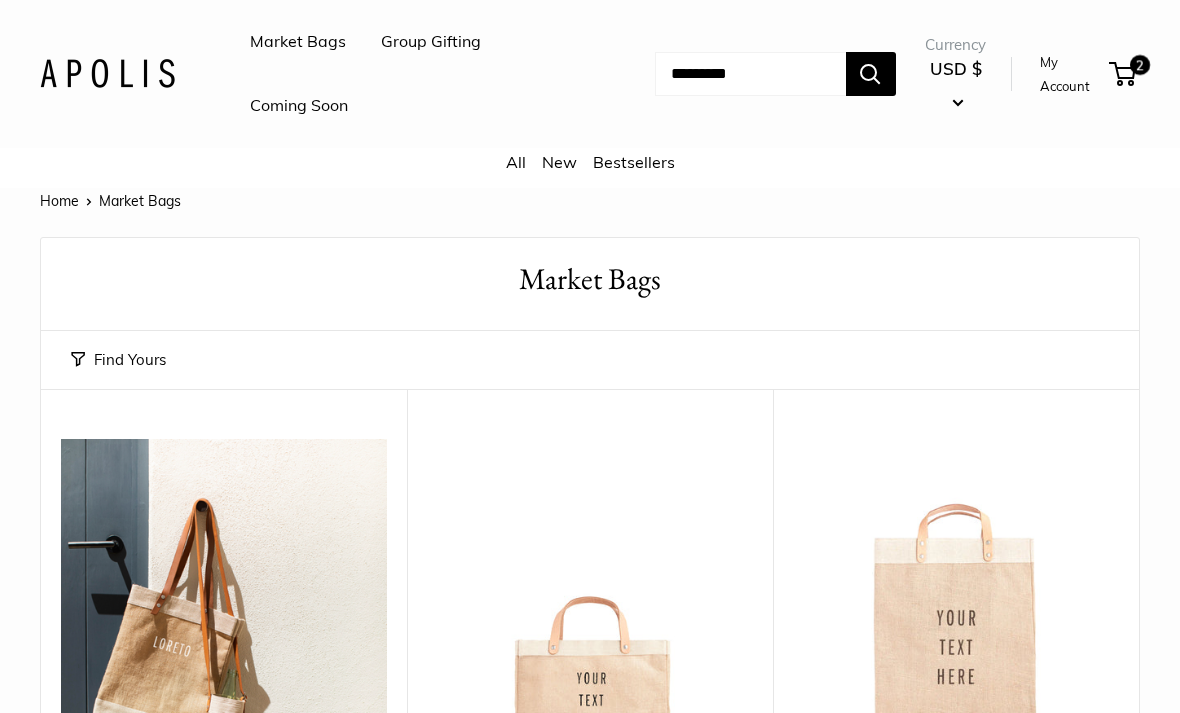 scroll, scrollTop: 0, scrollLeft: 0, axis: both 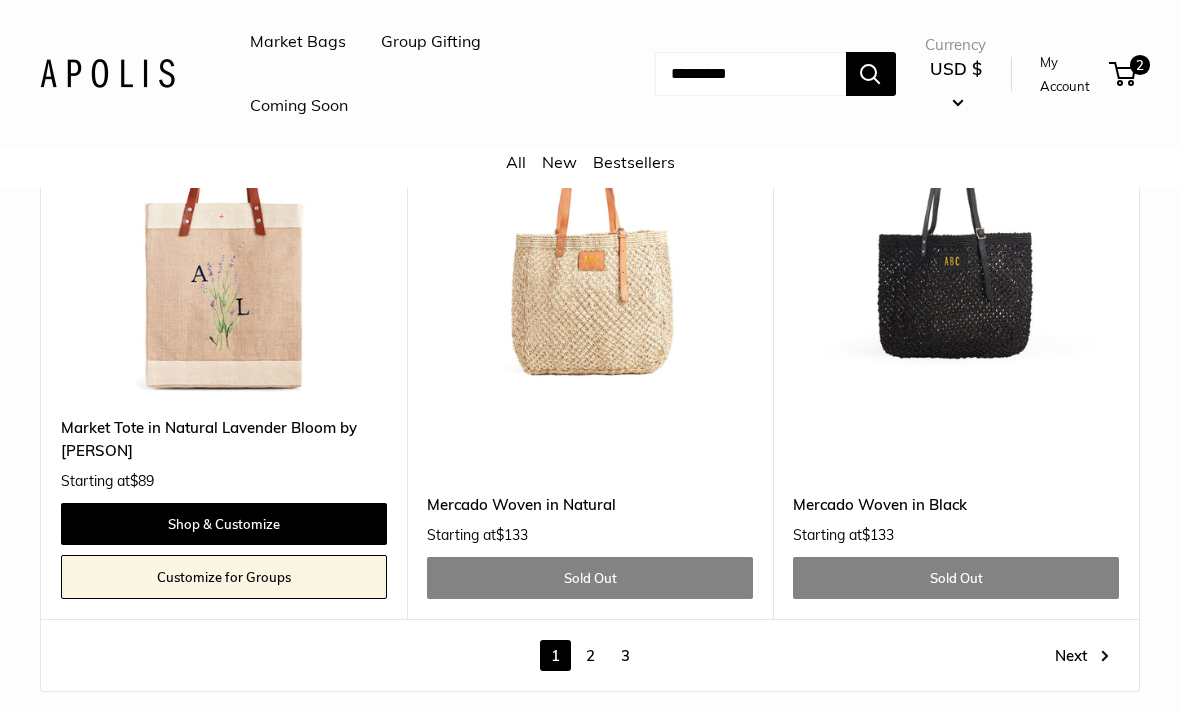 click on "2" at bounding box center (590, 655) 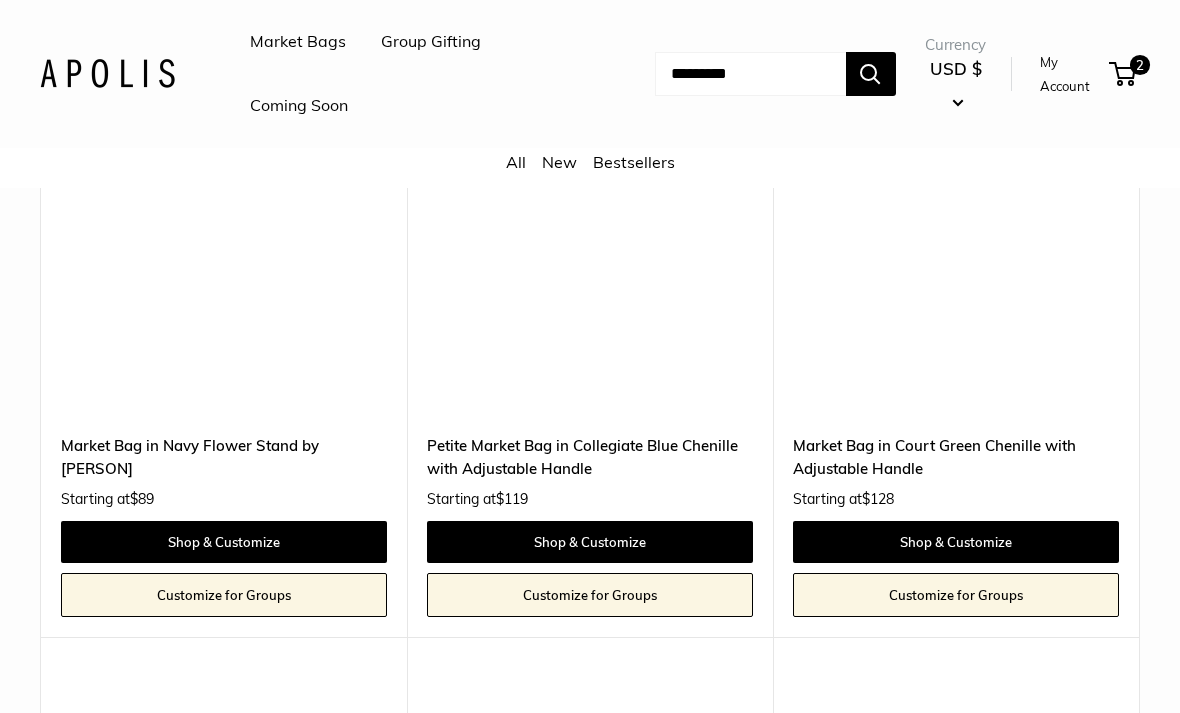 scroll, scrollTop: 2132, scrollLeft: 0, axis: vertical 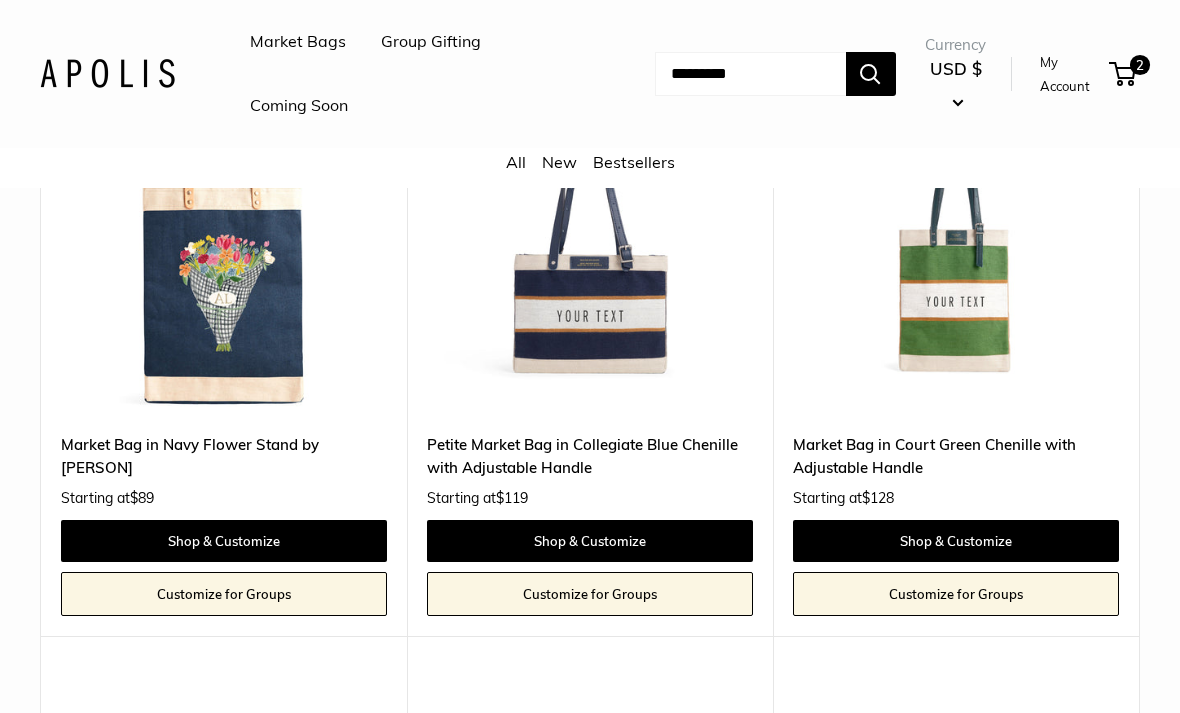 click on "Petite Market Bag in Collegiate Blue Chenille with Adjustable Handle" at bounding box center (590, 457) 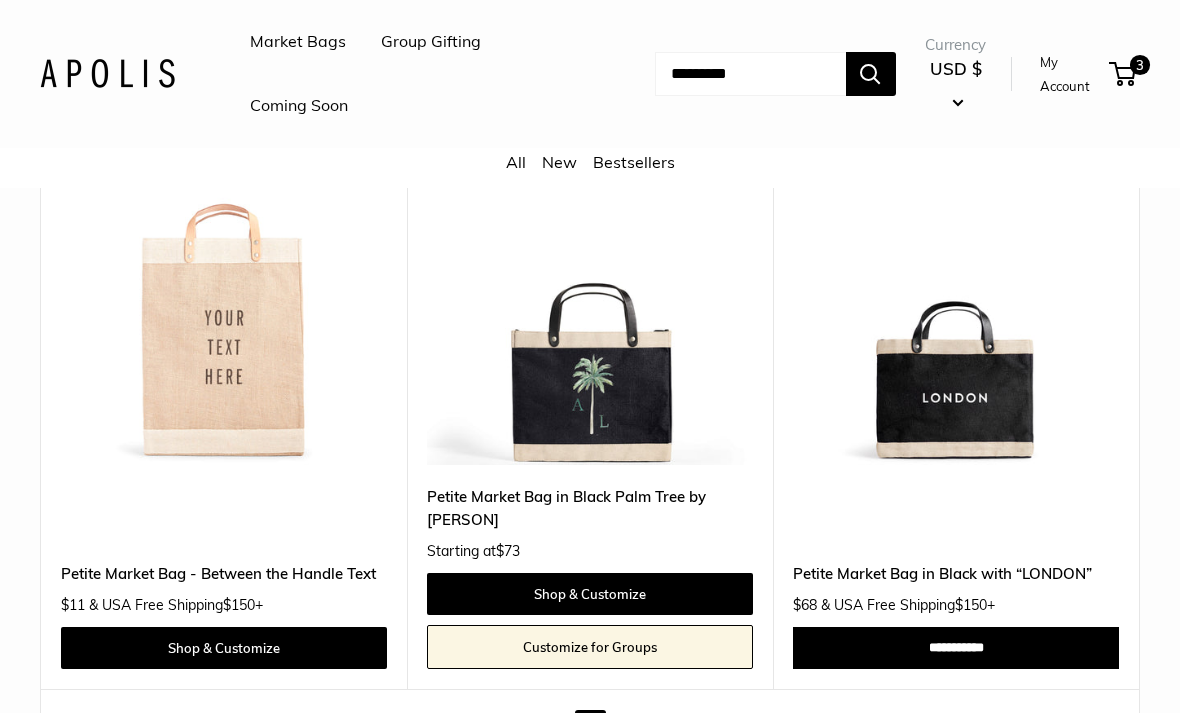 scroll, scrollTop: 9057, scrollLeft: 0, axis: vertical 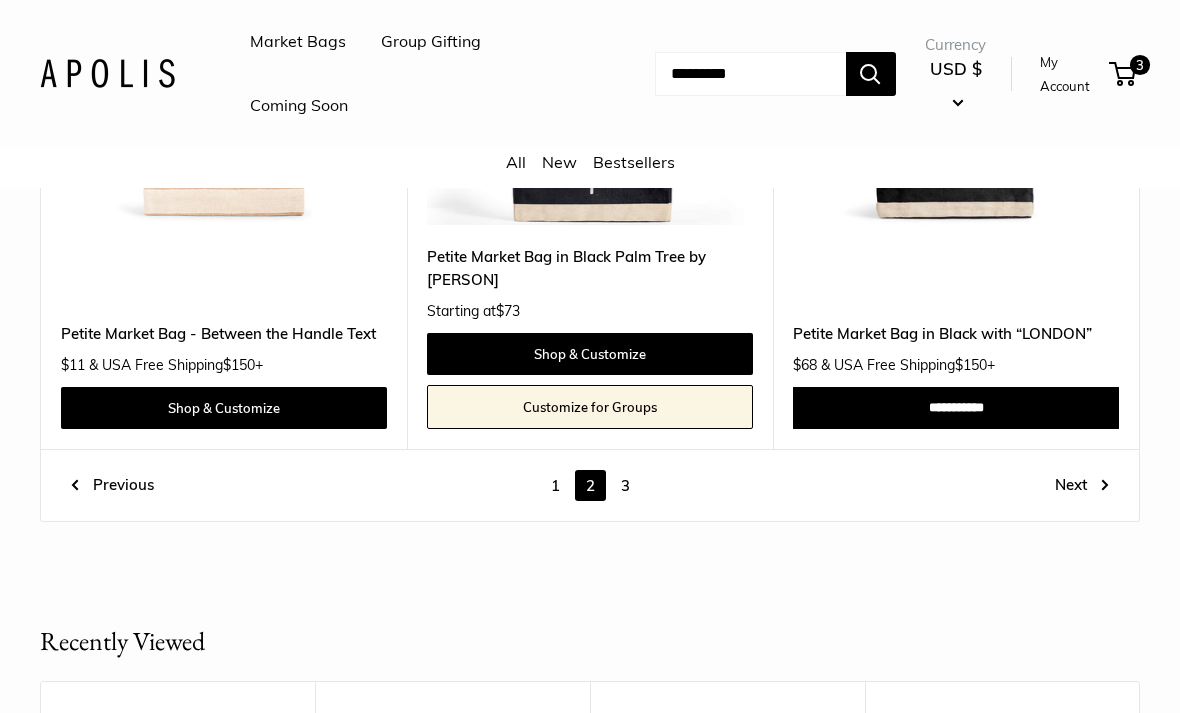 click on "3" at bounding box center [625, 485] 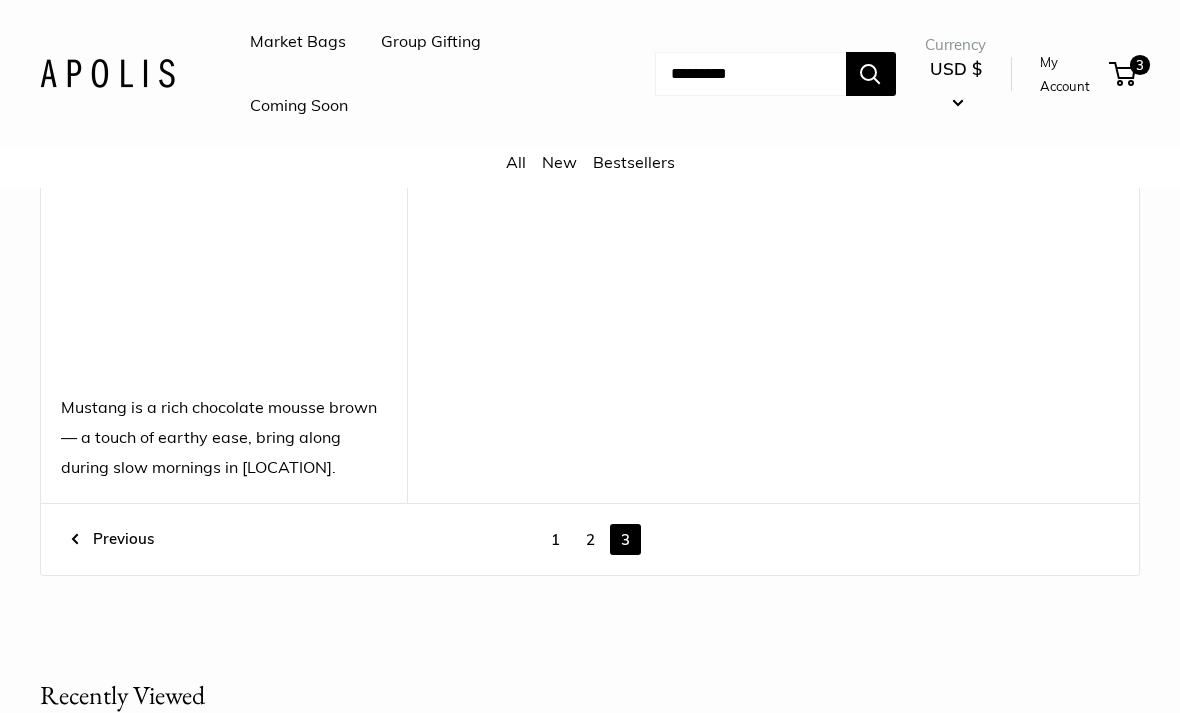 scroll, scrollTop: 9690, scrollLeft: 0, axis: vertical 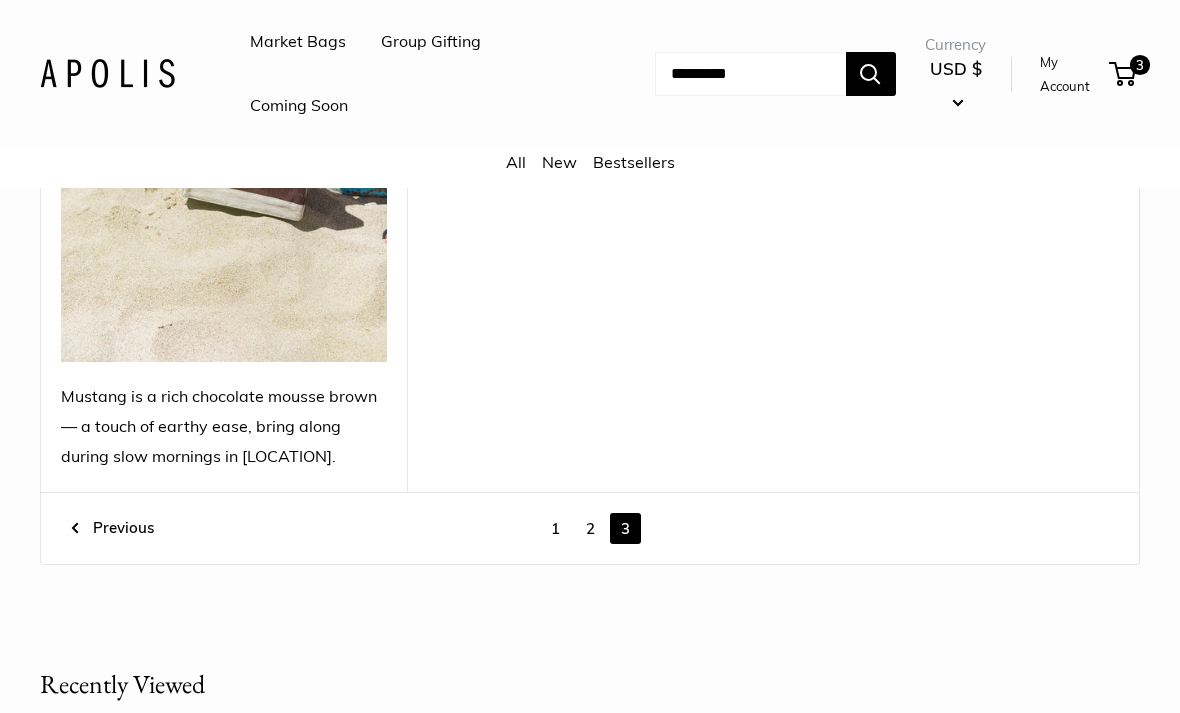 click on "1" at bounding box center [555, 528] 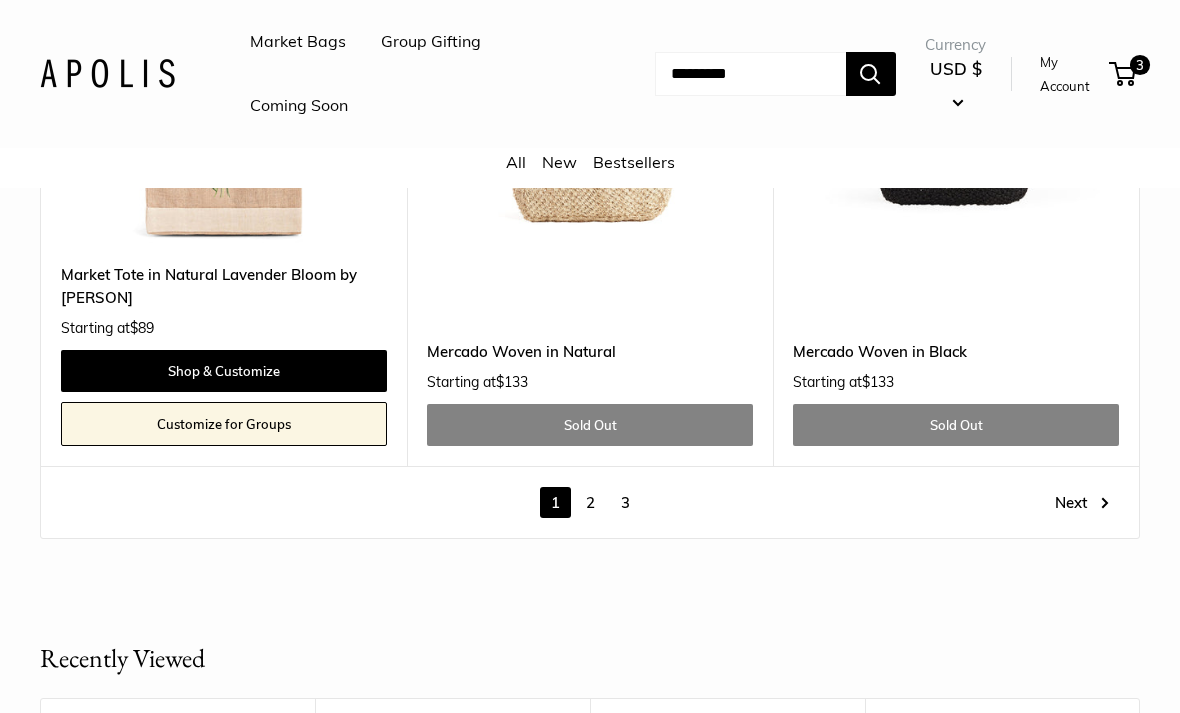 scroll, scrollTop: 10291, scrollLeft: 0, axis: vertical 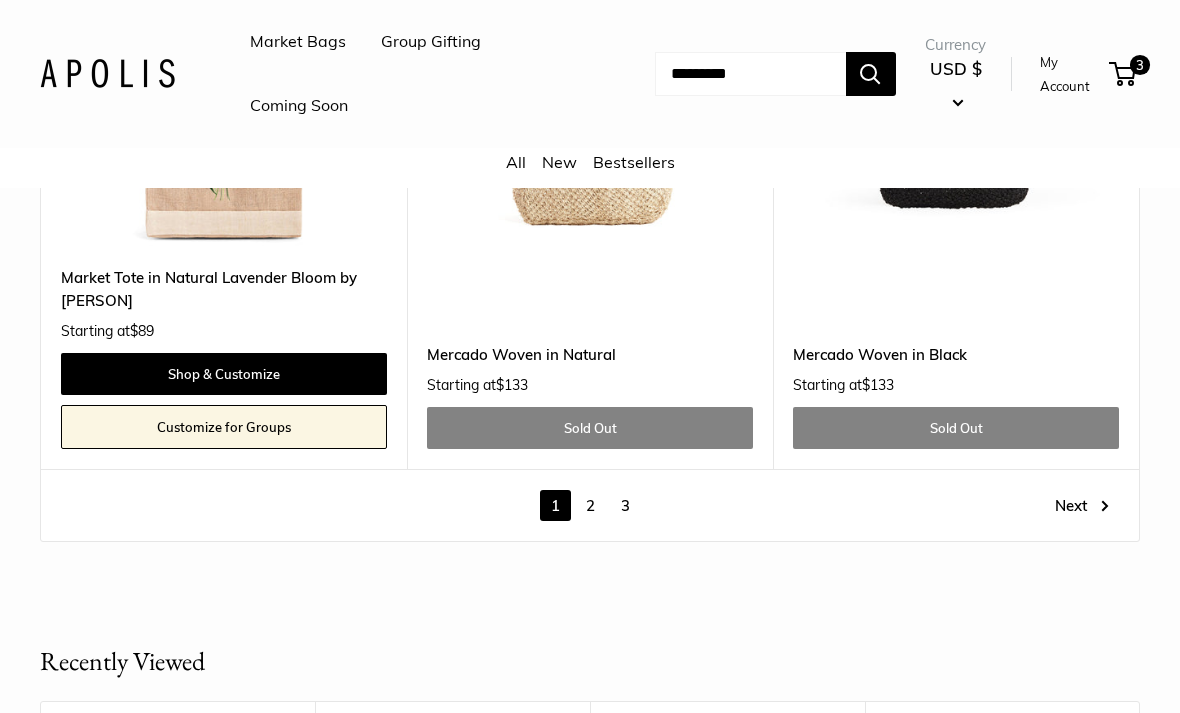 click on "2" at bounding box center (590, 505) 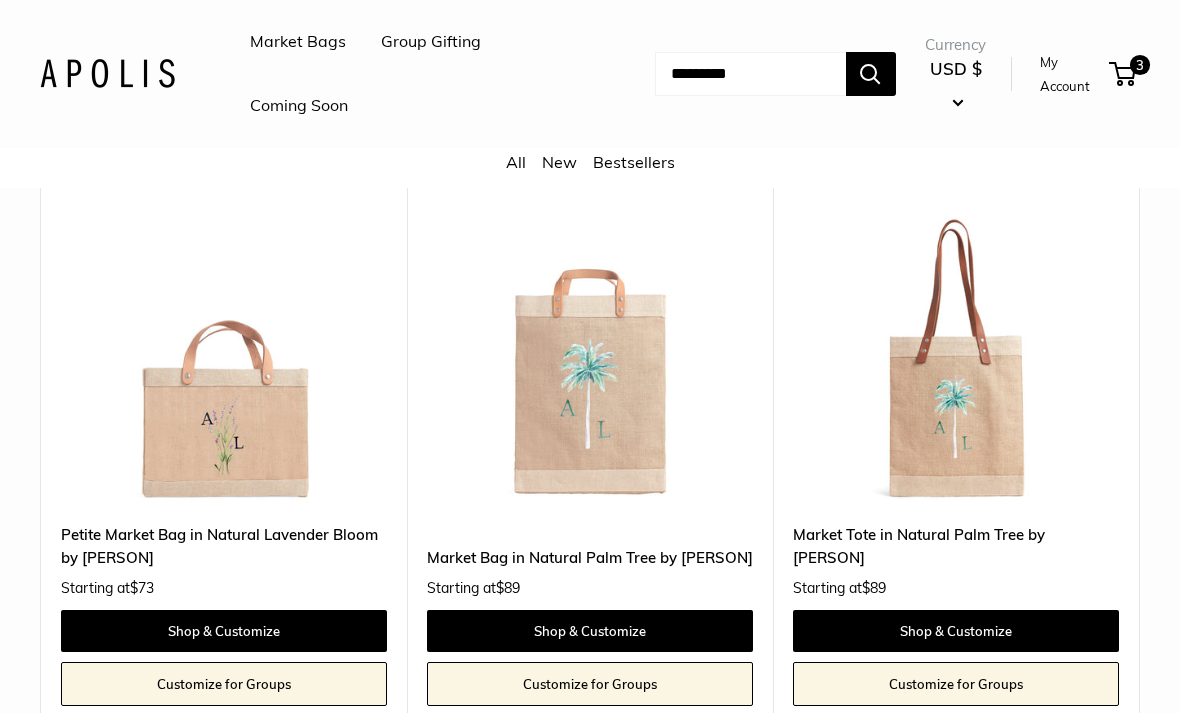 scroll, scrollTop: 250, scrollLeft: 0, axis: vertical 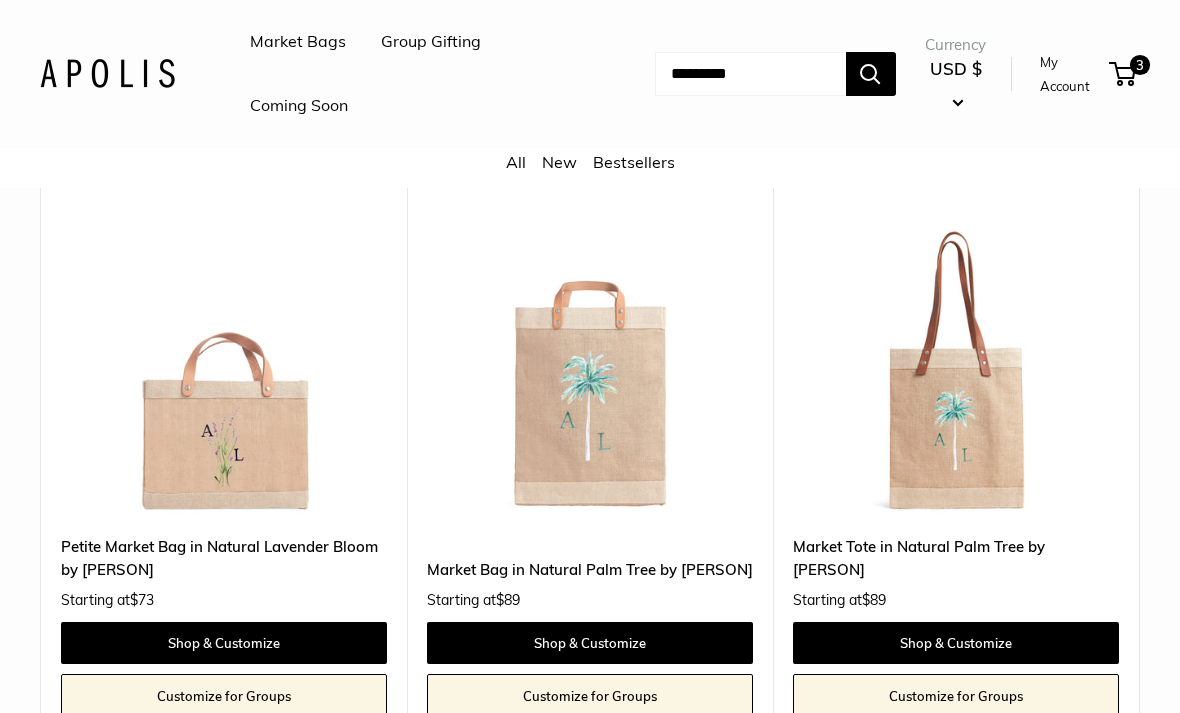 click on "Shop & Customize" at bounding box center [590, 643] 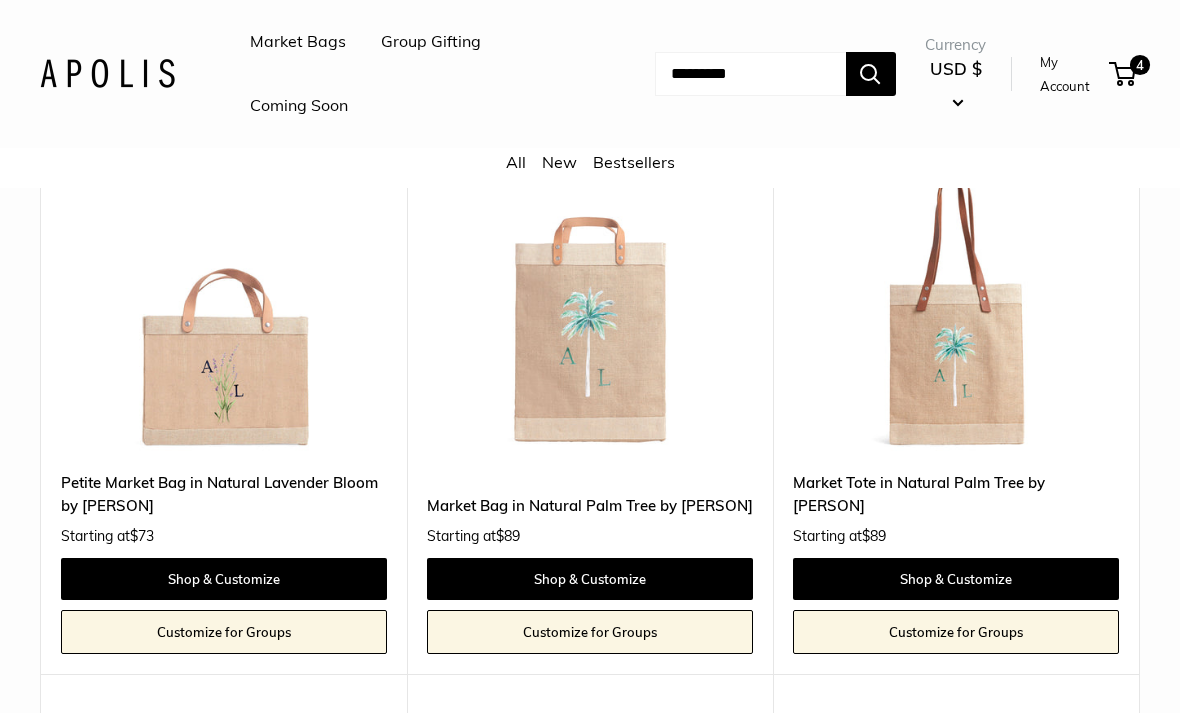 click on "Shop & Customize" at bounding box center [956, 579] 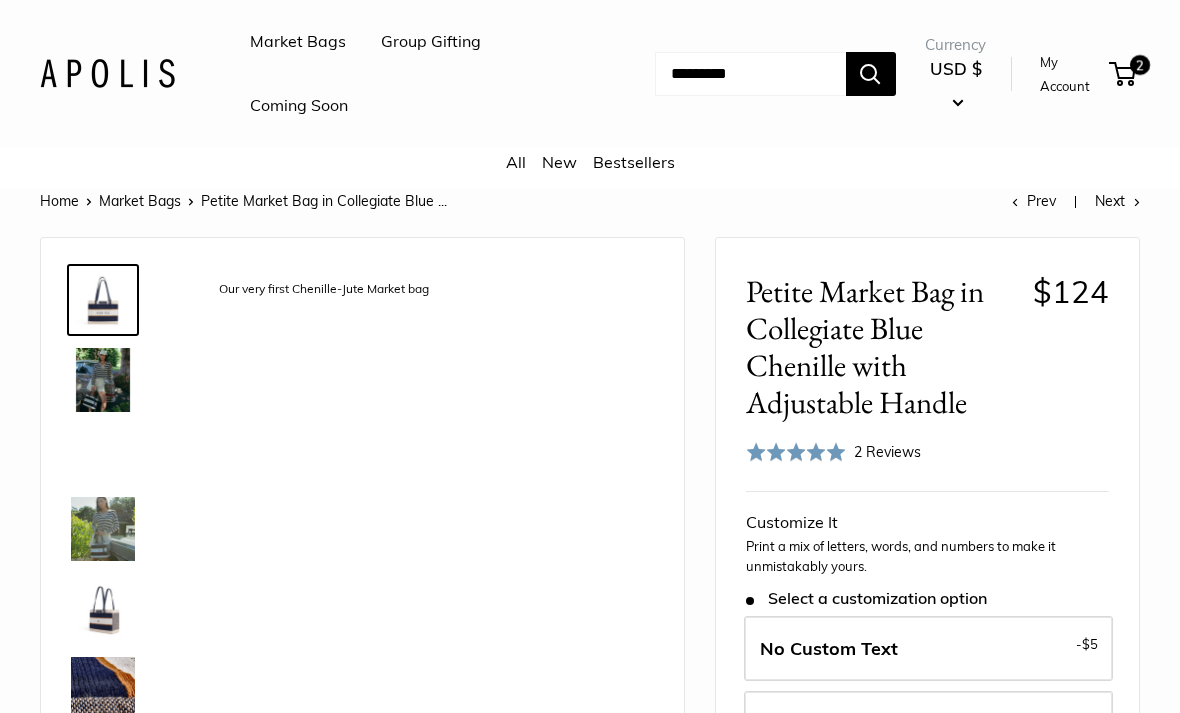 scroll, scrollTop: 0, scrollLeft: 0, axis: both 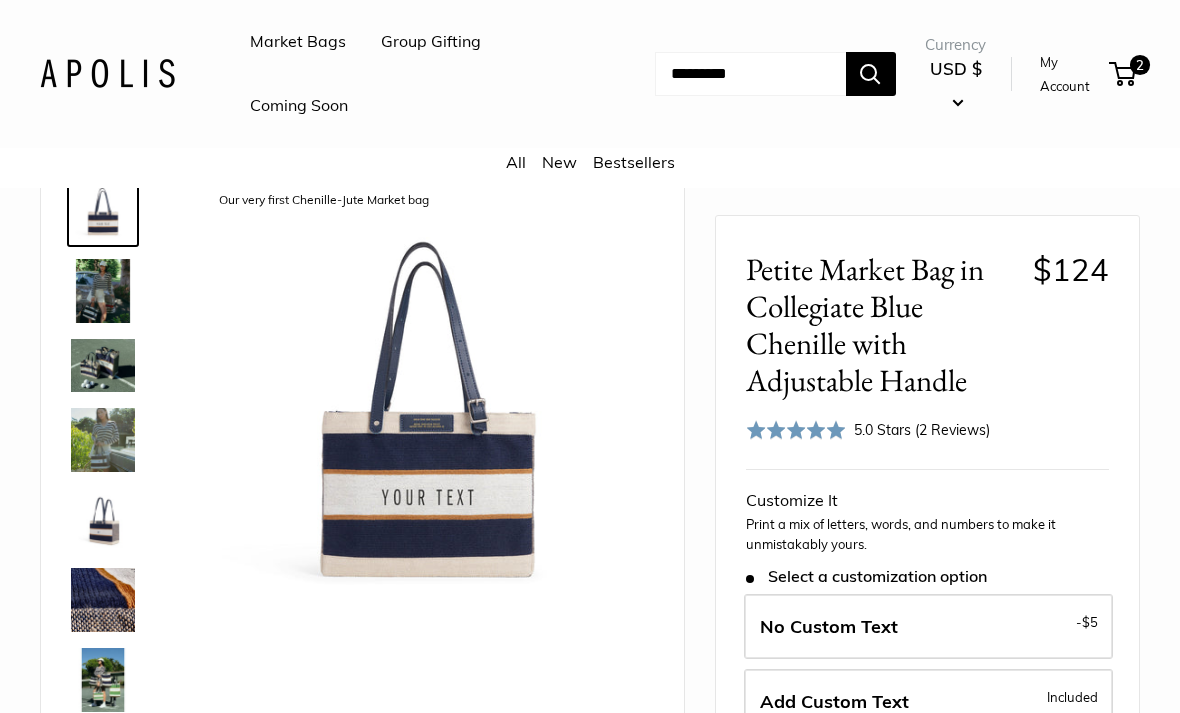 click at bounding box center (103, 291) 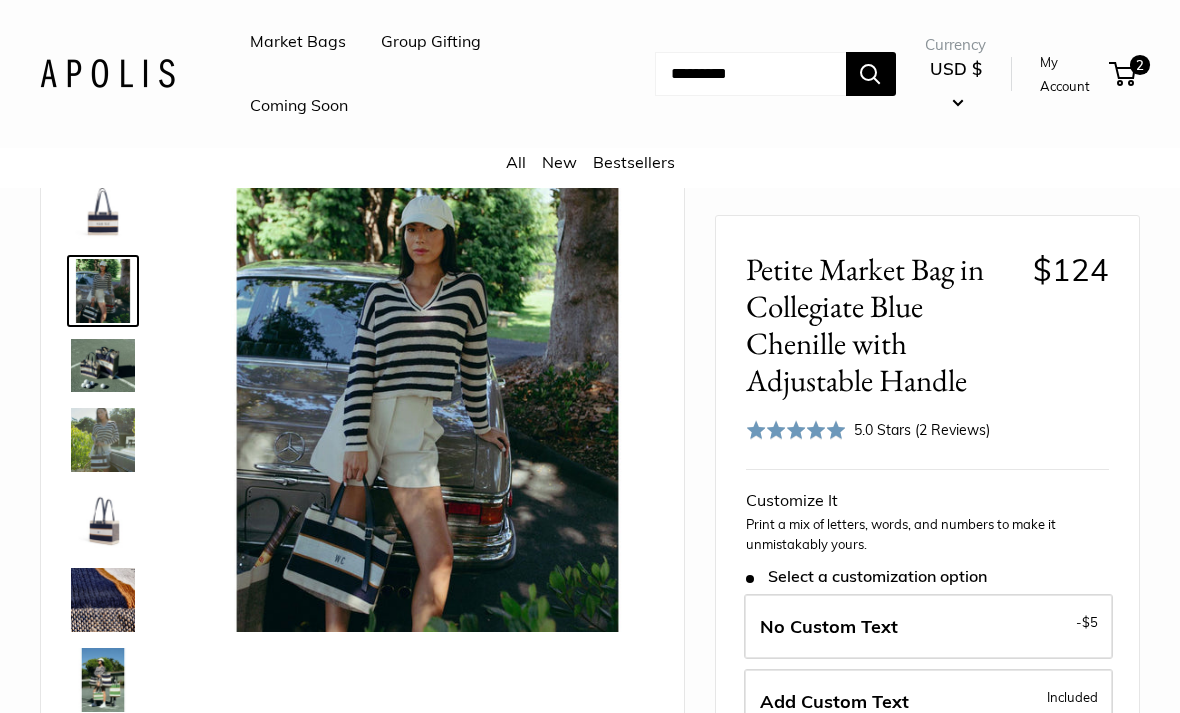 click at bounding box center (103, 365) 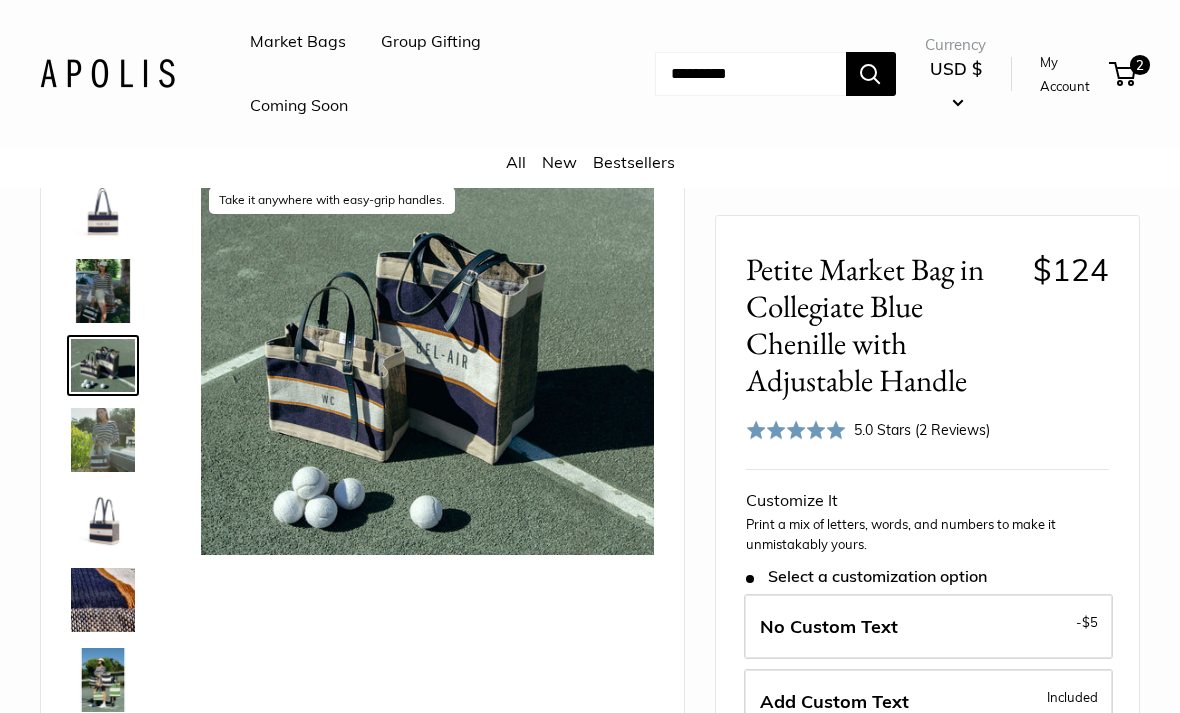 click at bounding box center (103, 440) 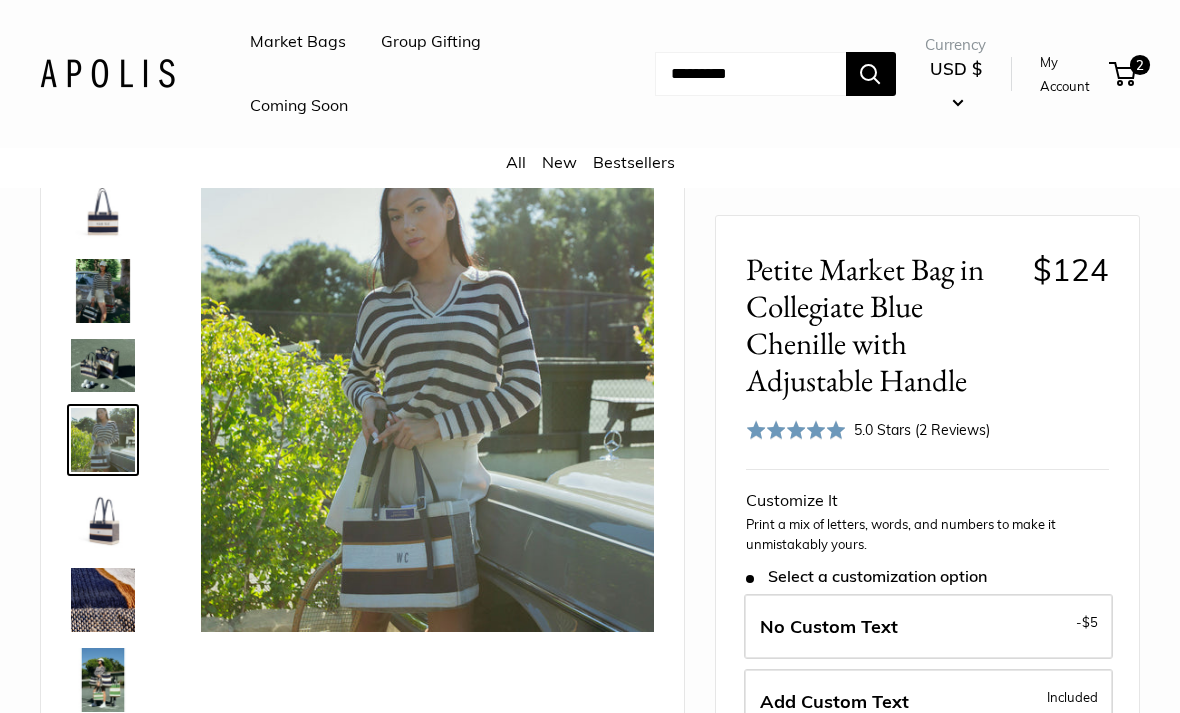 click at bounding box center (103, 520) 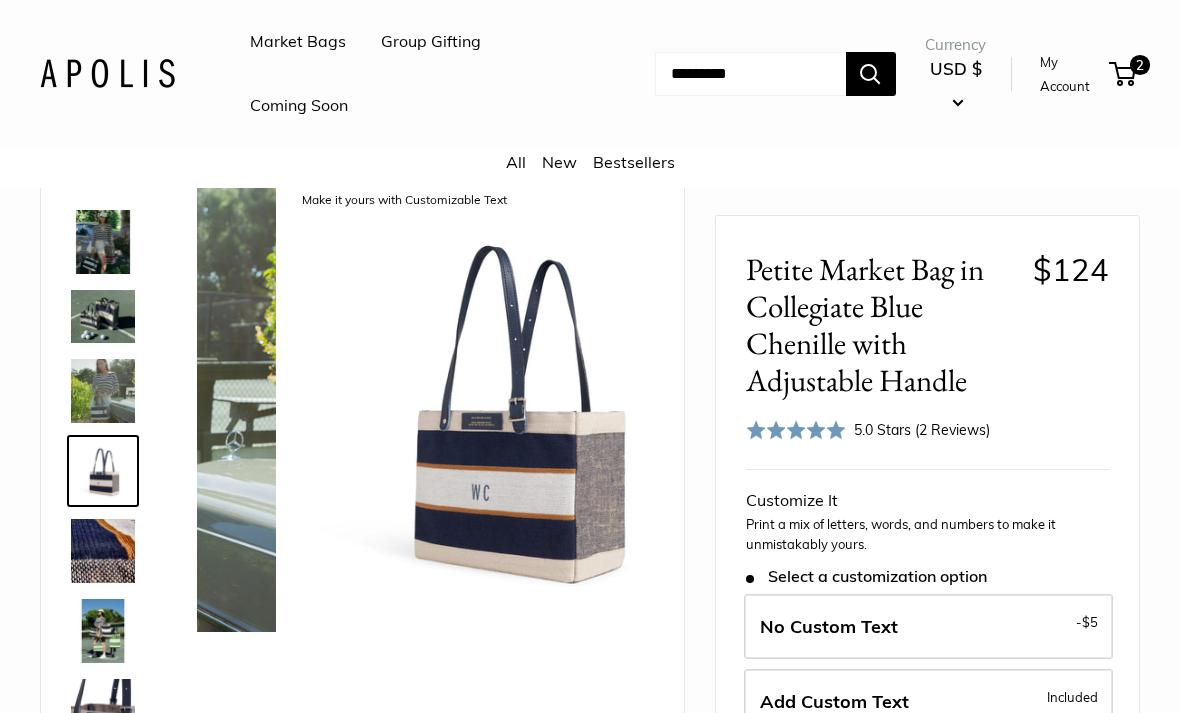 scroll, scrollTop: 51, scrollLeft: 0, axis: vertical 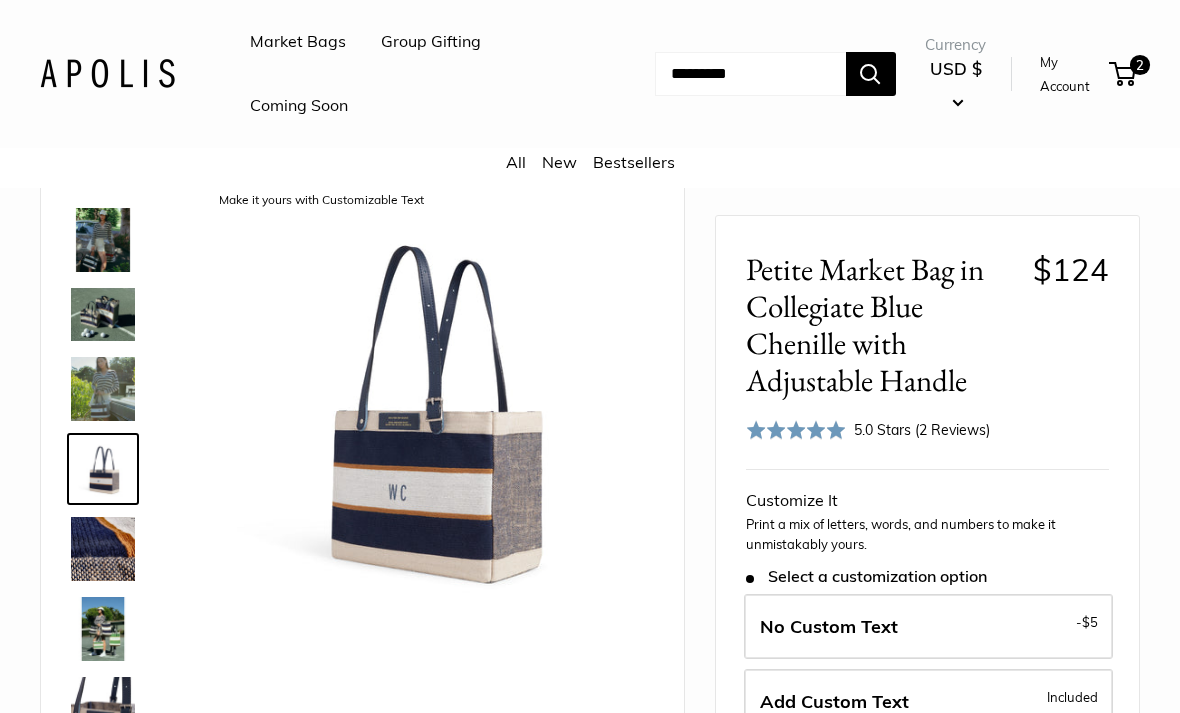 click at bounding box center [103, 549] 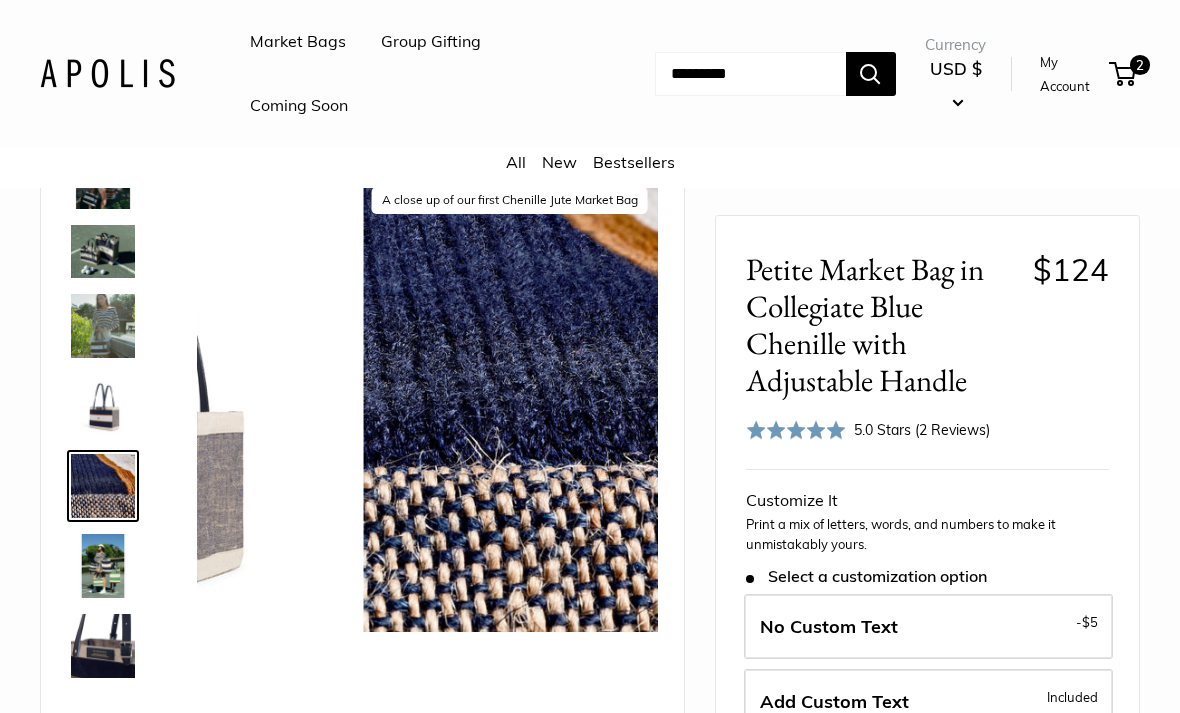 scroll, scrollTop: 131, scrollLeft: 0, axis: vertical 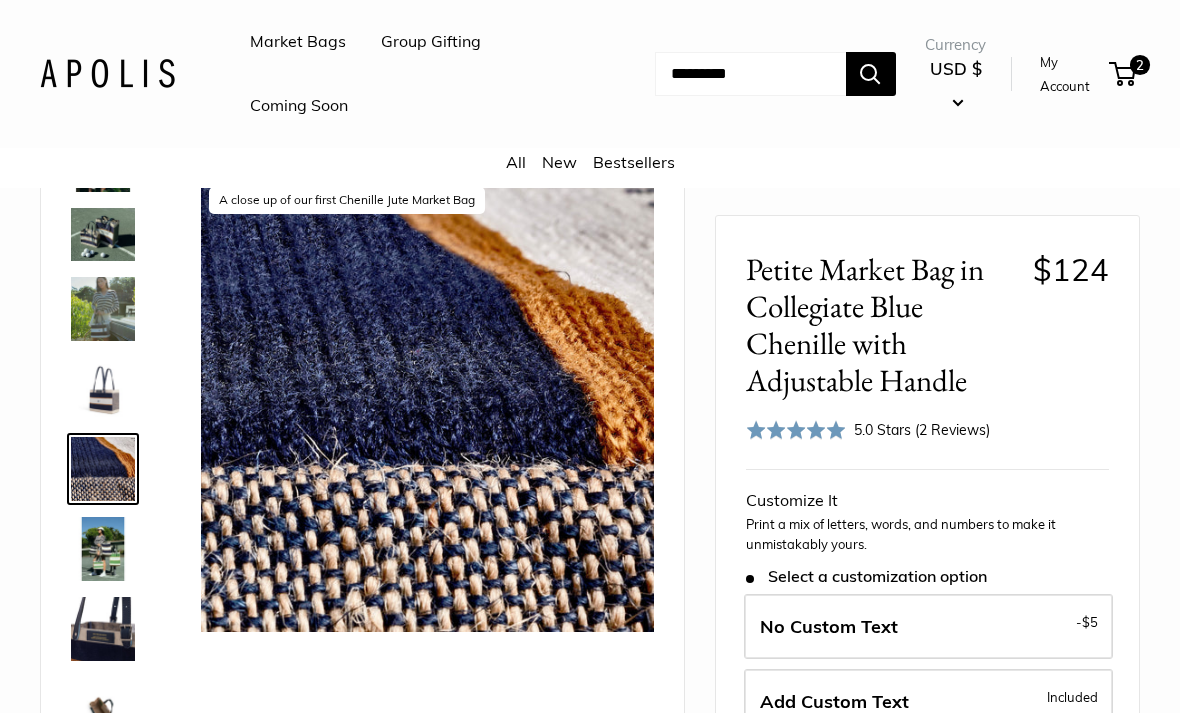 click at bounding box center [103, 549] 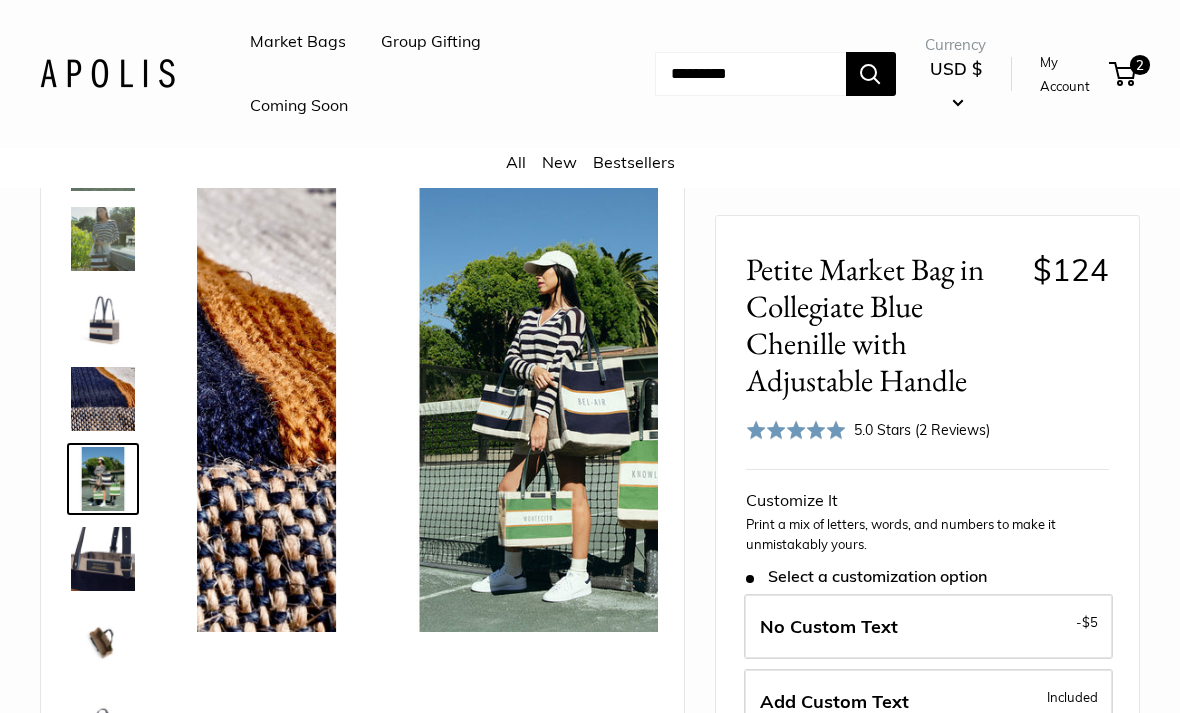 scroll, scrollTop: 211, scrollLeft: 0, axis: vertical 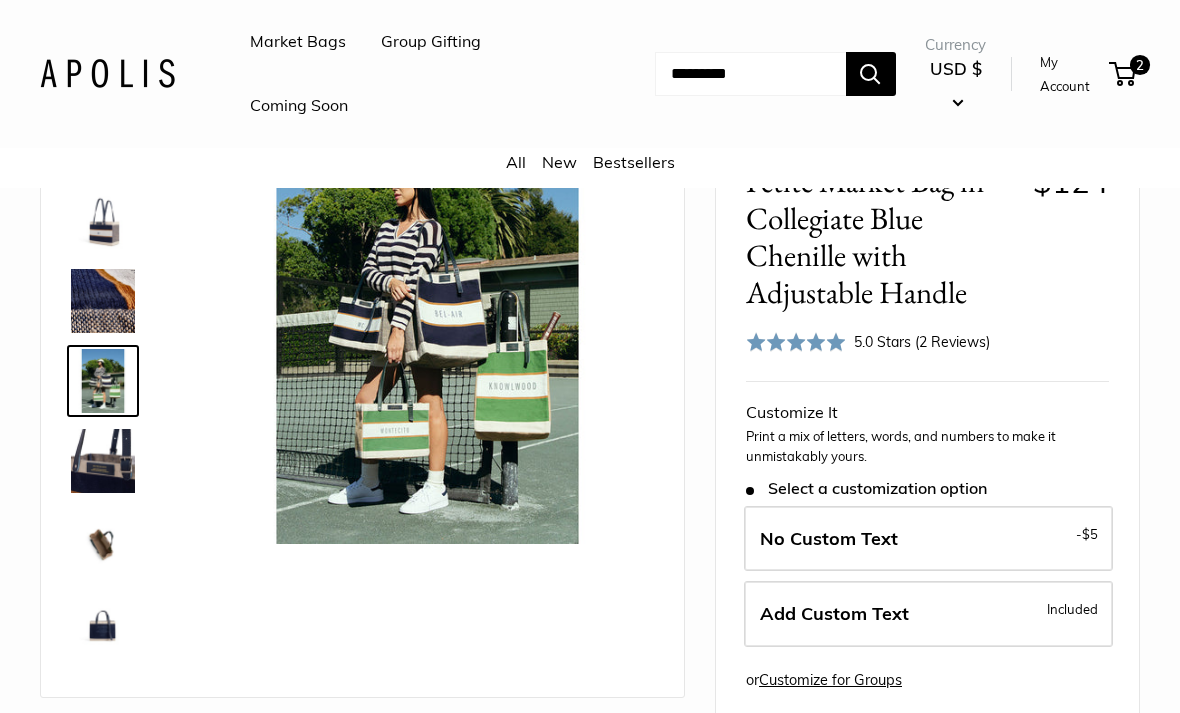 click at bounding box center [103, 461] 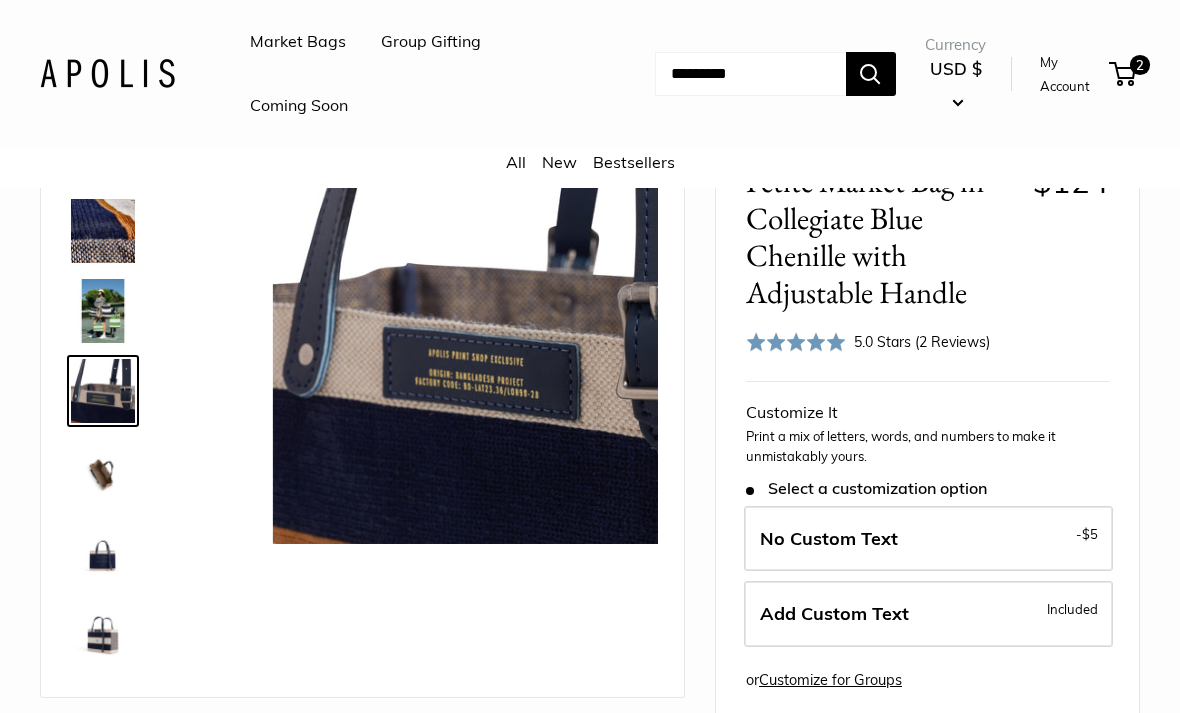 scroll, scrollTop: 291, scrollLeft: 0, axis: vertical 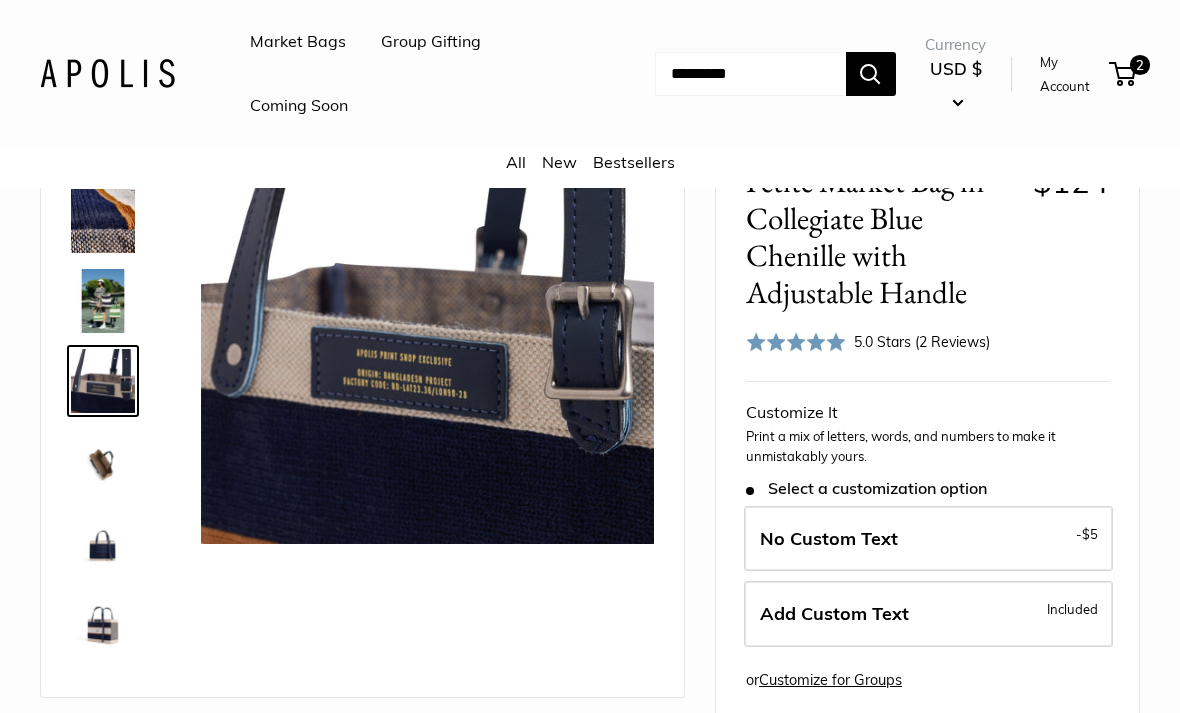 click at bounding box center [103, 541] 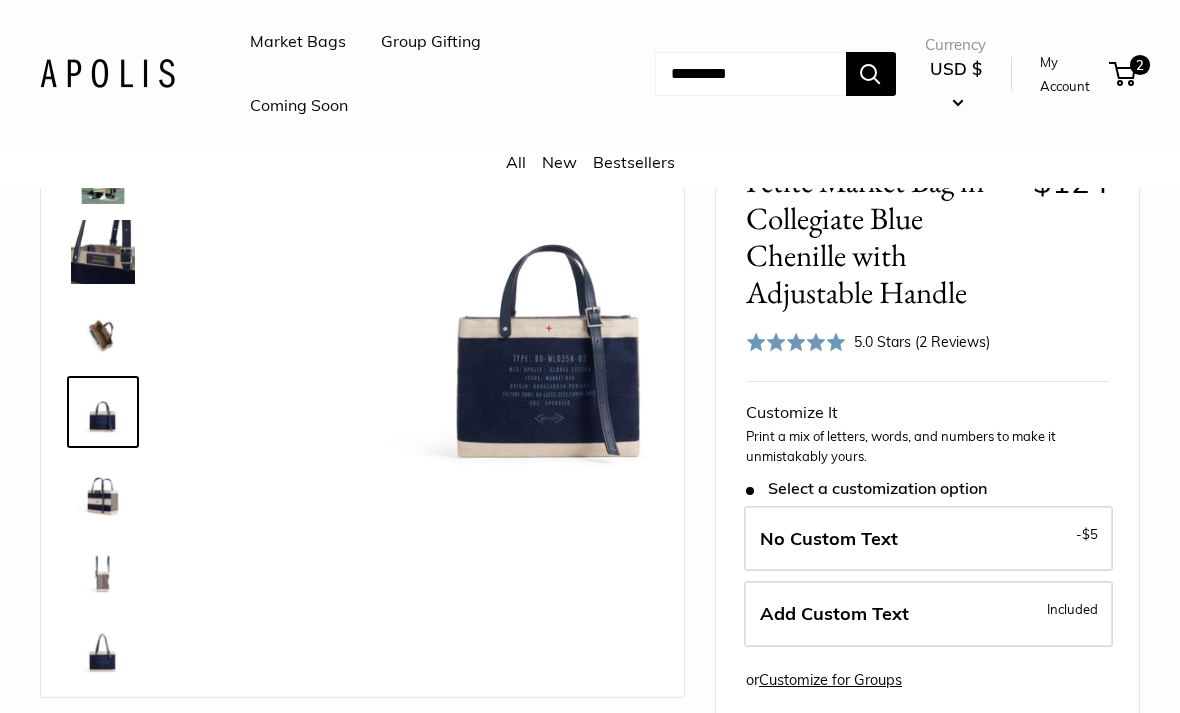 scroll, scrollTop: 451, scrollLeft: 0, axis: vertical 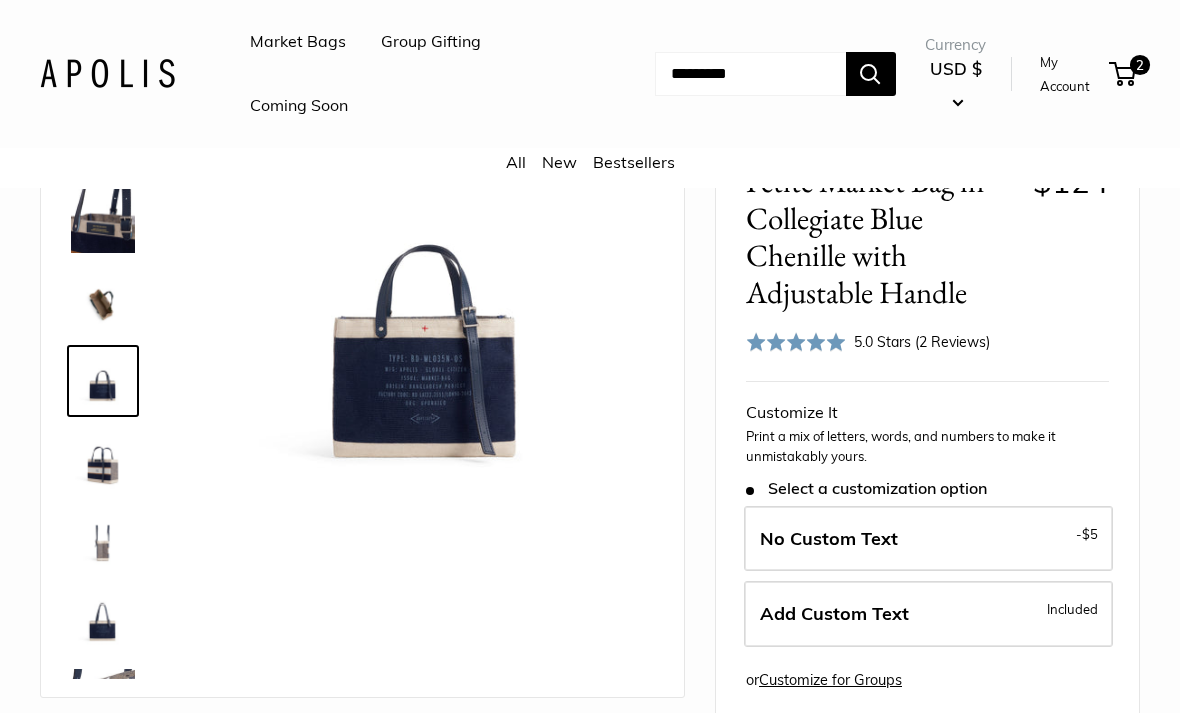 click at bounding box center [103, 621] 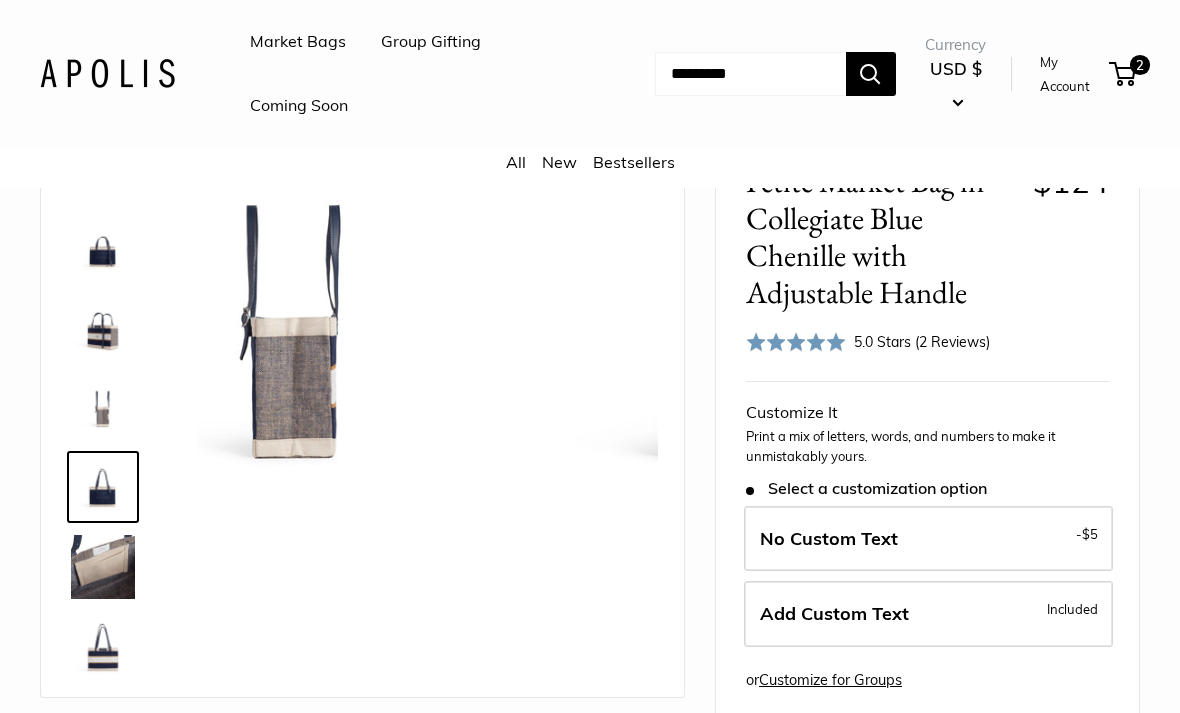 scroll, scrollTop: 597, scrollLeft: 0, axis: vertical 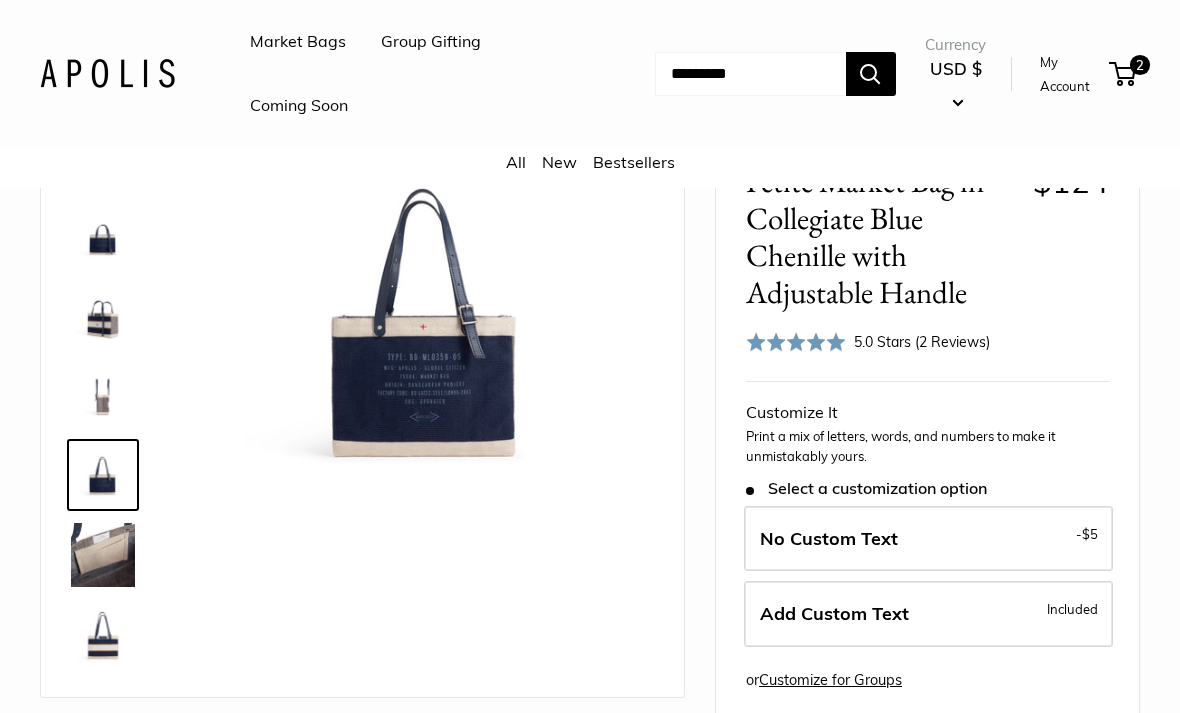 click at bounding box center (103, 635) 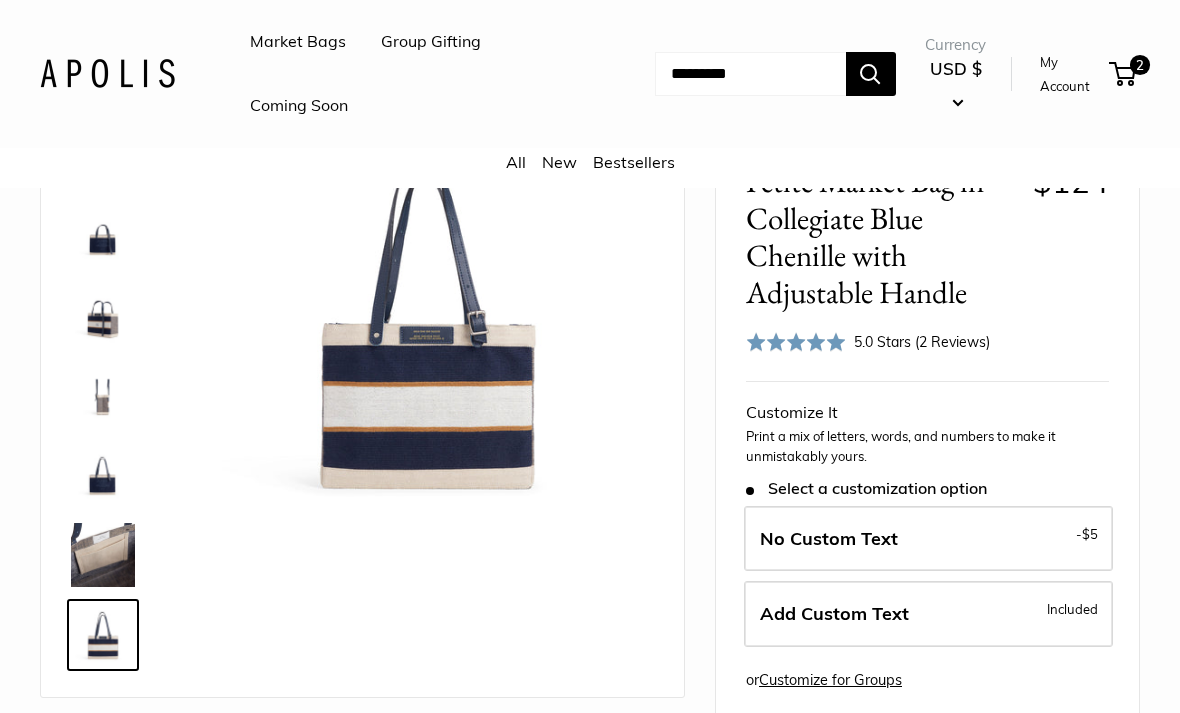 click at bounding box center (103, 315) 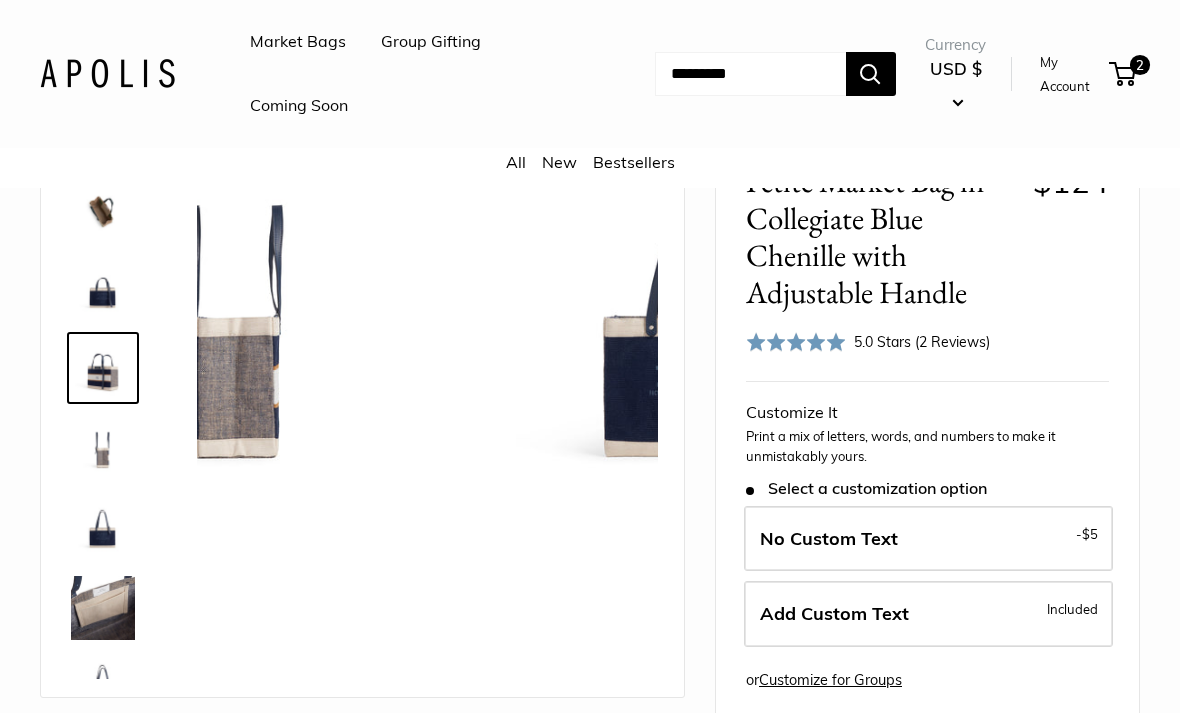 scroll, scrollTop: 531, scrollLeft: 0, axis: vertical 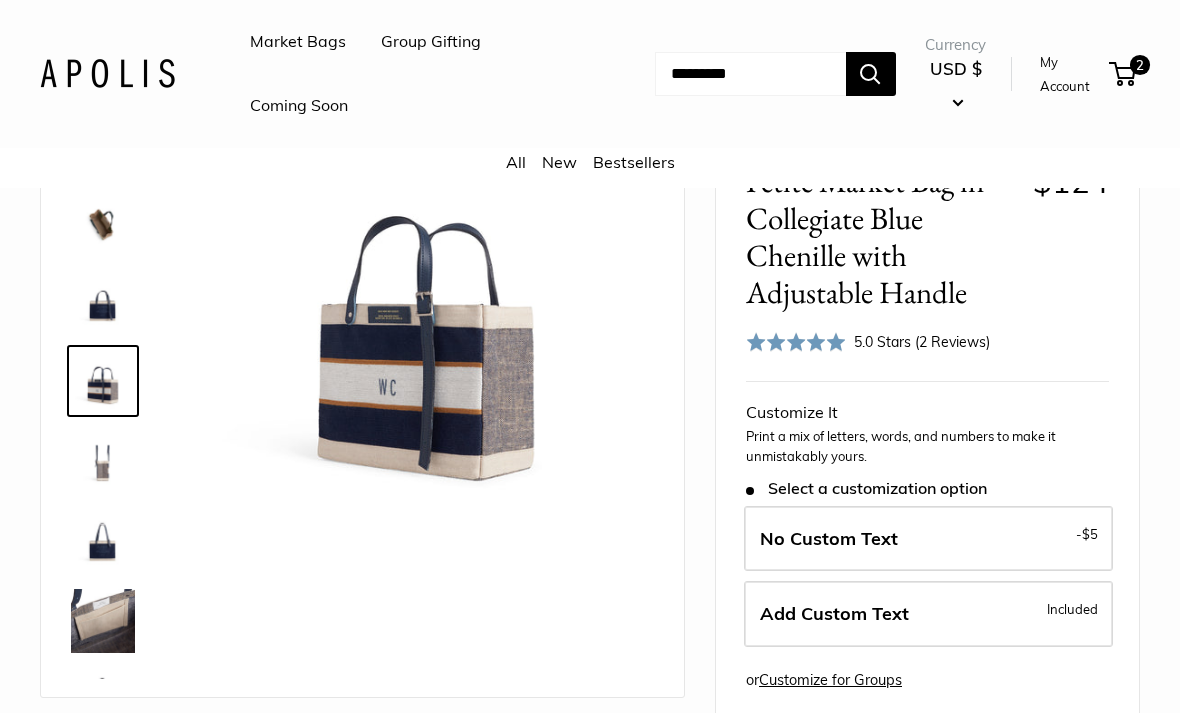 click on "Add Custom Text
Included" at bounding box center (928, 614) 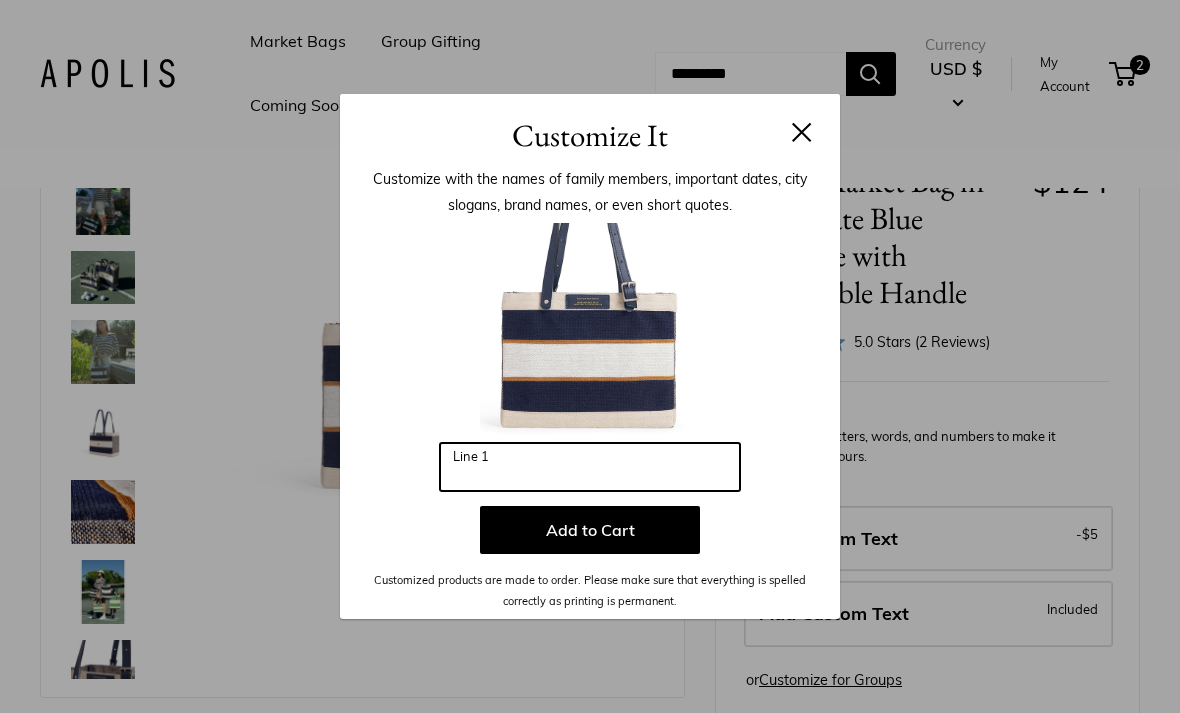 click on "Line 1" at bounding box center (590, 467) 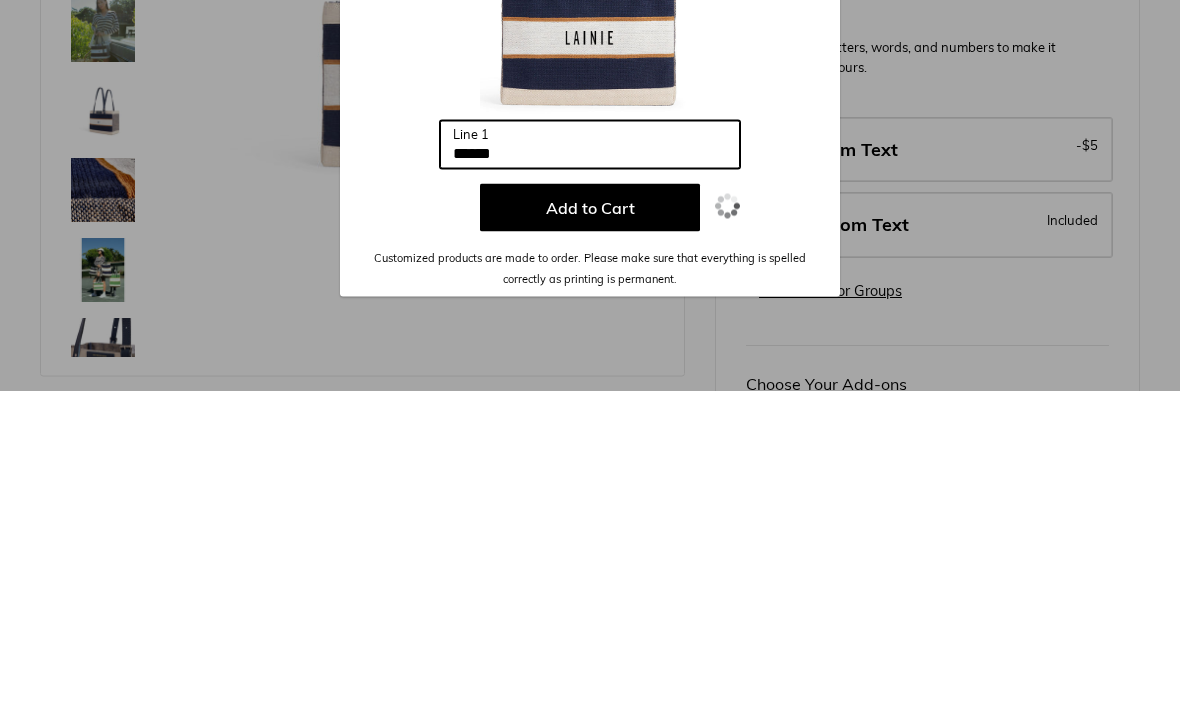 type on "******" 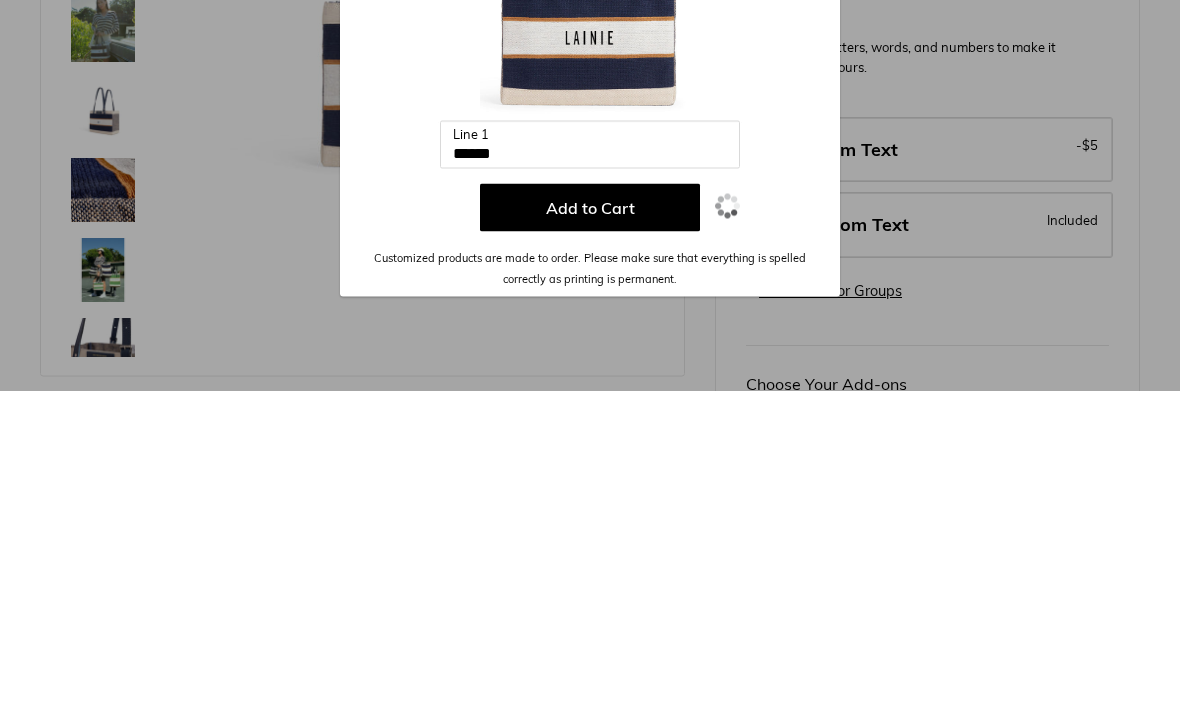 click on "Add to Cart" at bounding box center (590, 530) 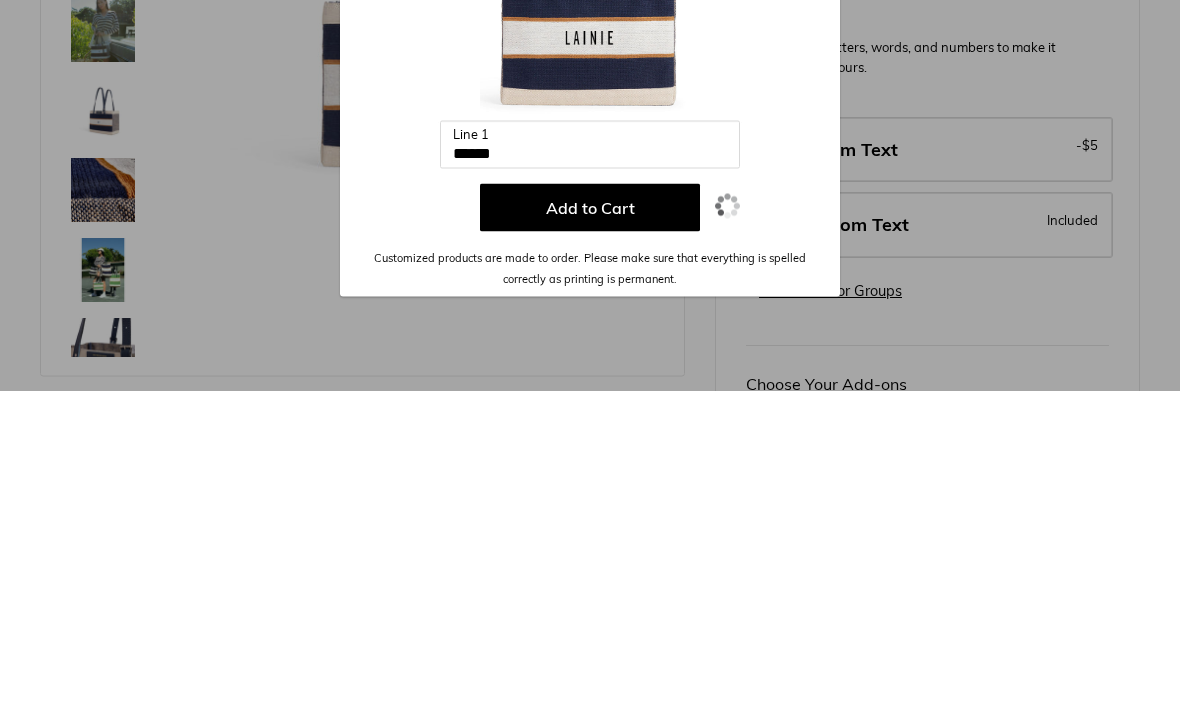 scroll, scrollTop: 499, scrollLeft: 0, axis: vertical 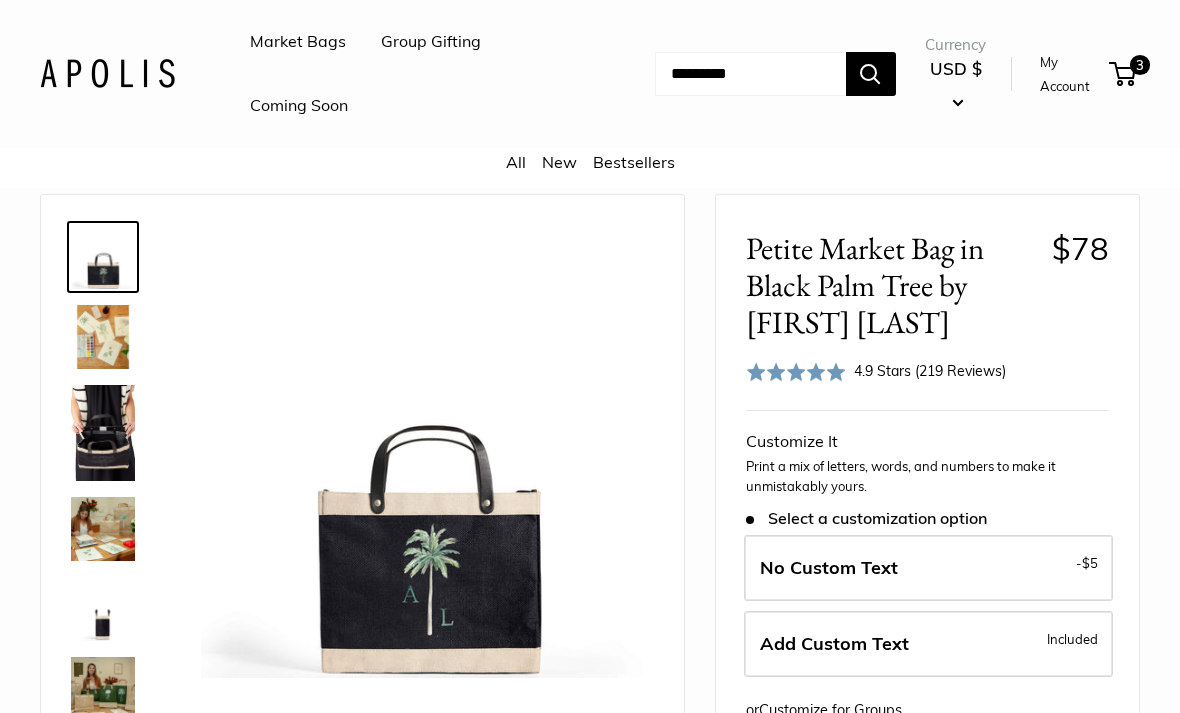 click at bounding box center [103, 257] 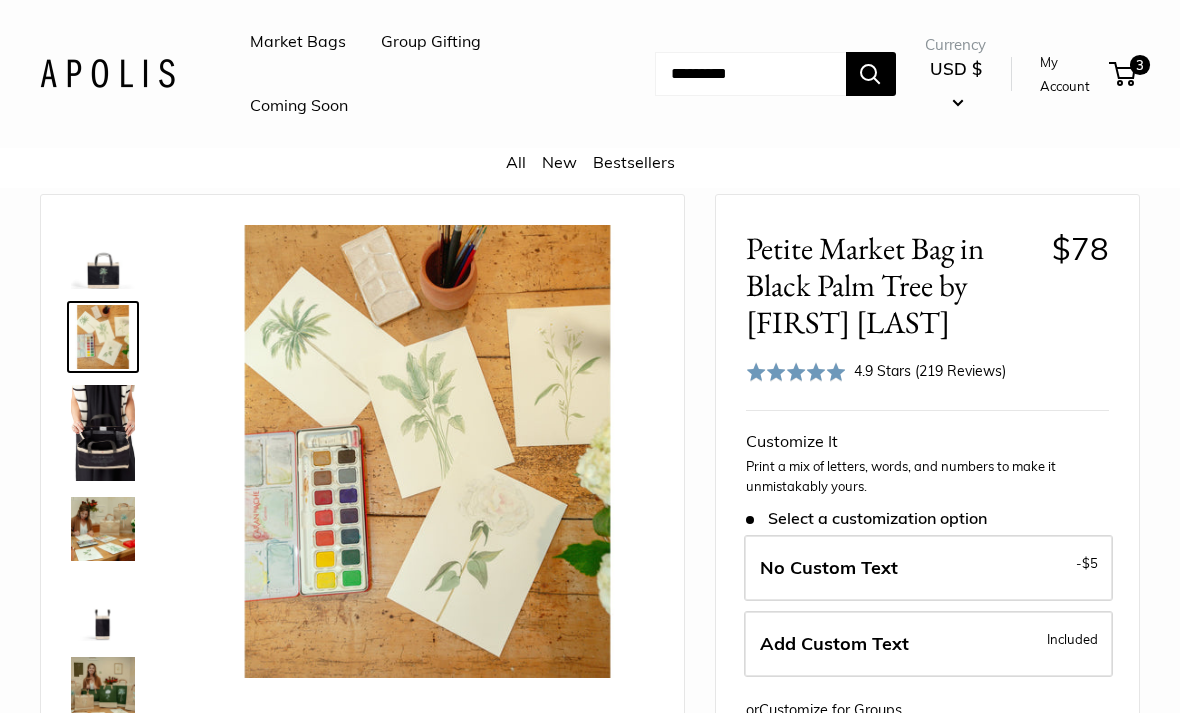 click at bounding box center (103, 433) 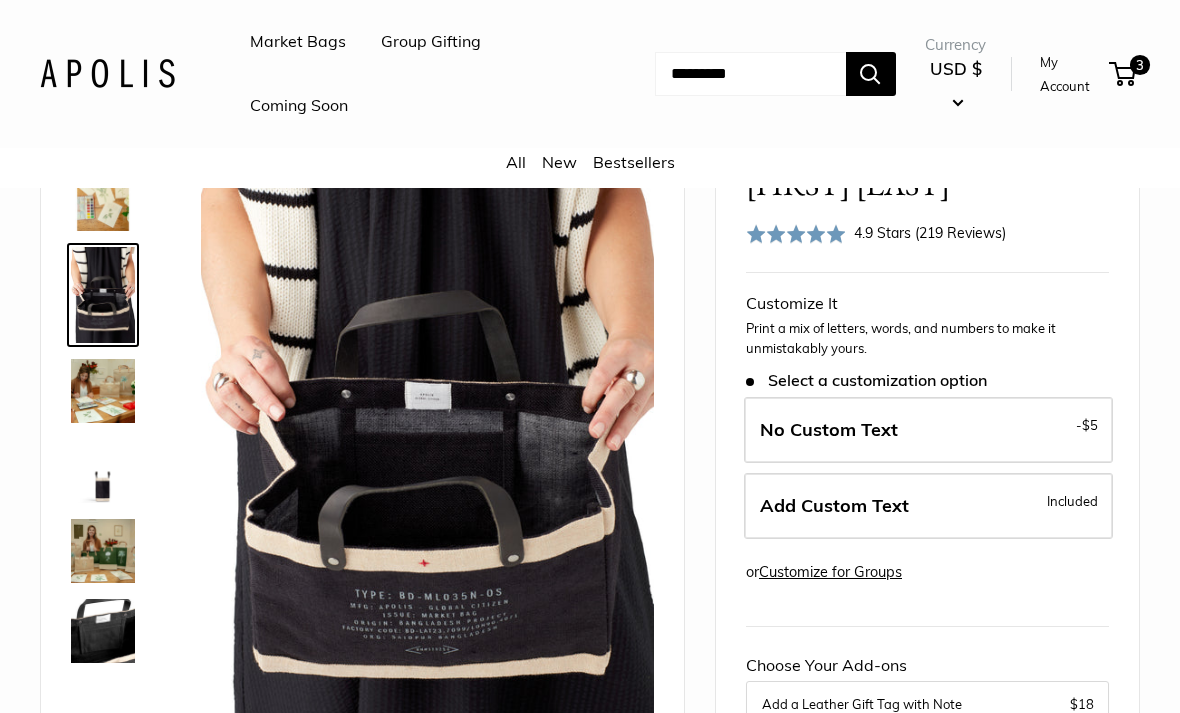 scroll, scrollTop: 180, scrollLeft: 0, axis: vertical 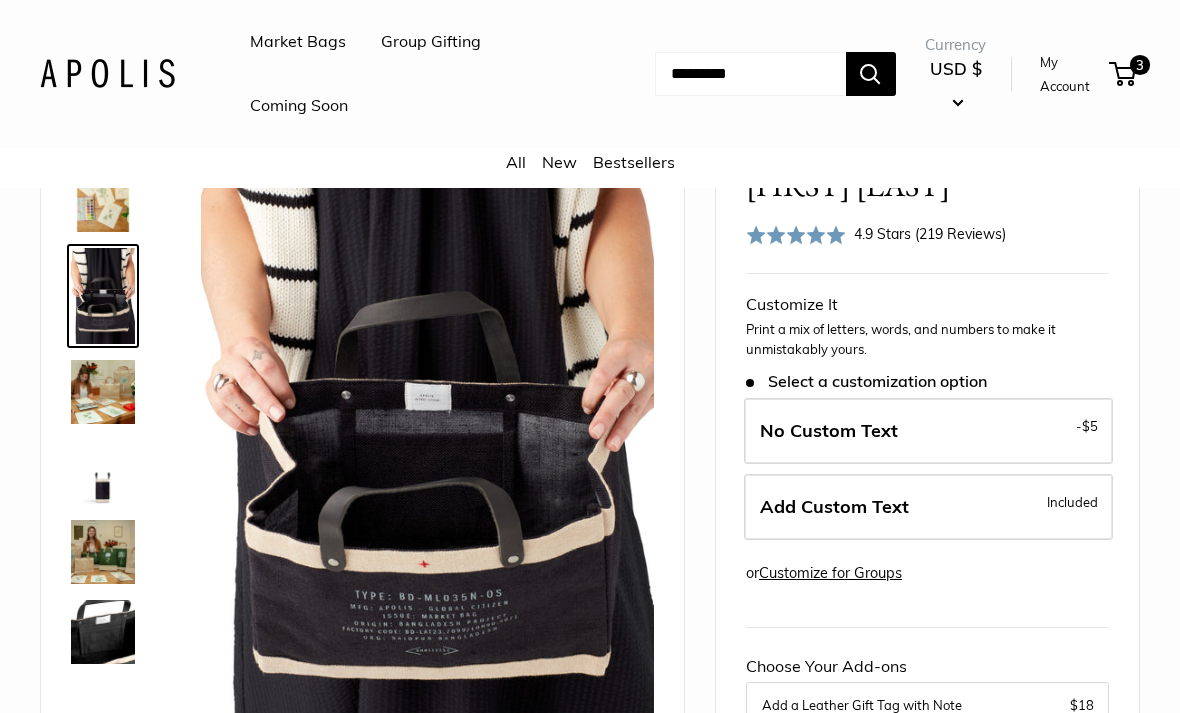 click at bounding box center (103, 392) 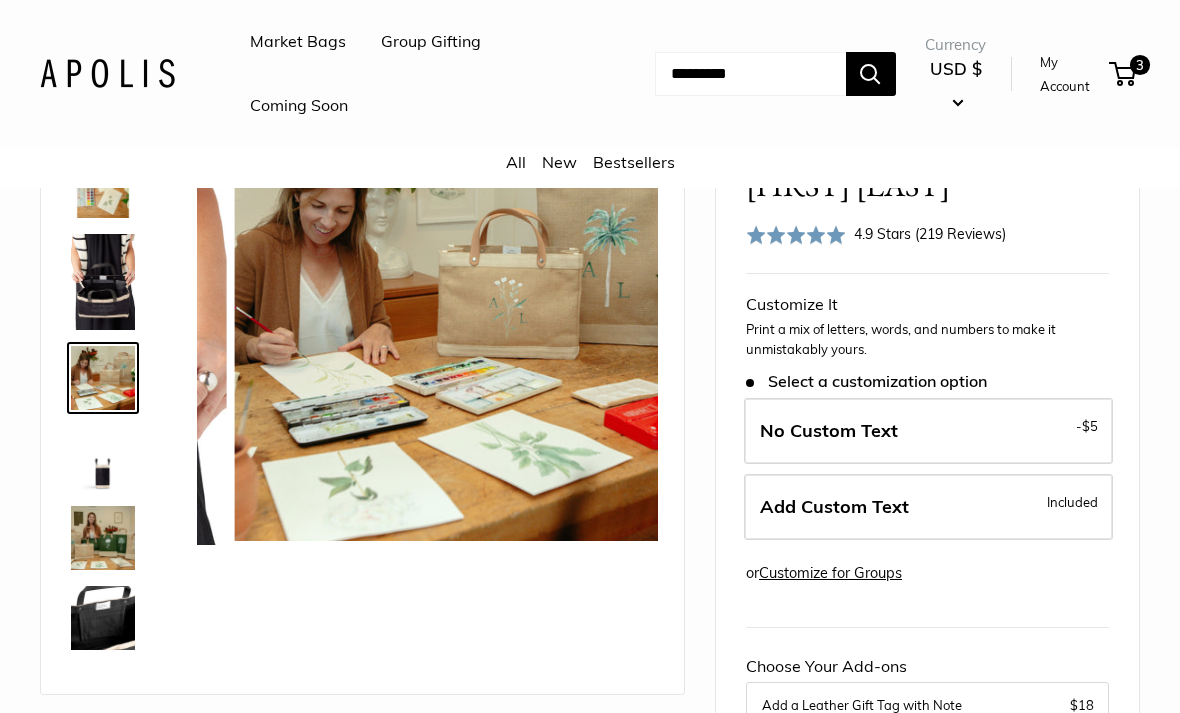 scroll, scrollTop: 14, scrollLeft: 0, axis: vertical 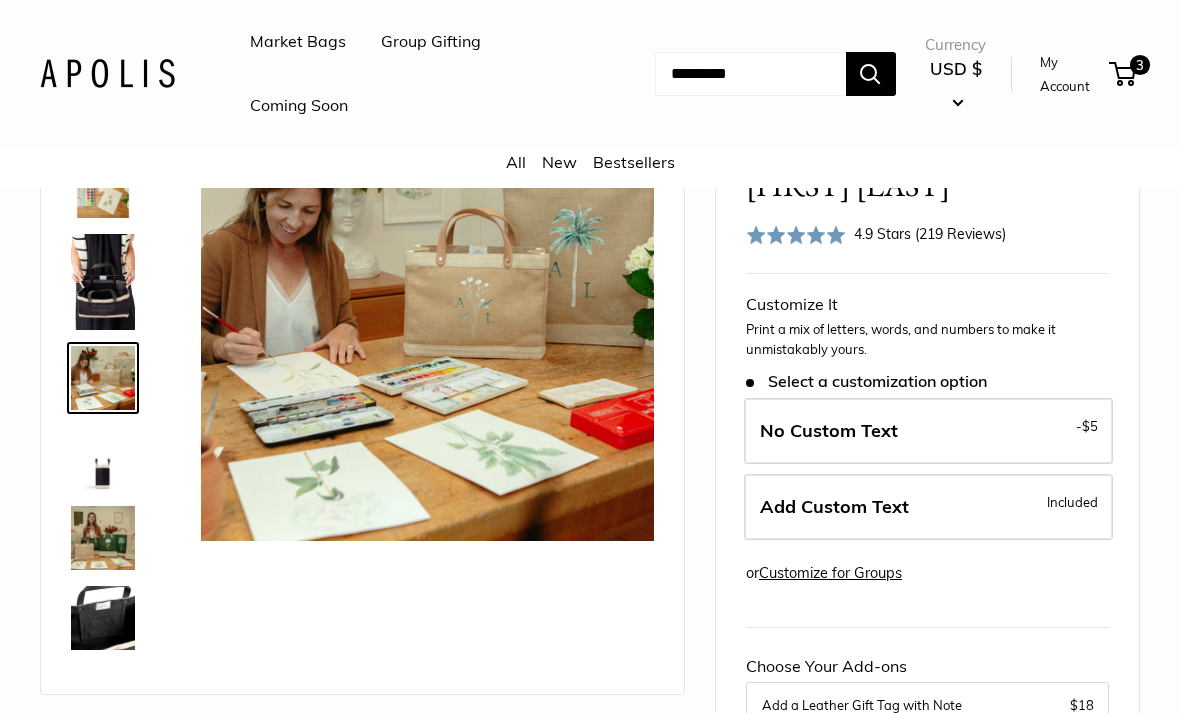 click at bounding box center [103, 458] 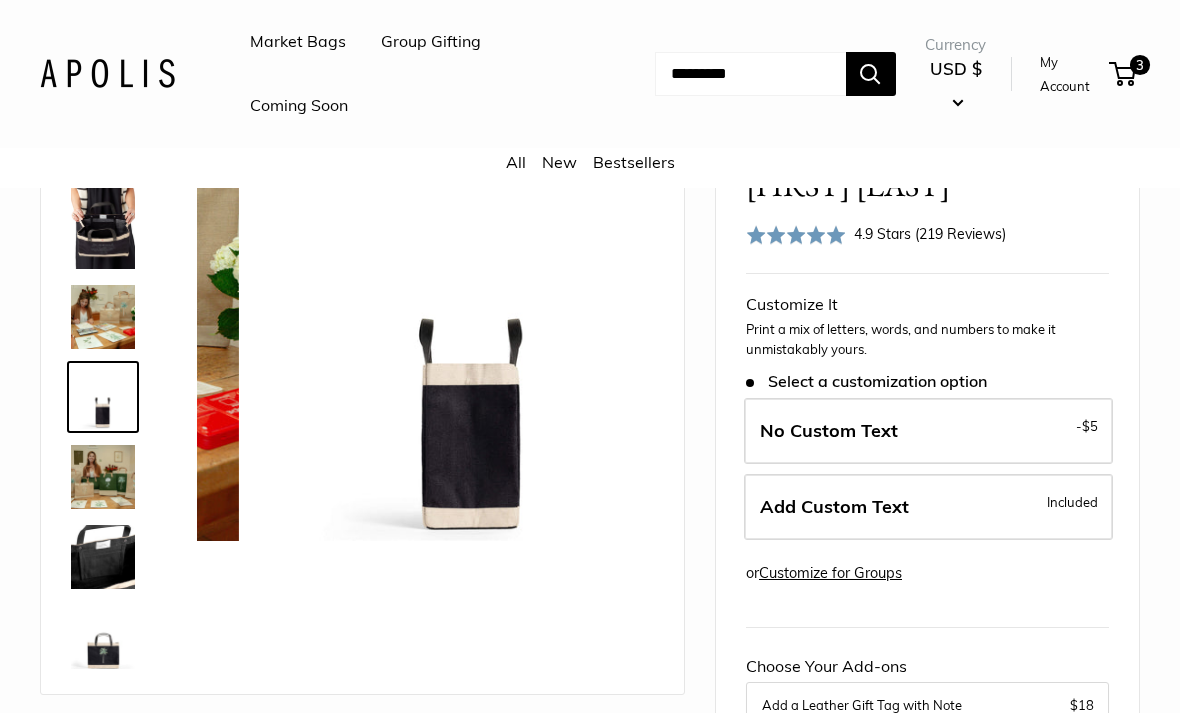 scroll, scrollTop: 80, scrollLeft: 0, axis: vertical 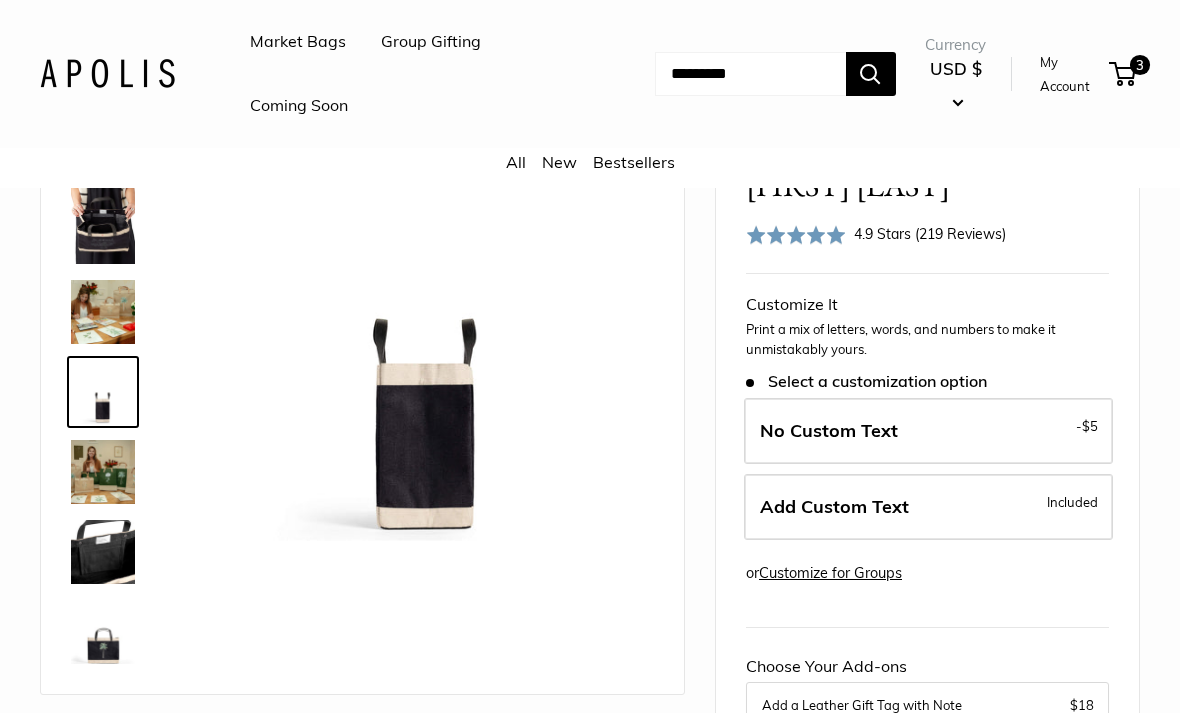 click at bounding box center (103, 472) 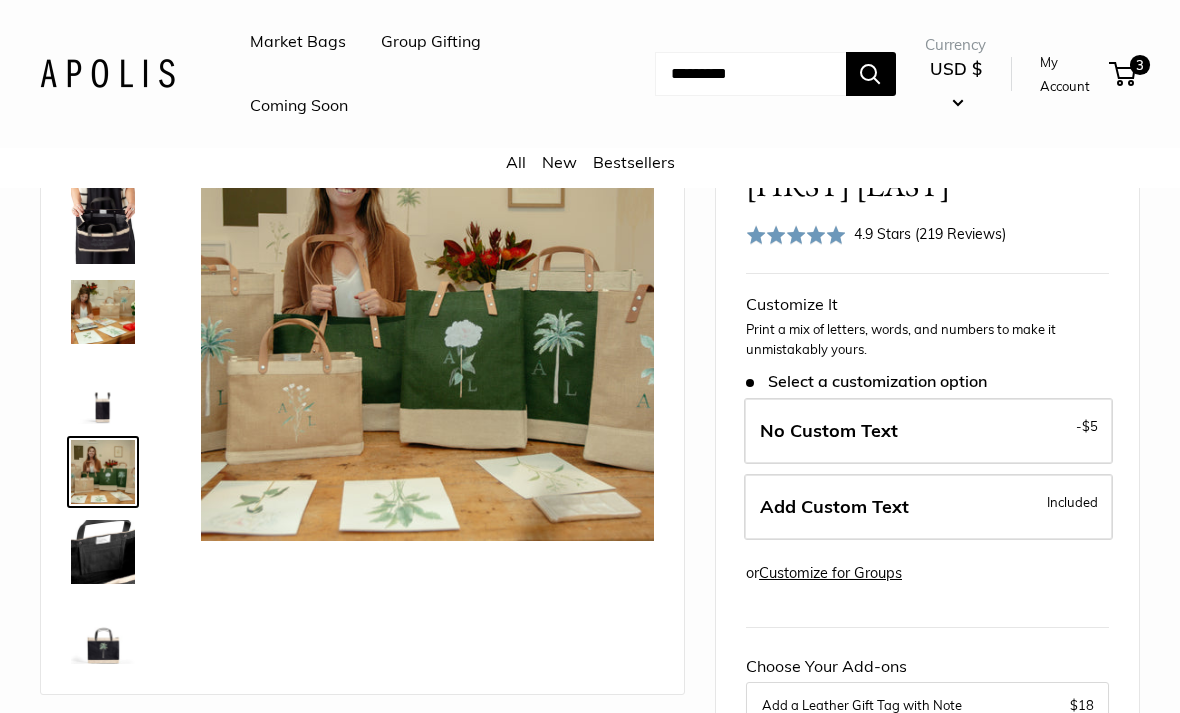 click at bounding box center (103, 552) 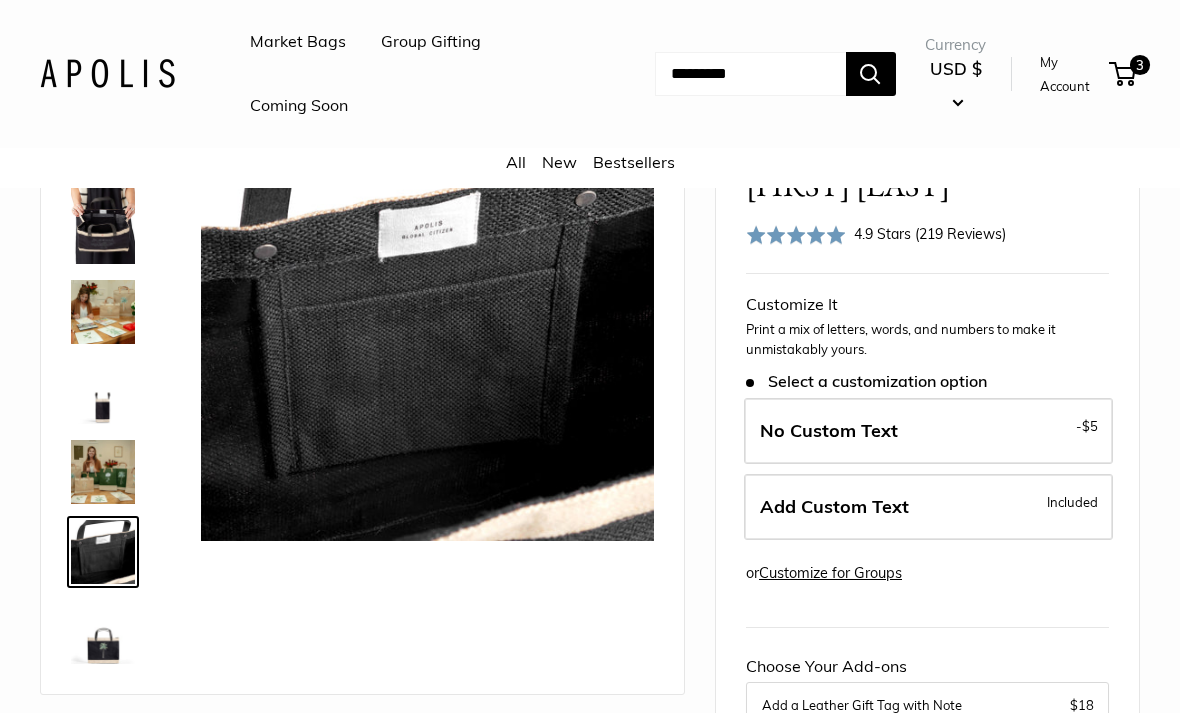 scroll, scrollTop: 80, scrollLeft: 0, axis: vertical 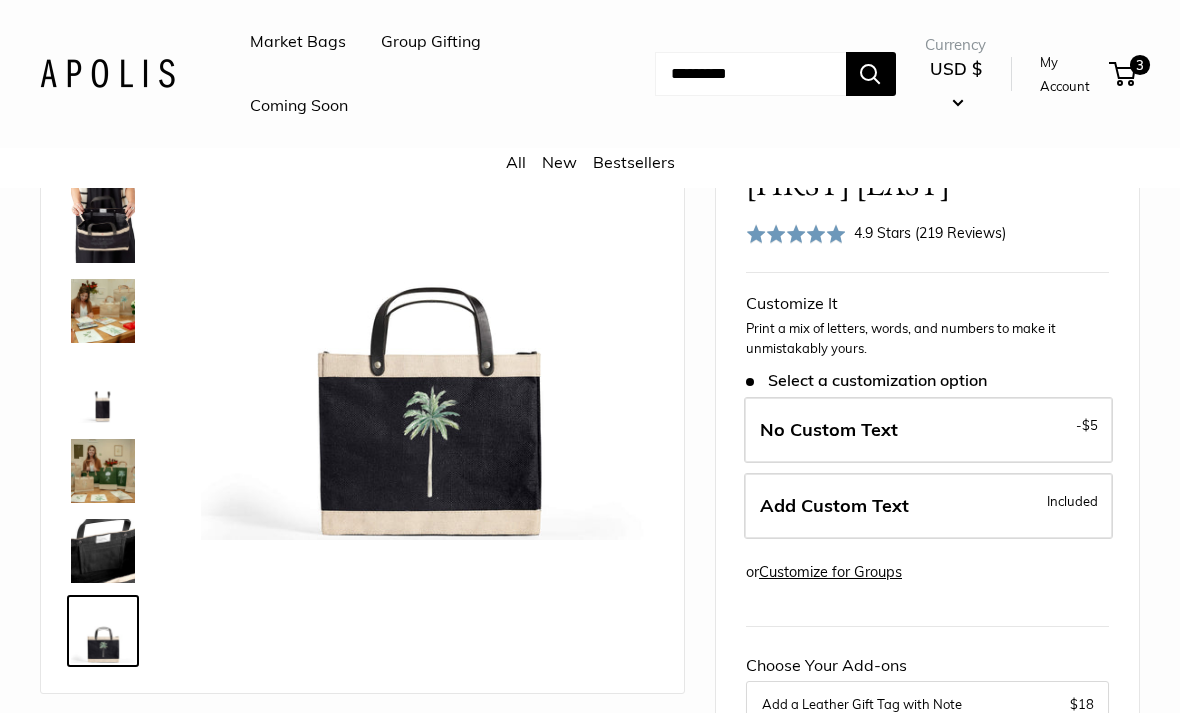 click on "Add Custom Text" at bounding box center (834, 505) 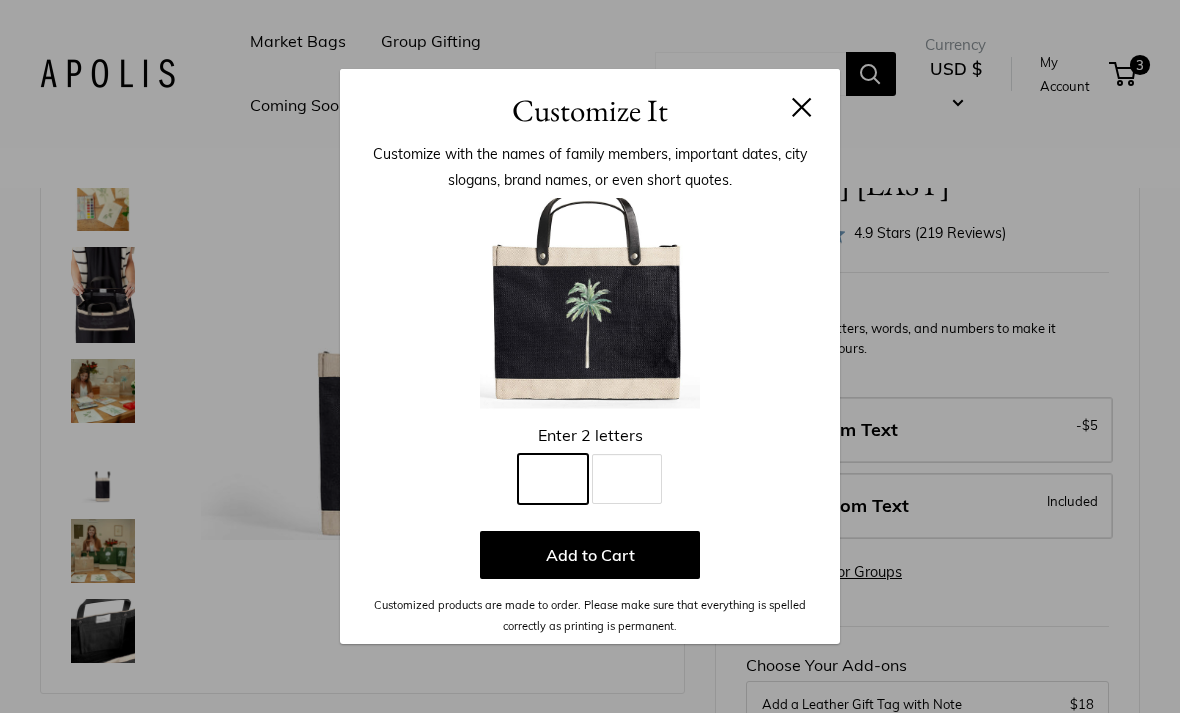 click on "Line 1" at bounding box center [553, 479] 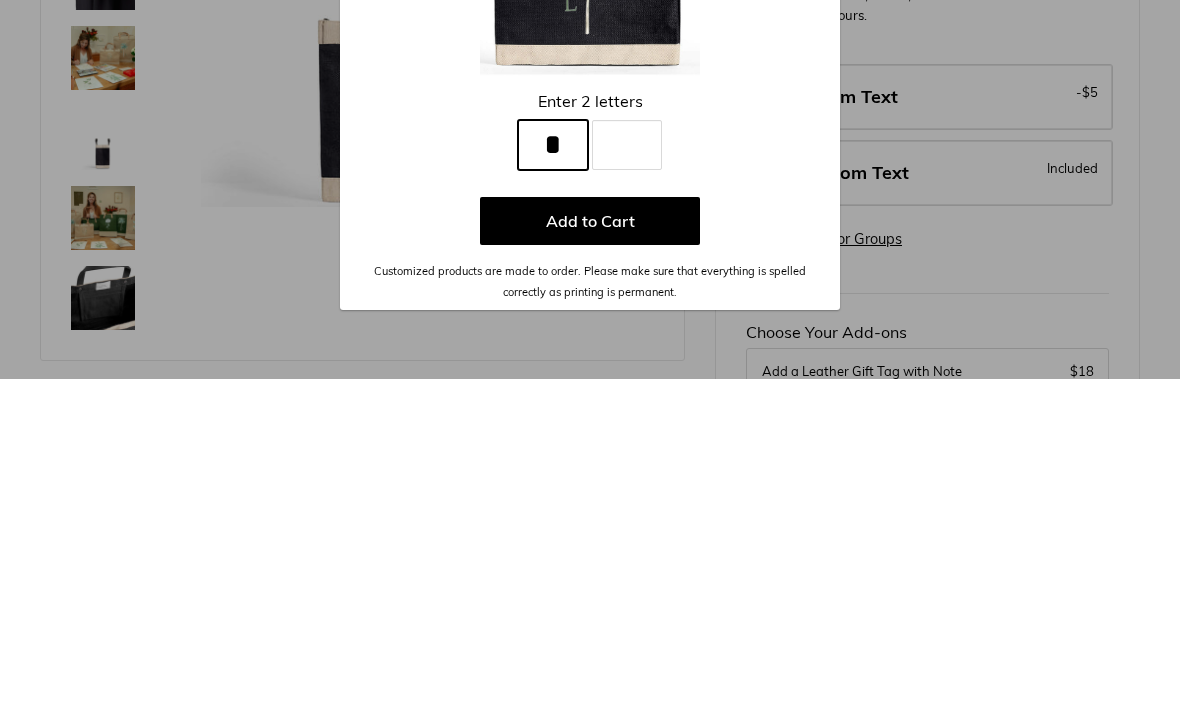 type on "*" 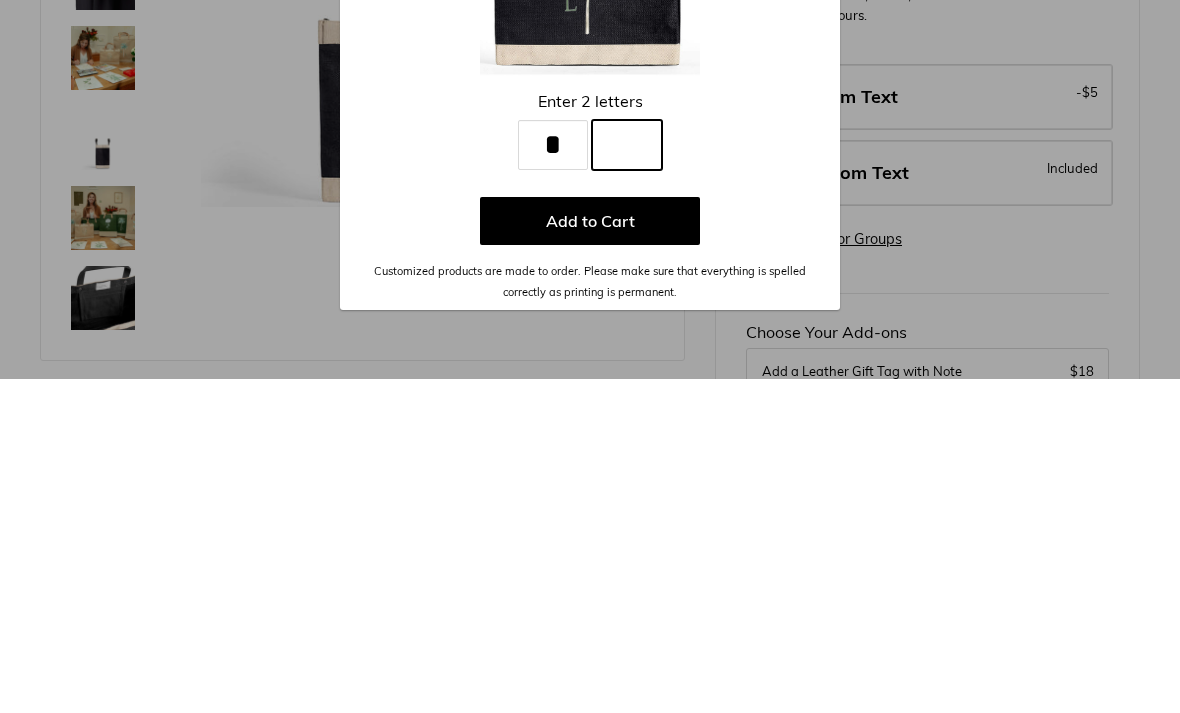 click on "Line 2" at bounding box center (627, 479) 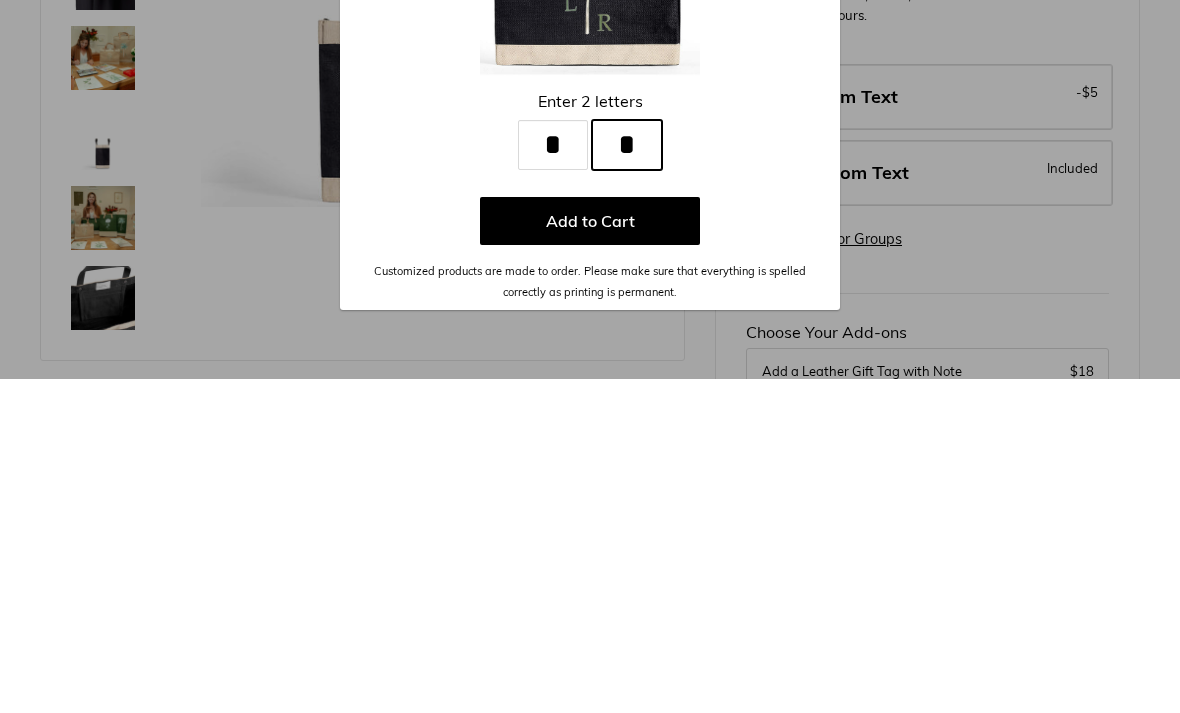 type on "*" 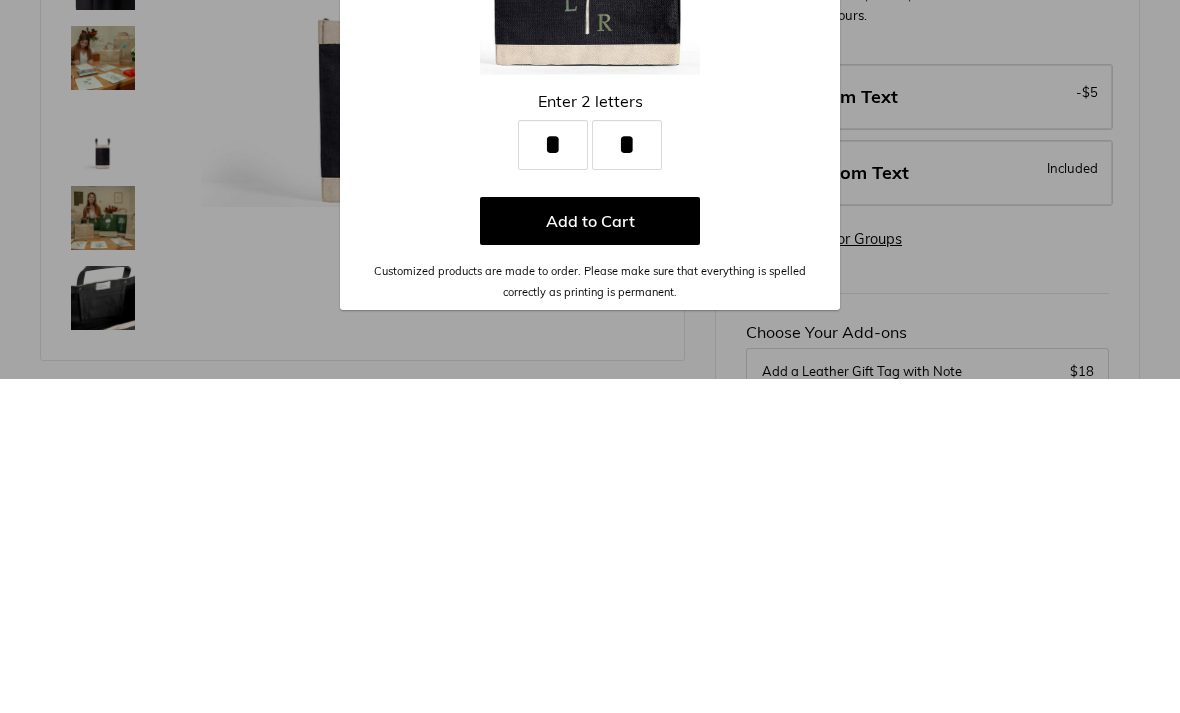 click on "Add to Cart" at bounding box center [590, 555] 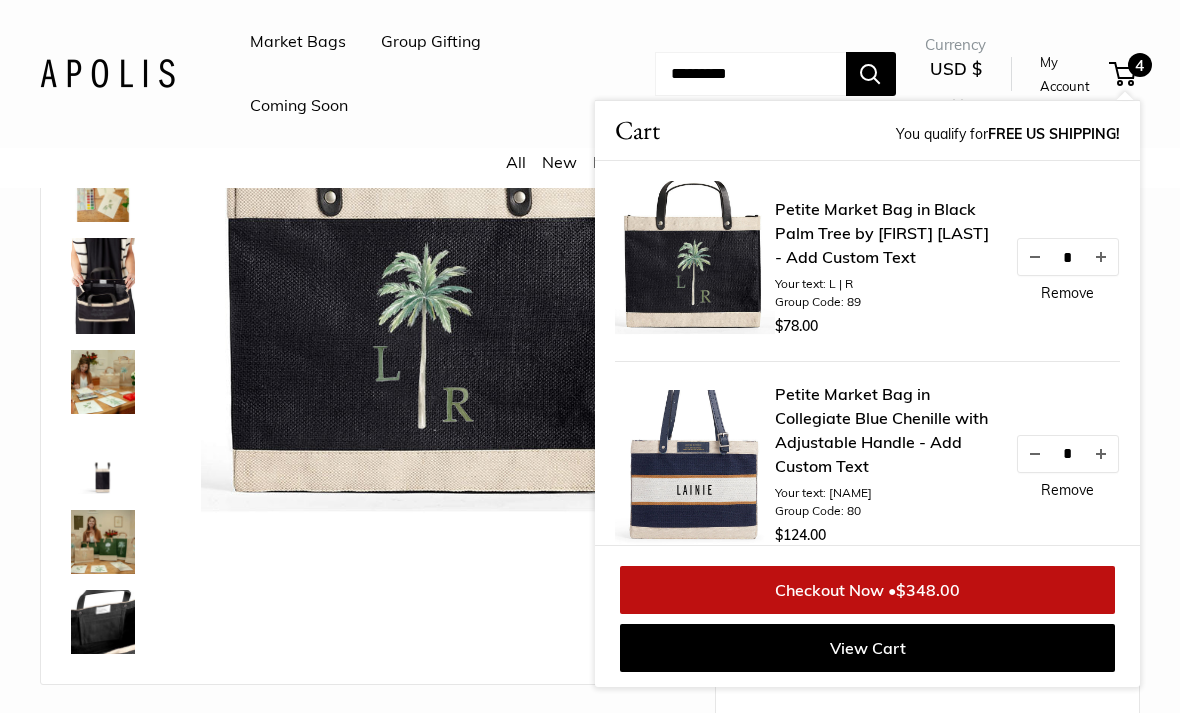 scroll, scrollTop: 139, scrollLeft: 0, axis: vertical 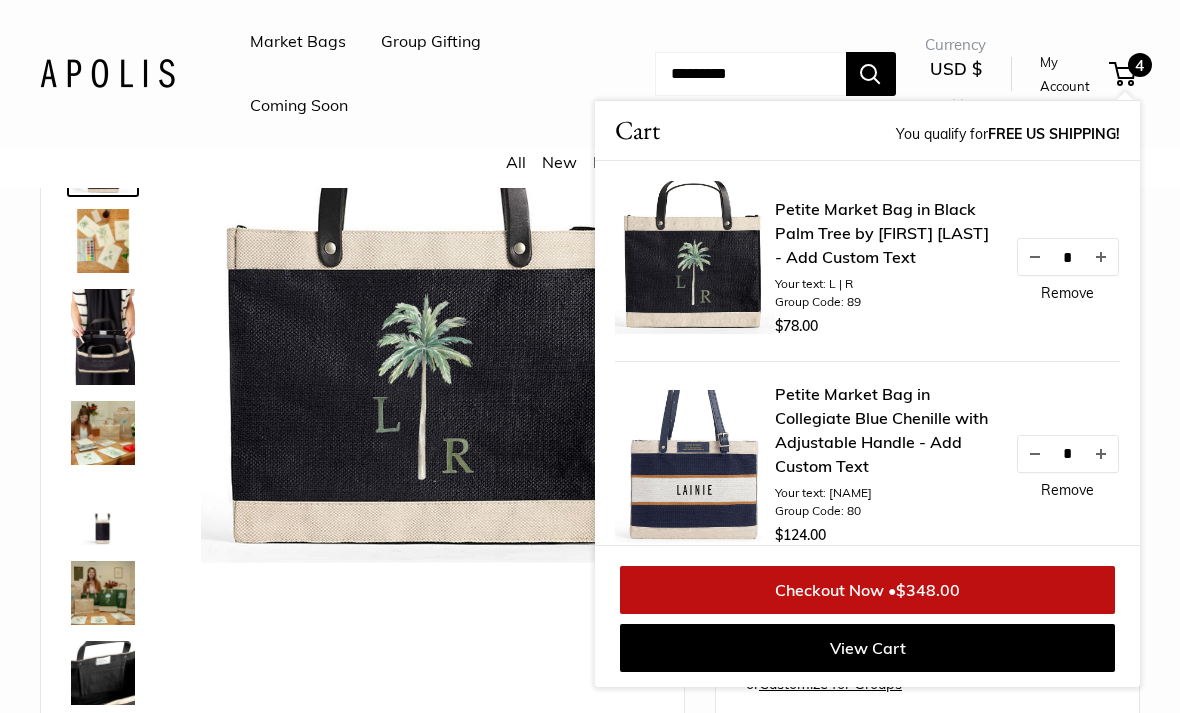 click at bounding box center [427, 355] 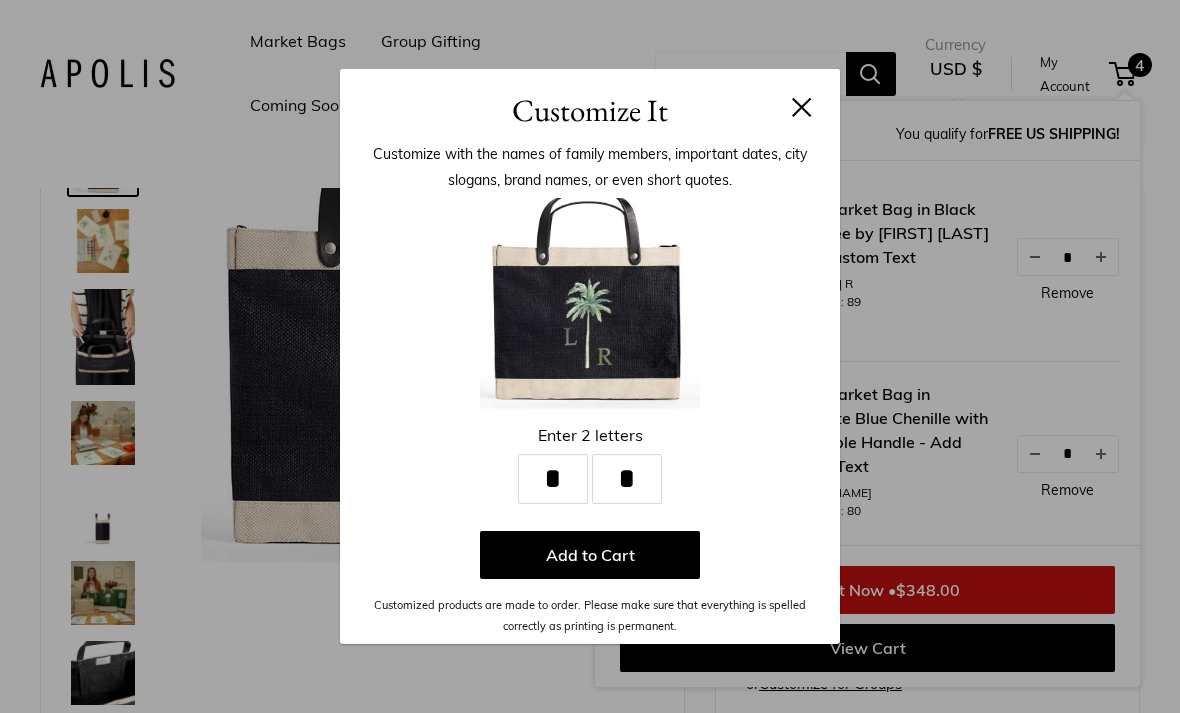 click on "Add to Cart" at bounding box center [590, 555] 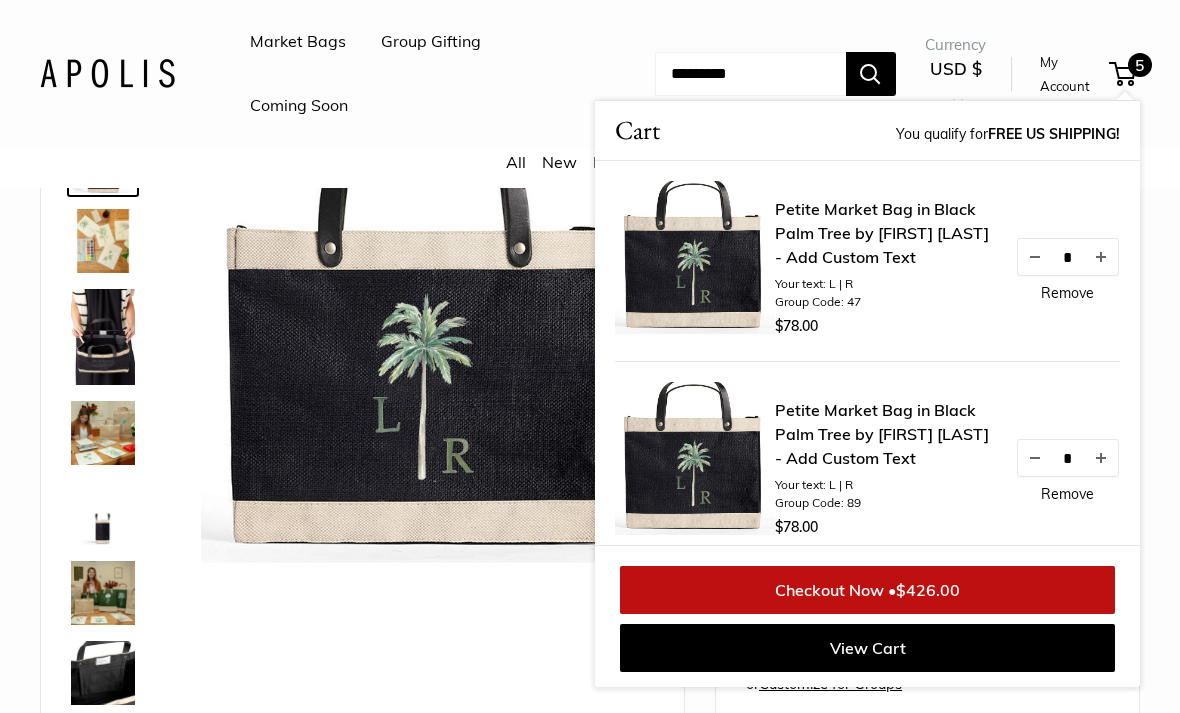 click on "View Cart" at bounding box center [867, 648] 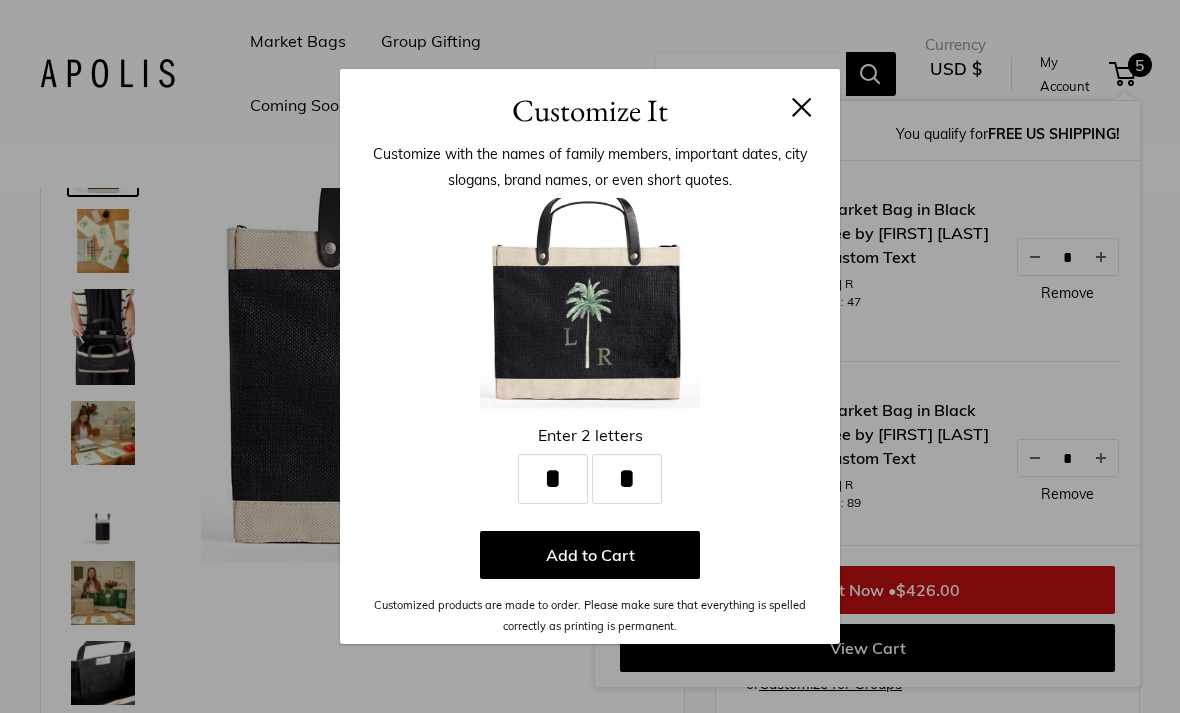 click at bounding box center [802, 107] 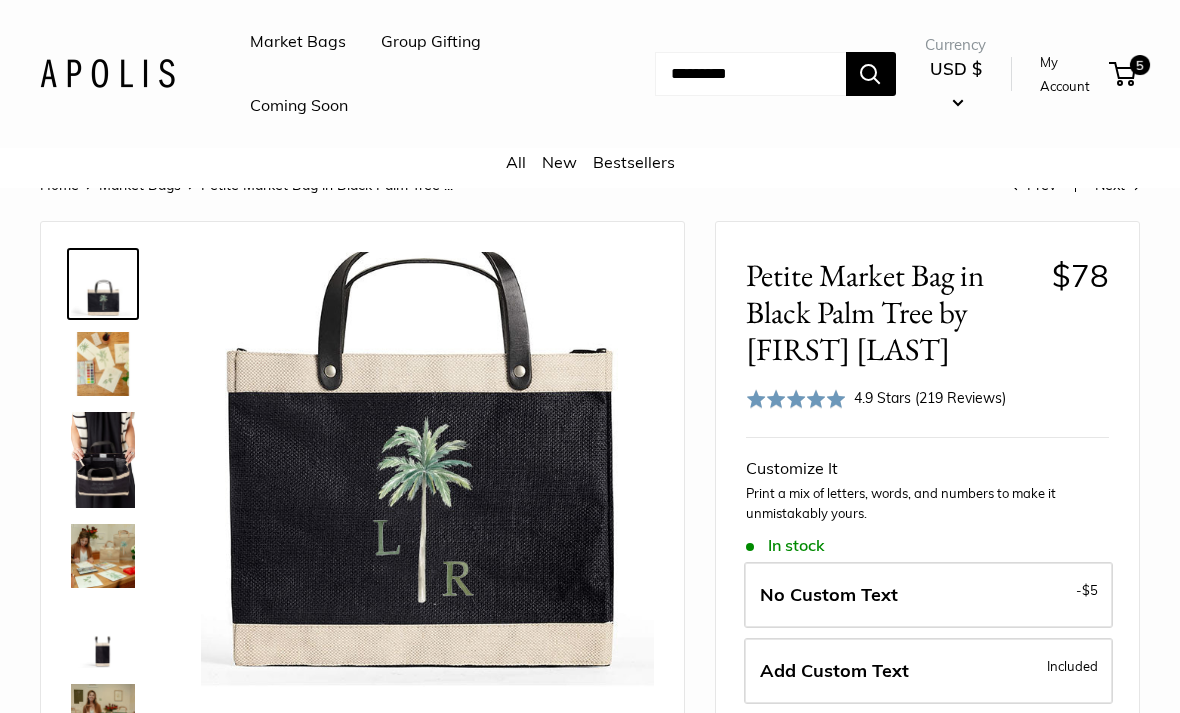 scroll, scrollTop: 18, scrollLeft: 0, axis: vertical 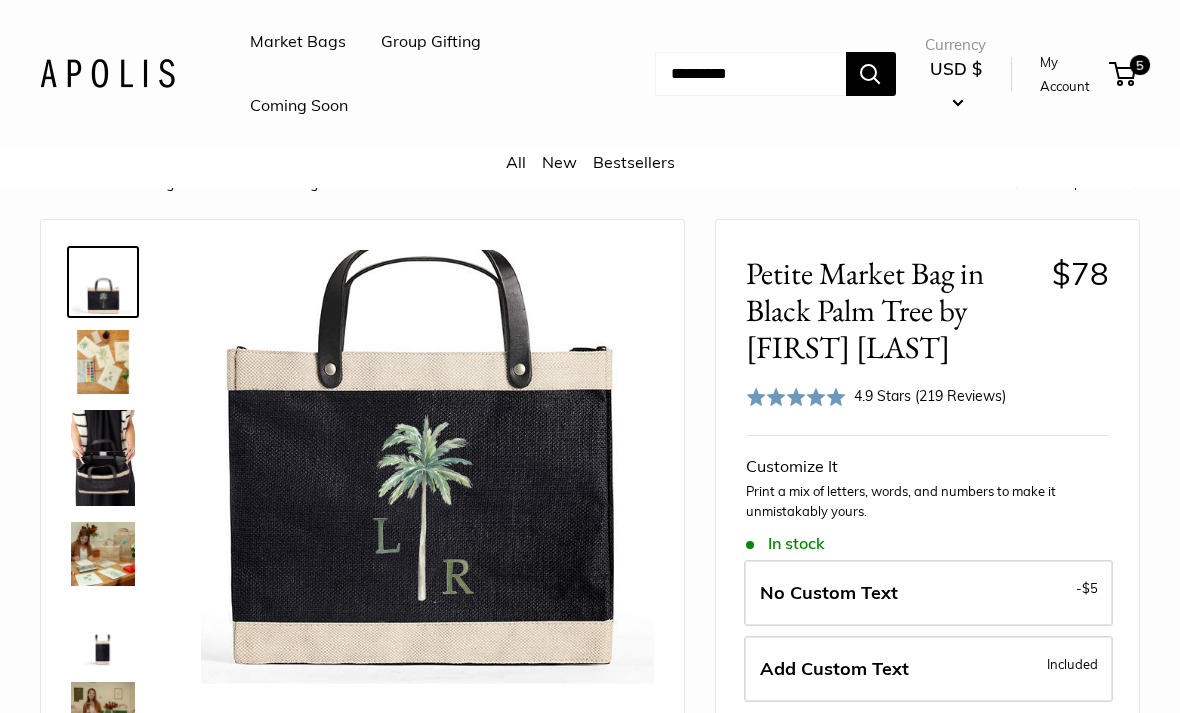 click on "5" at bounding box center [1140, 65] 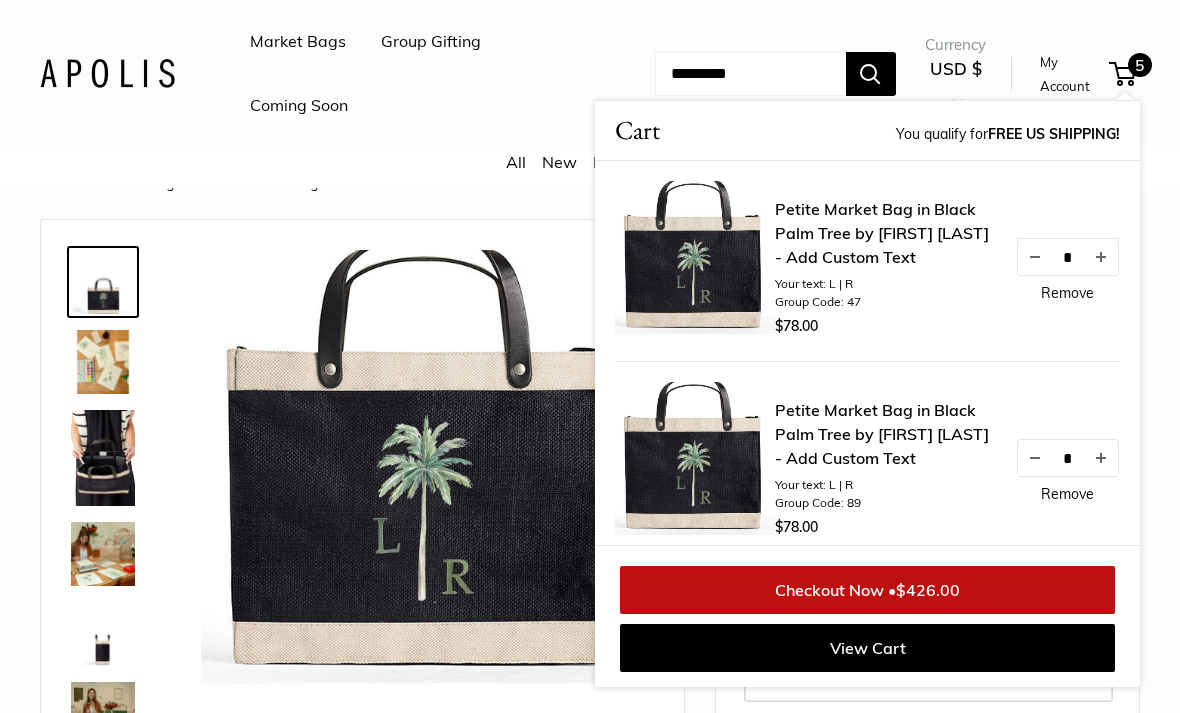 click on "Remove" at bounding box center (1067, 293) 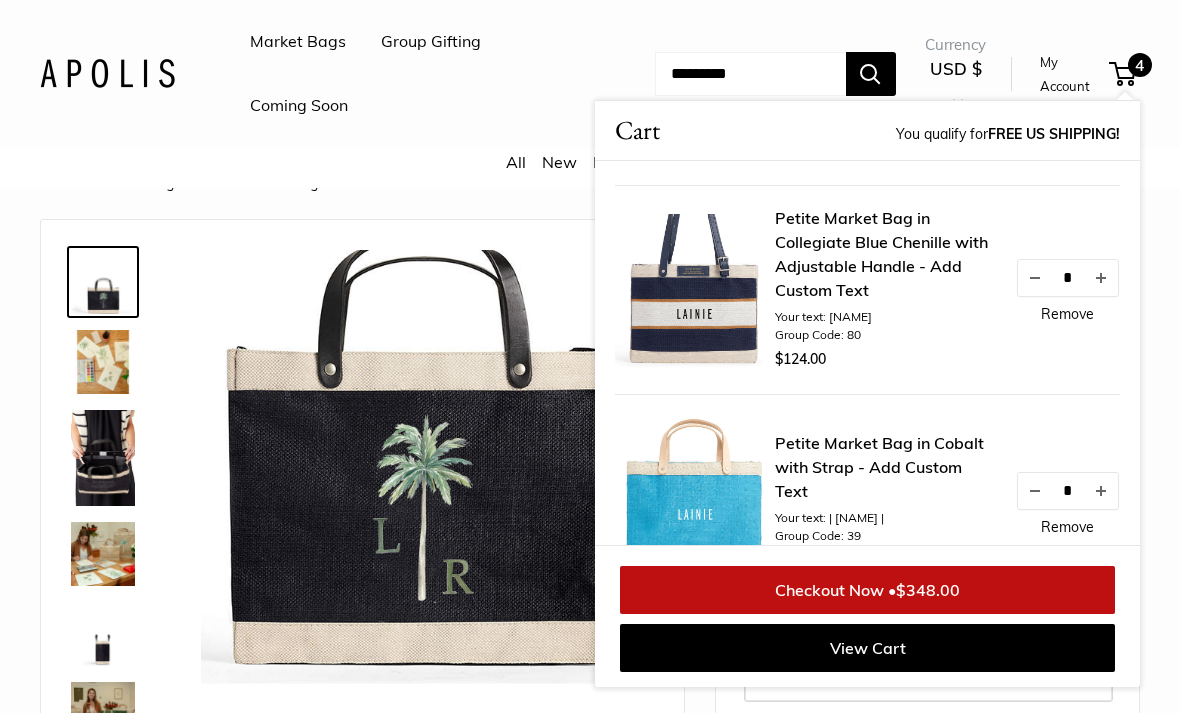 scroll, scrollTop: 178, scrollLeft: 0, axis: vertical 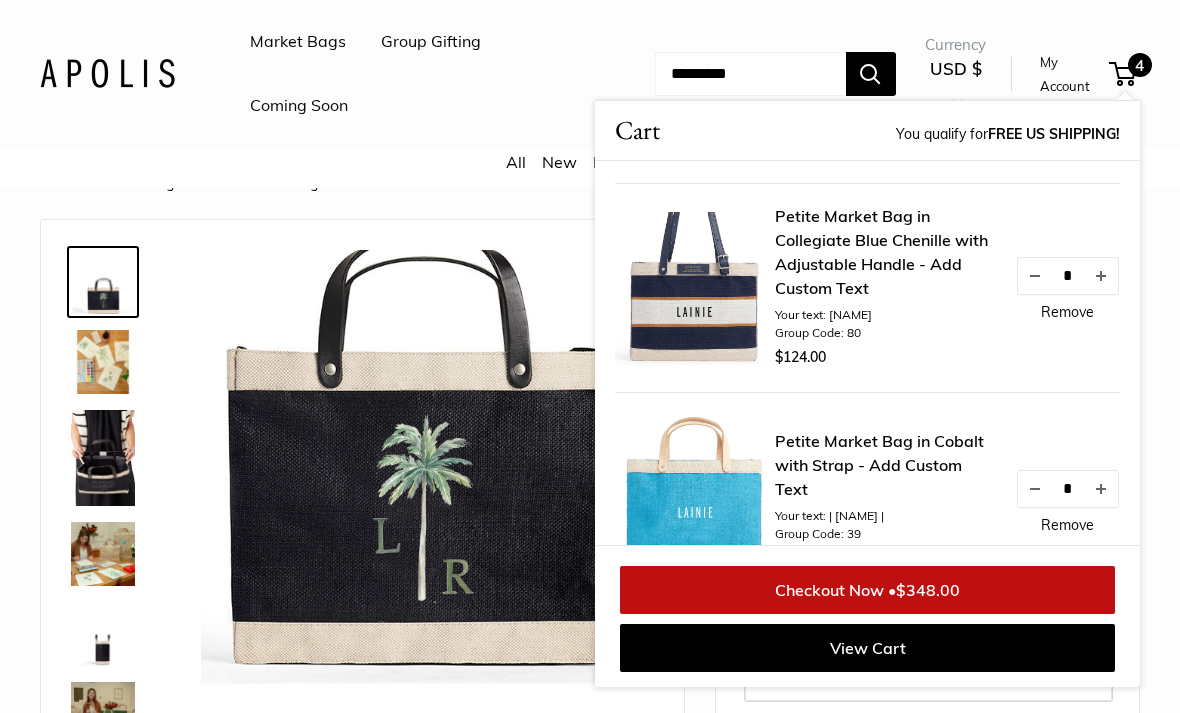 click on "Remove" at bounding box center [1067, 312] 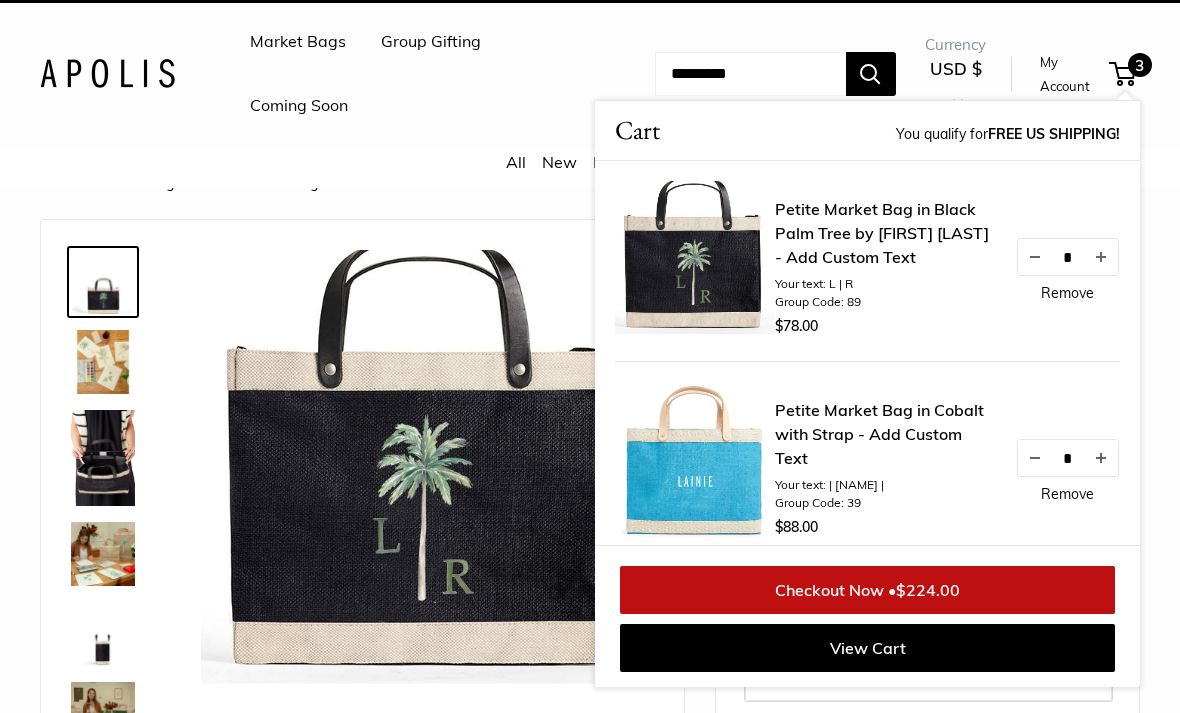 click on "Petite Market Bag in Black Palm Tree by Amy Logsdon - Add Custom Text
Your text: L | R
Group Code:
89
$78.00
*
Remove" at bounding box center (947, 269) 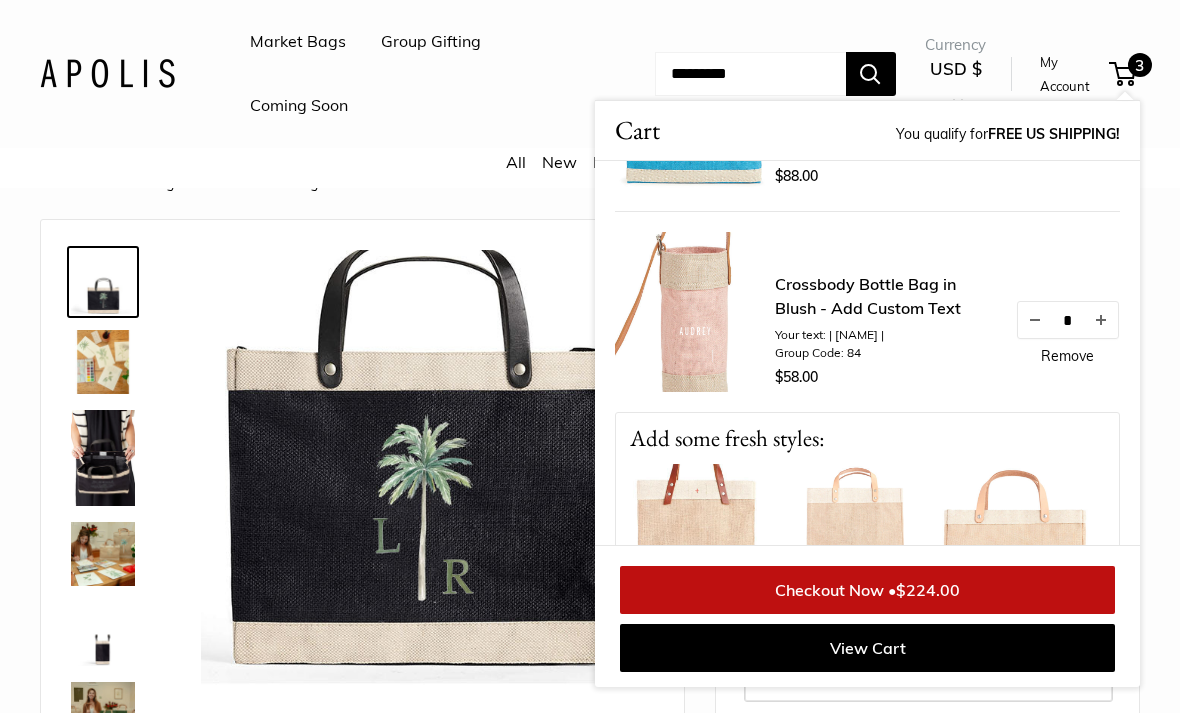 scroll, scrollTop: 378, scrollLeft: 0, axis: vertical 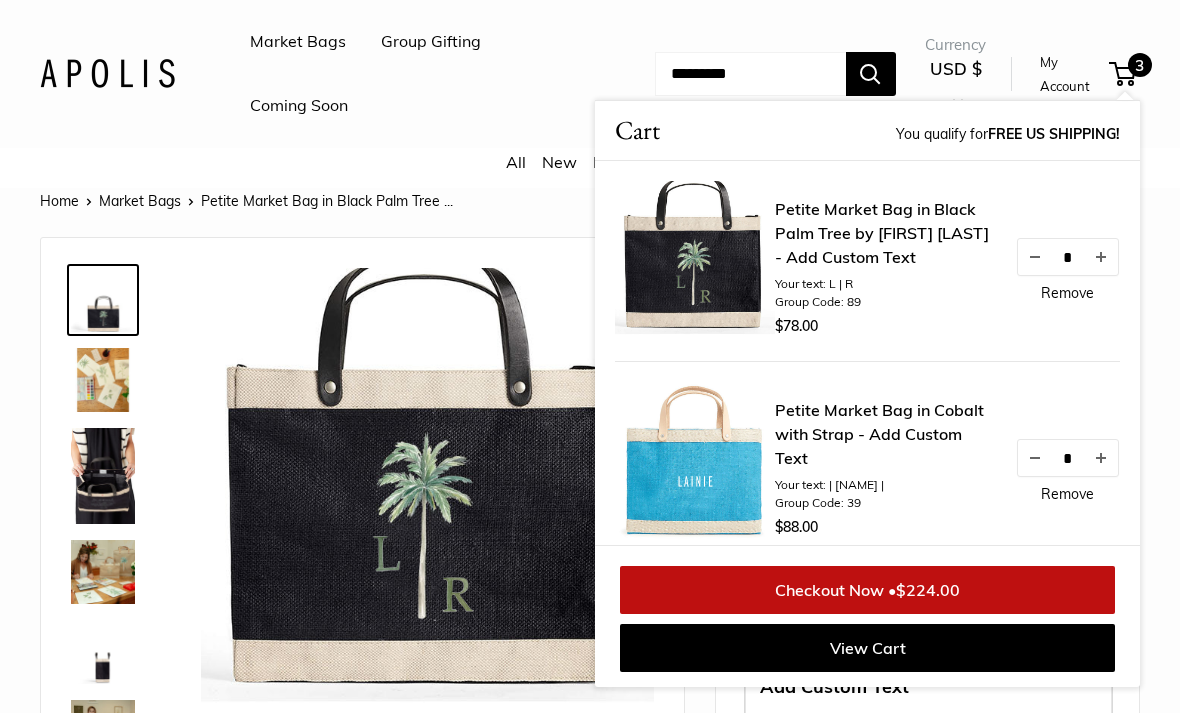 click at bounding box center [427, 494] 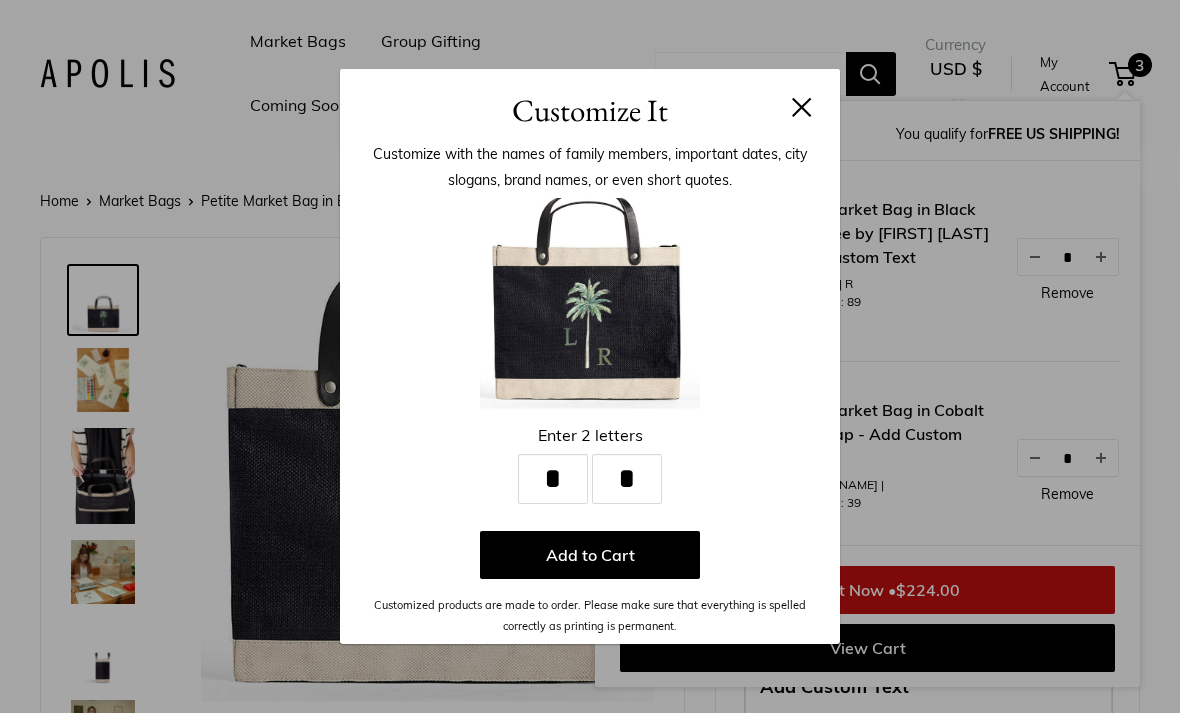 click at bounding box center (802, 107) 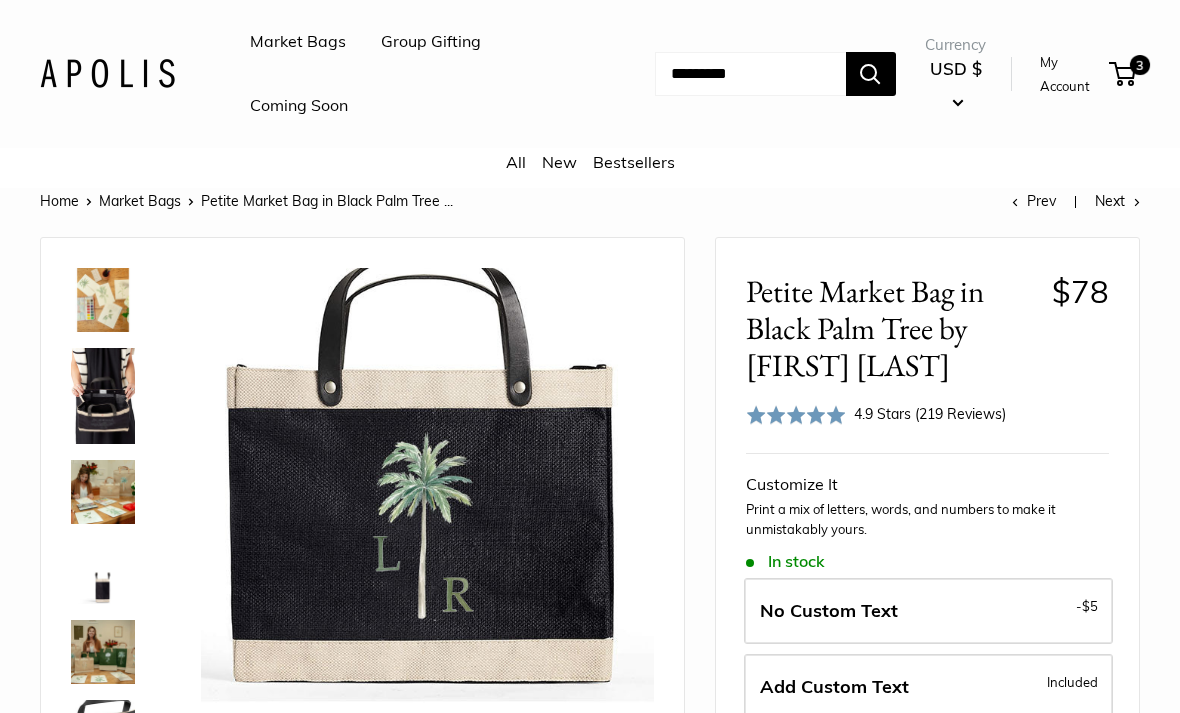 scroll, scrollTop: 80, scrollLeft: 0, axis: vertical 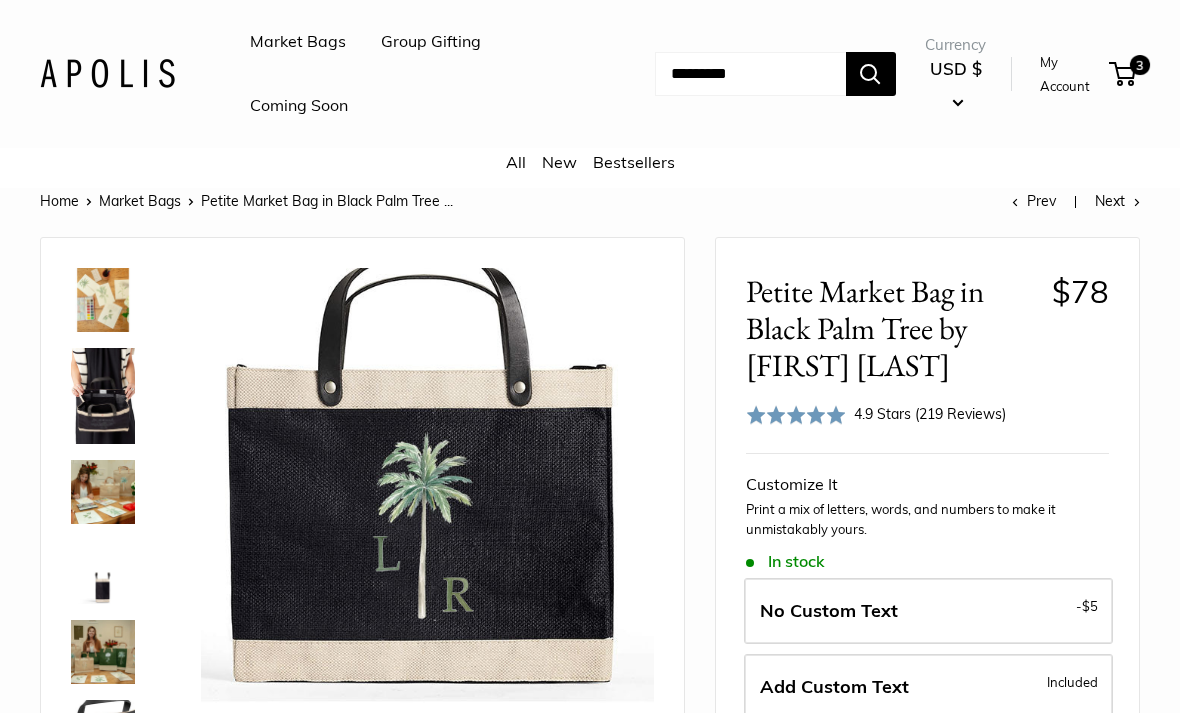 click at bounding box center [103, 652] 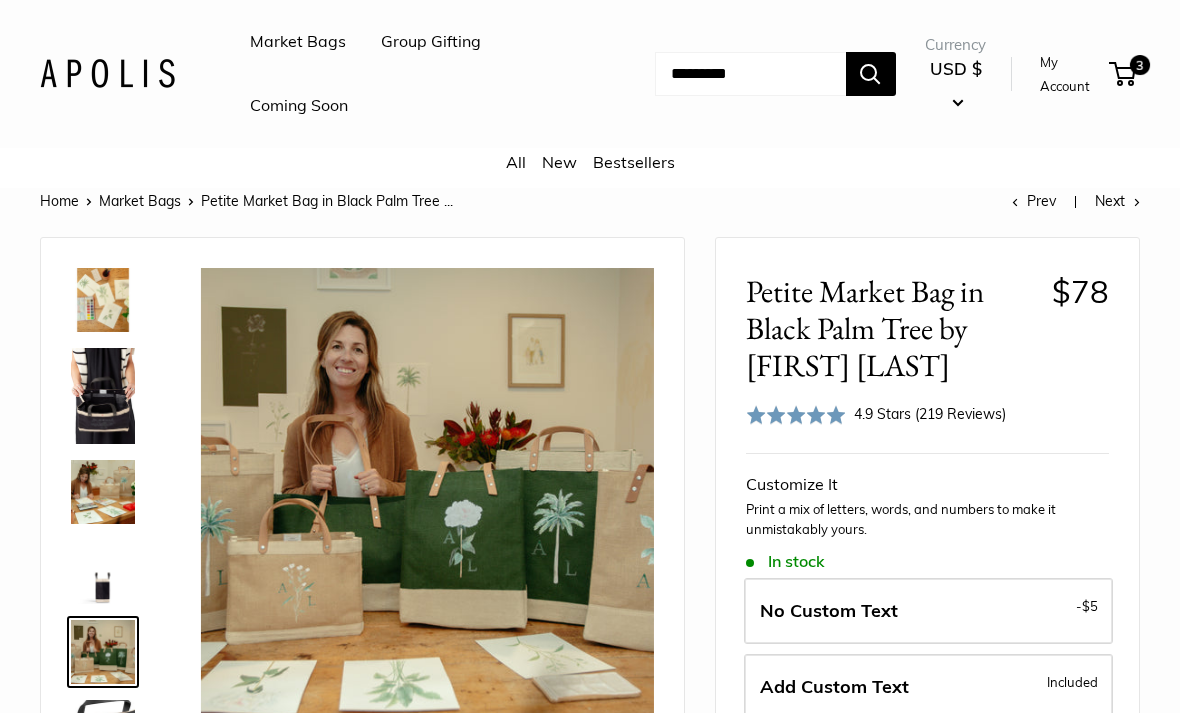 click at bounding box center [427, 494] 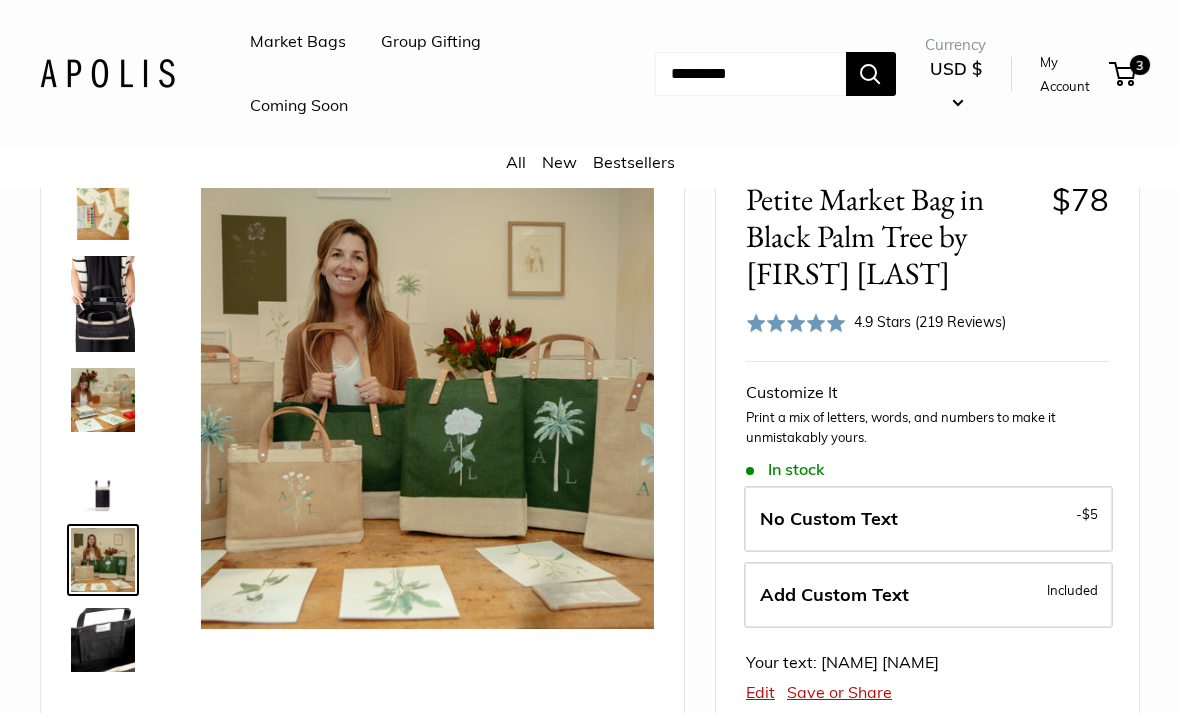 scroll, scrollTop: 94, scrollLeft: 0, axis: vertical 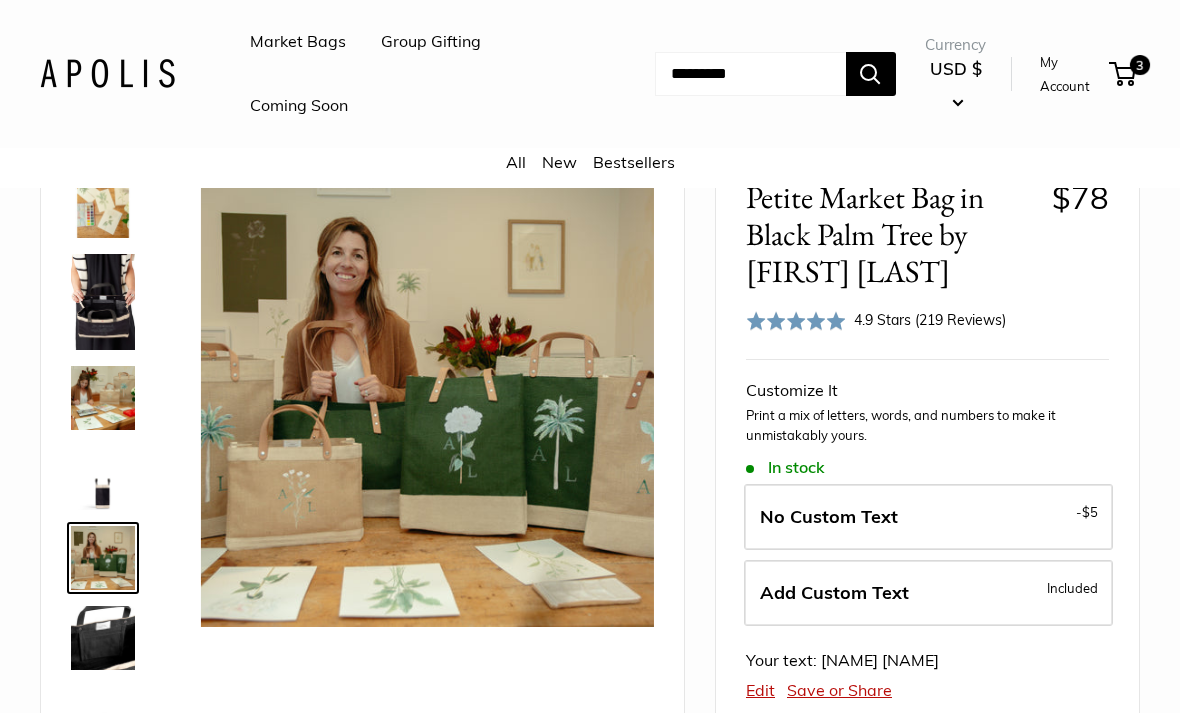 click at bounding box center [427, 400] 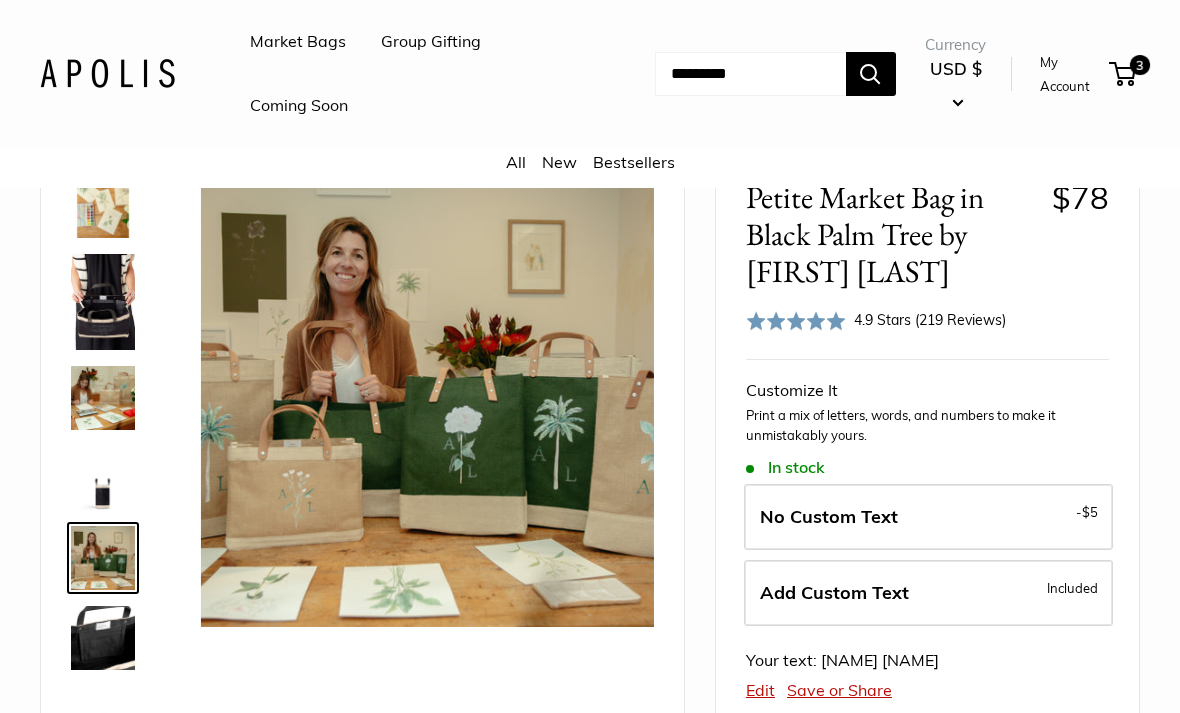 click at bounding box center (427, 400) 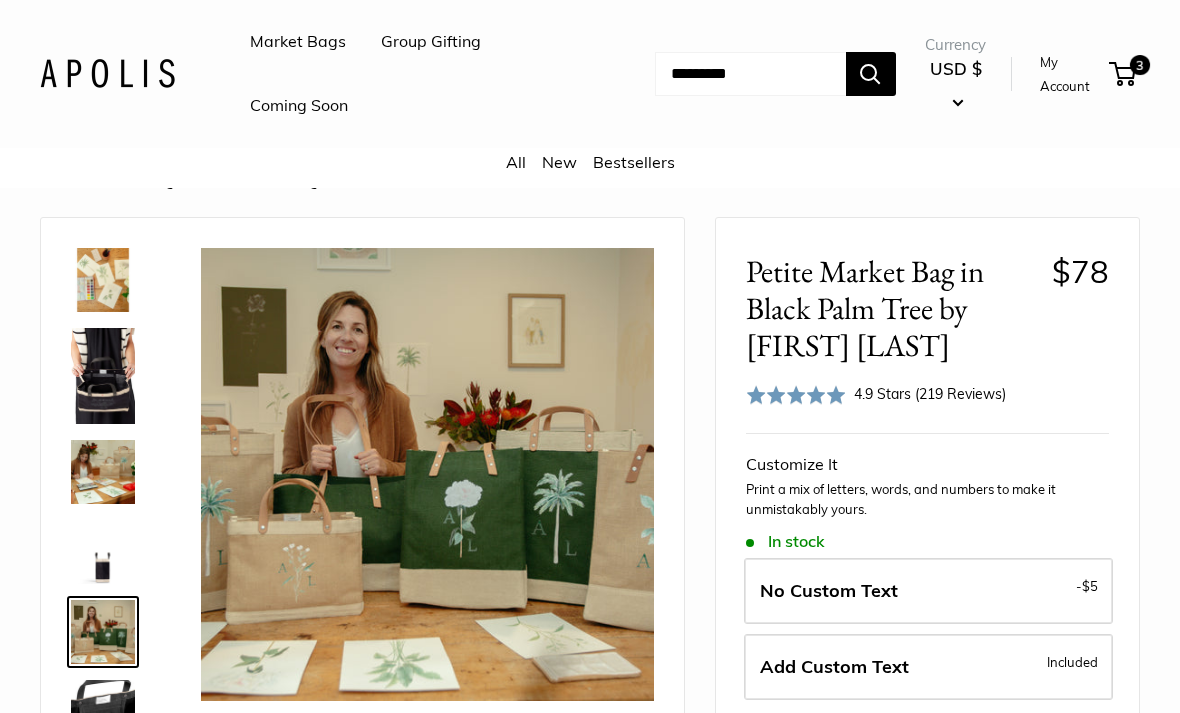 scroll, scrollTop: 22, scrollLeft: 0, axis: vertical 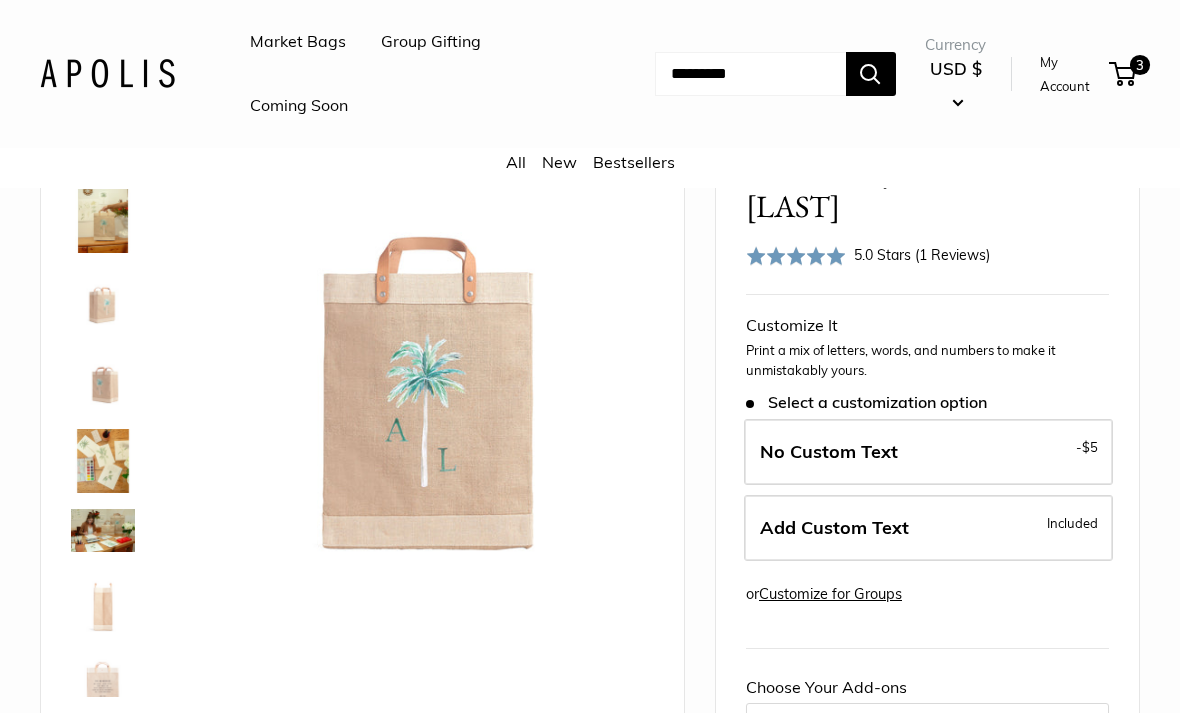 click on "Add Custom Text
Included" at bounding box center (928, 529) 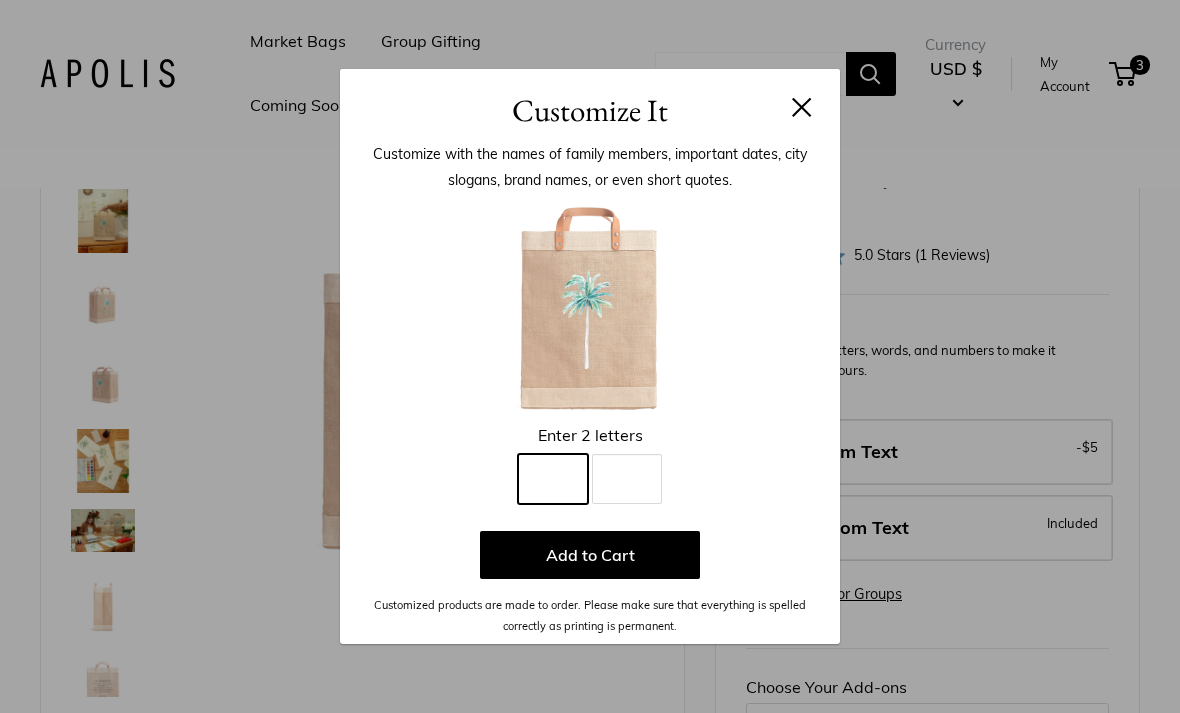 click on "Line 1" at bounding box center [553, 479] 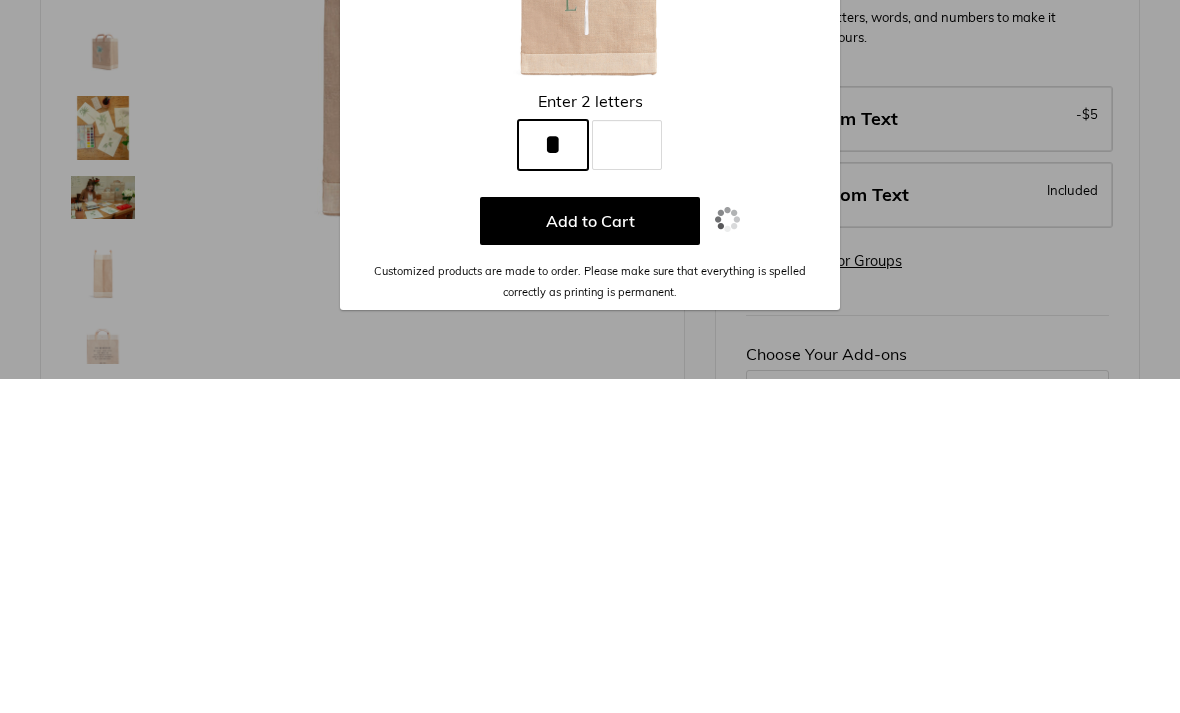 type on "*" 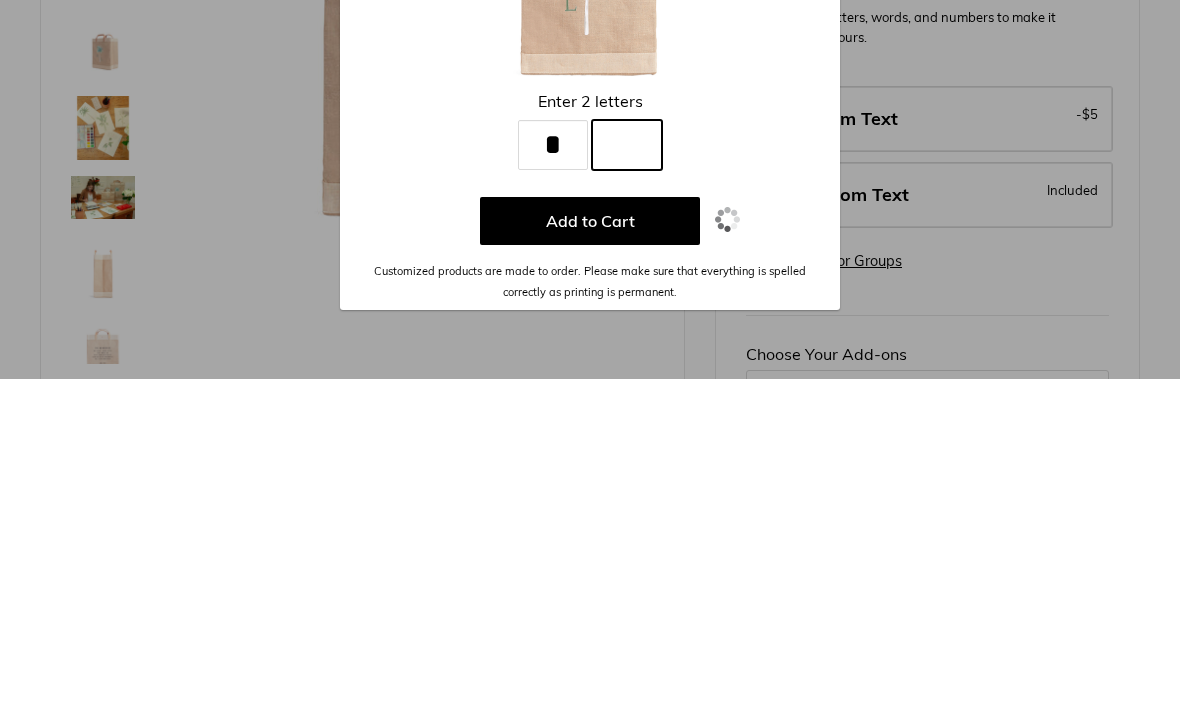 click on "Line 2" at bounding box center [627, 479] 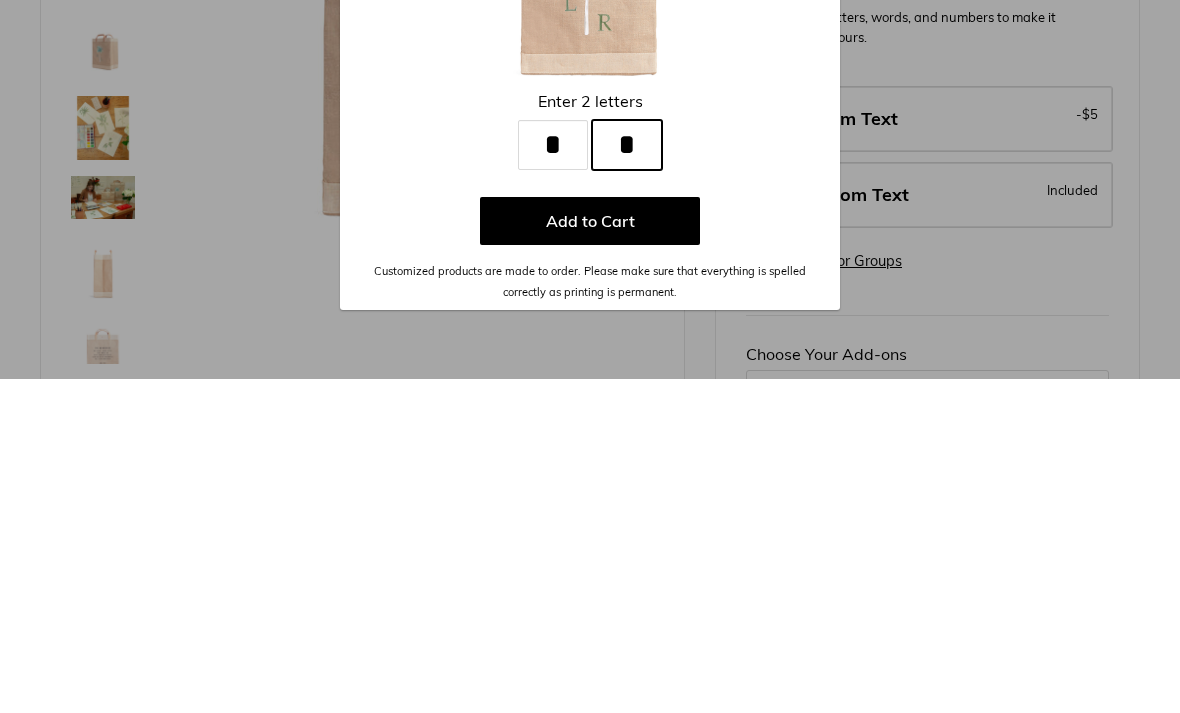 type on "*" 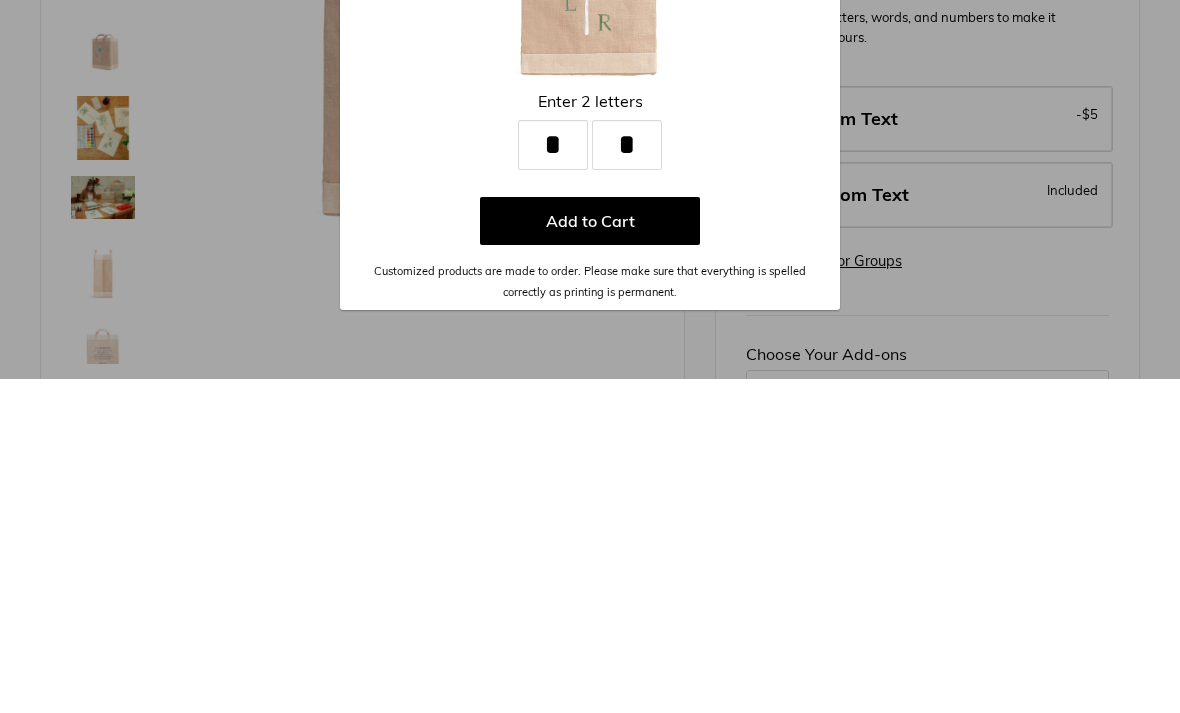 click on "Add to Cart" at bounding box center [590, 555] 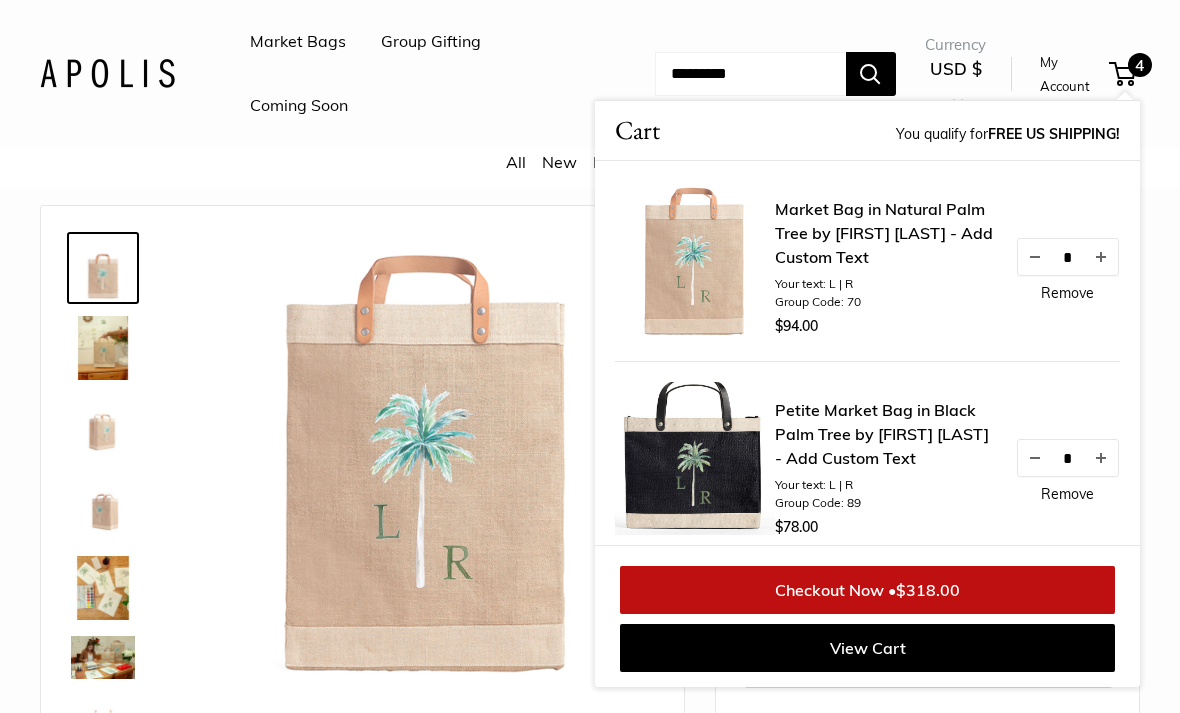 scroll, scrollTop: 0, scrollLeft: 0, axis: both 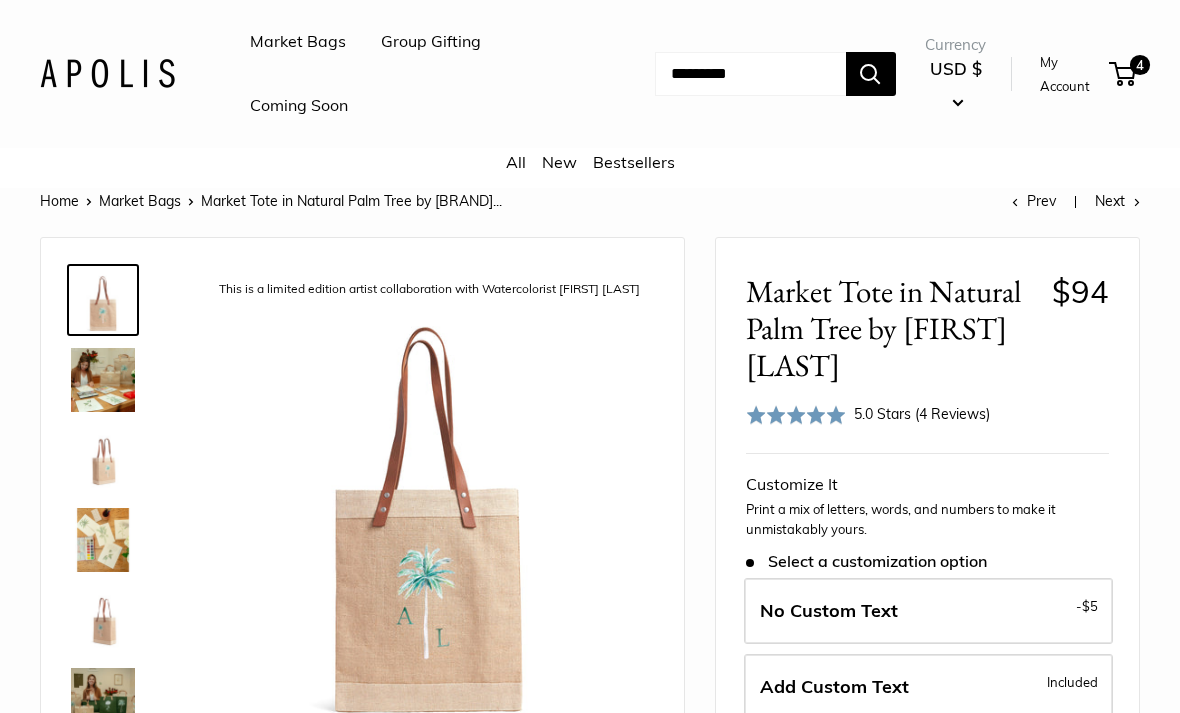click on "Add Custom Text
Included" at bounding box center (928, 687) 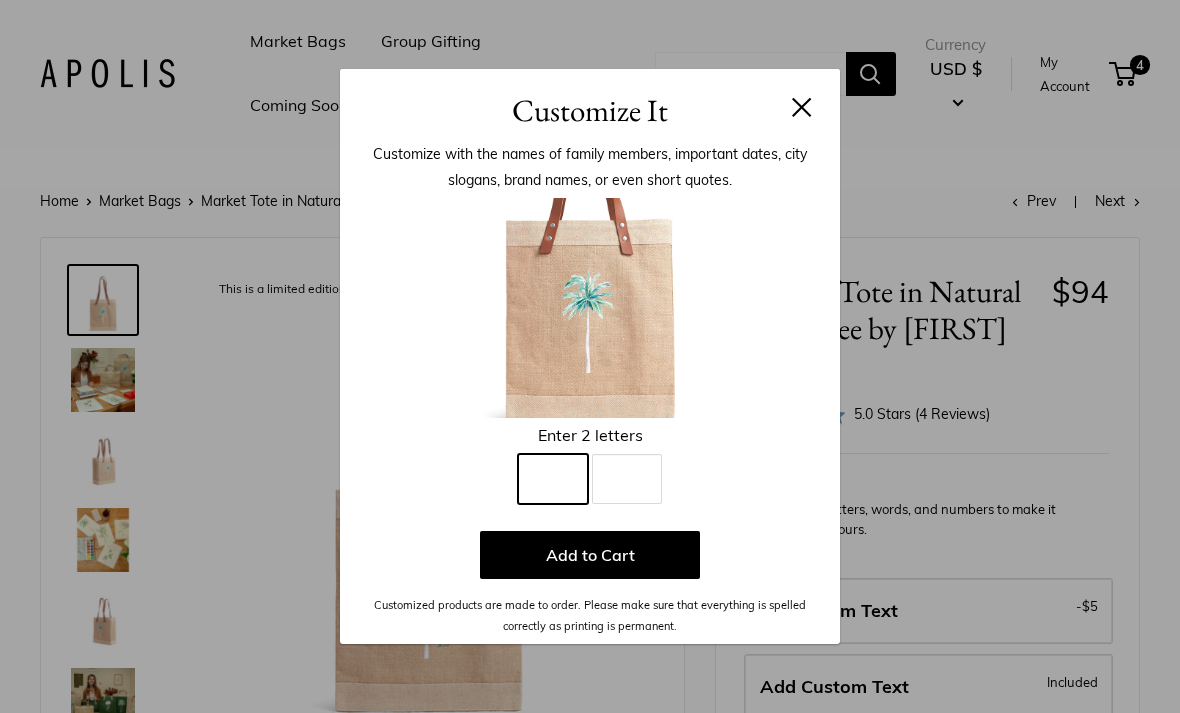 click on "Line 1" at bounding box center (553, 479) 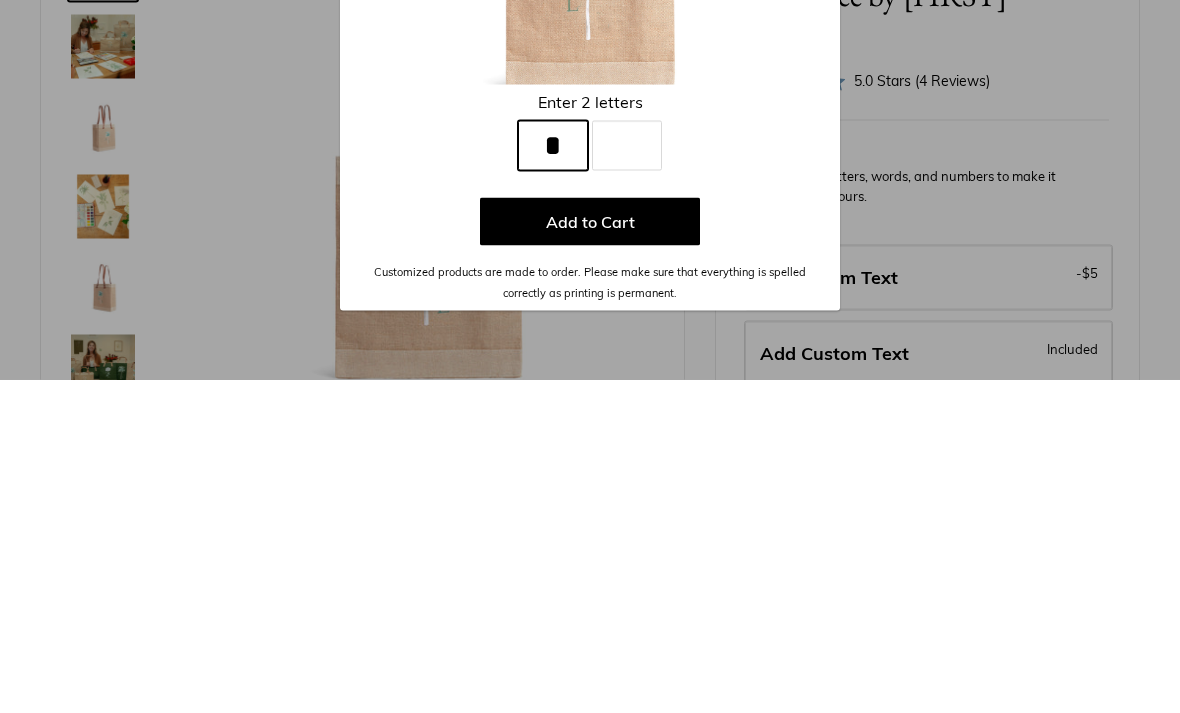 type on "*" 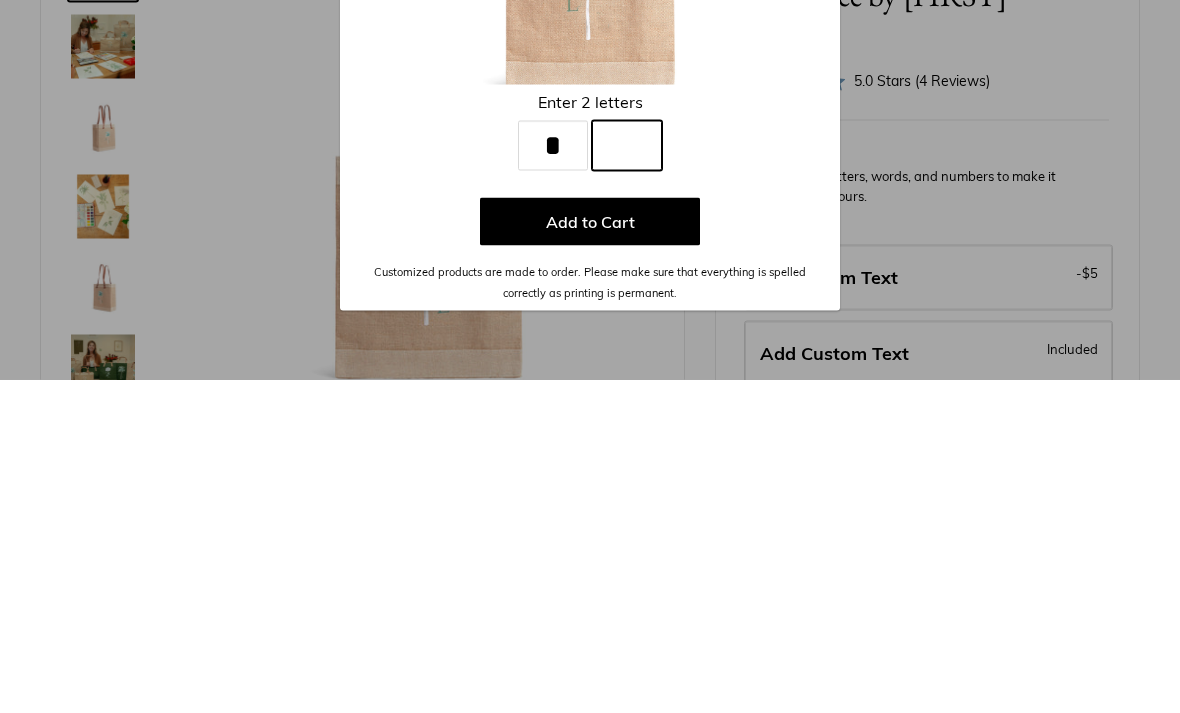 click on "Line 2" at bounding box center (627, 479) 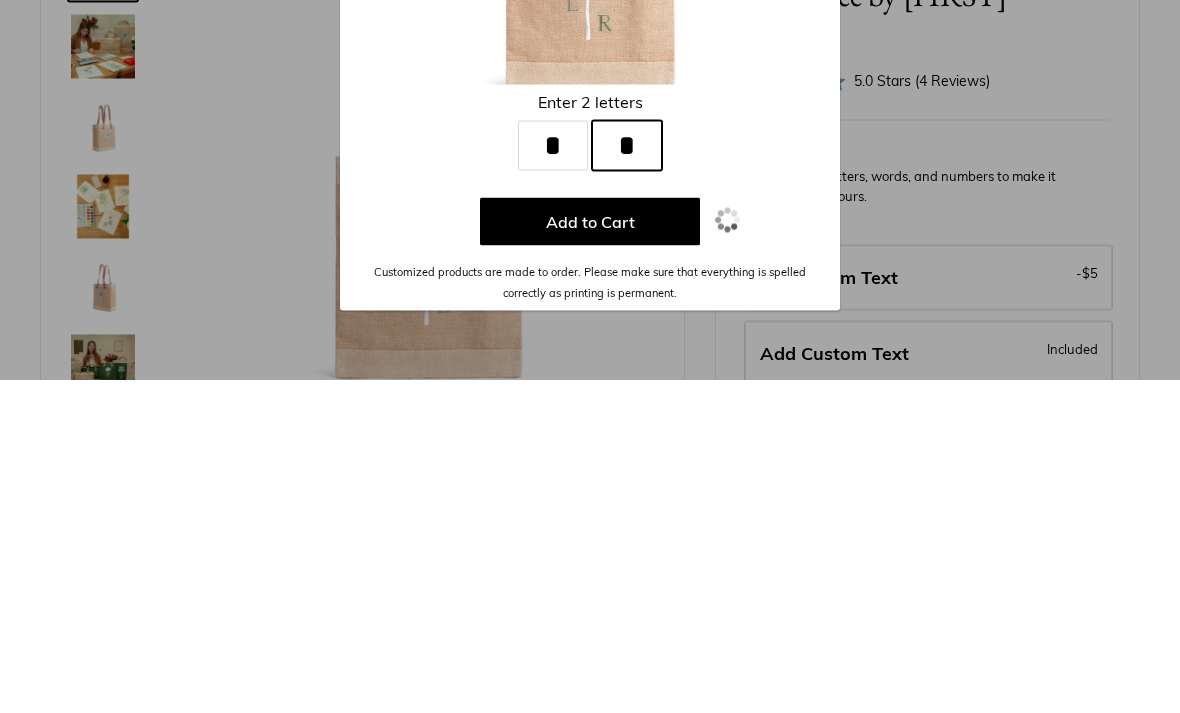 type on "*" 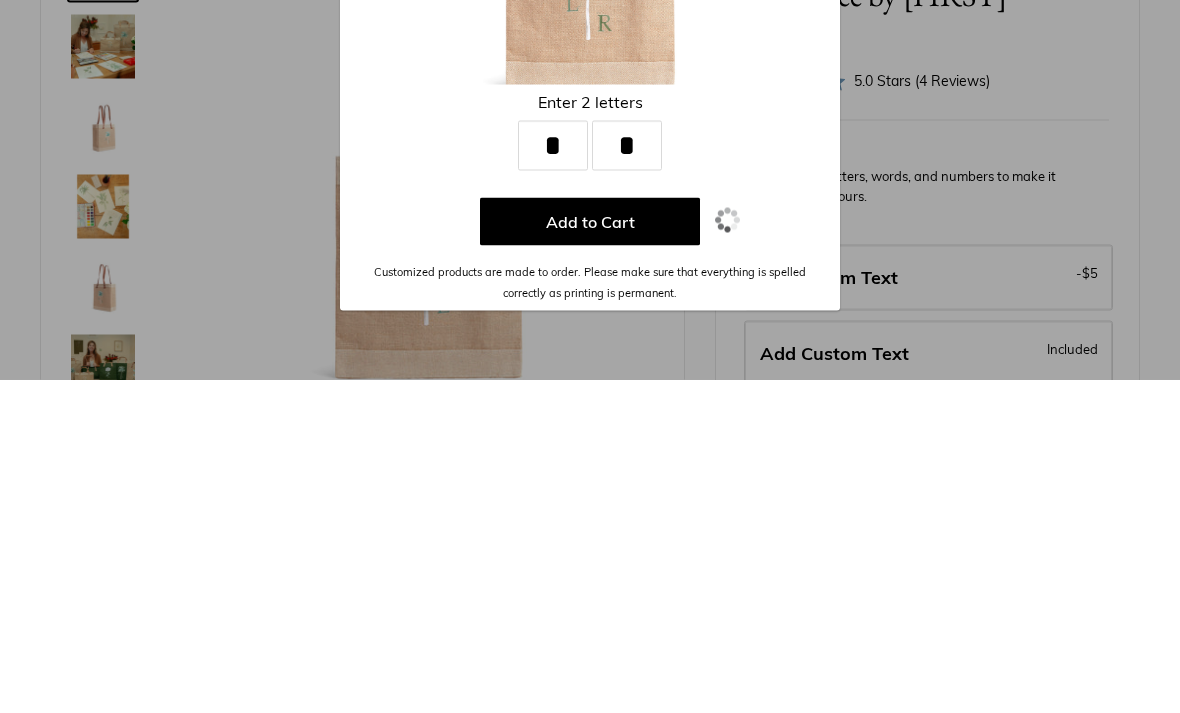 click on "Add to Cart" at bounding box center [590, 555] 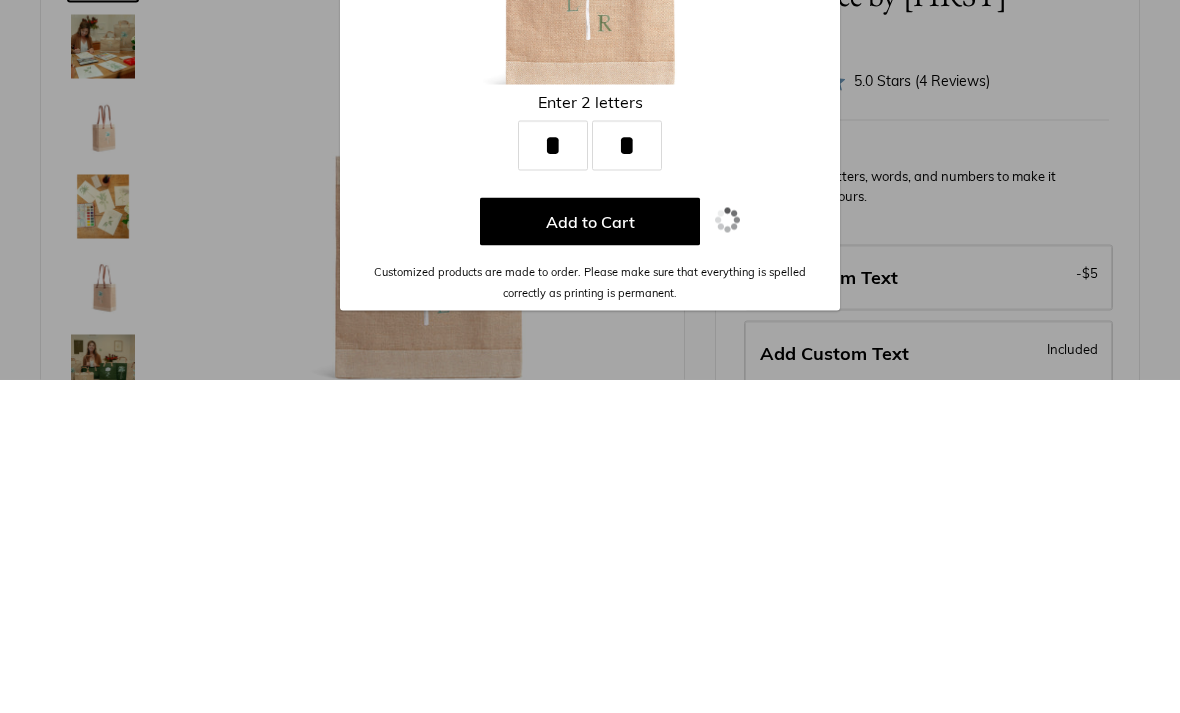 scroll, scrollTop: 334, scrollLeft: 0, axis: vertical 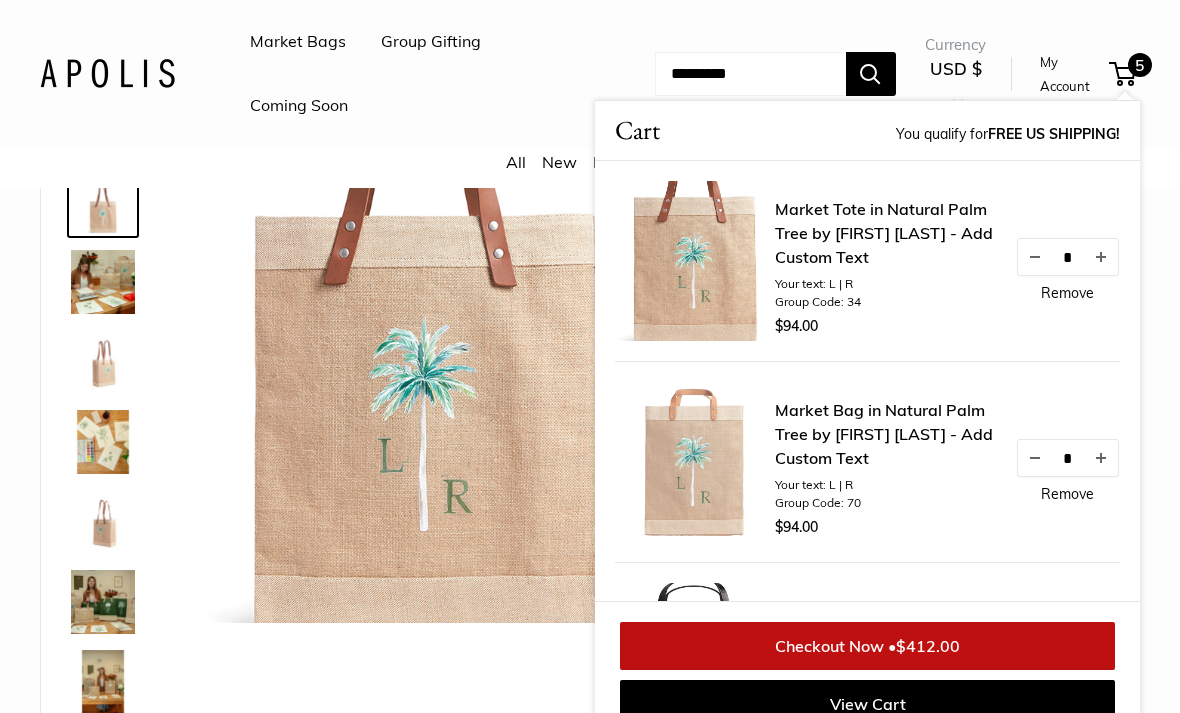 click on "Remove" at bounding box center [1067, 293] 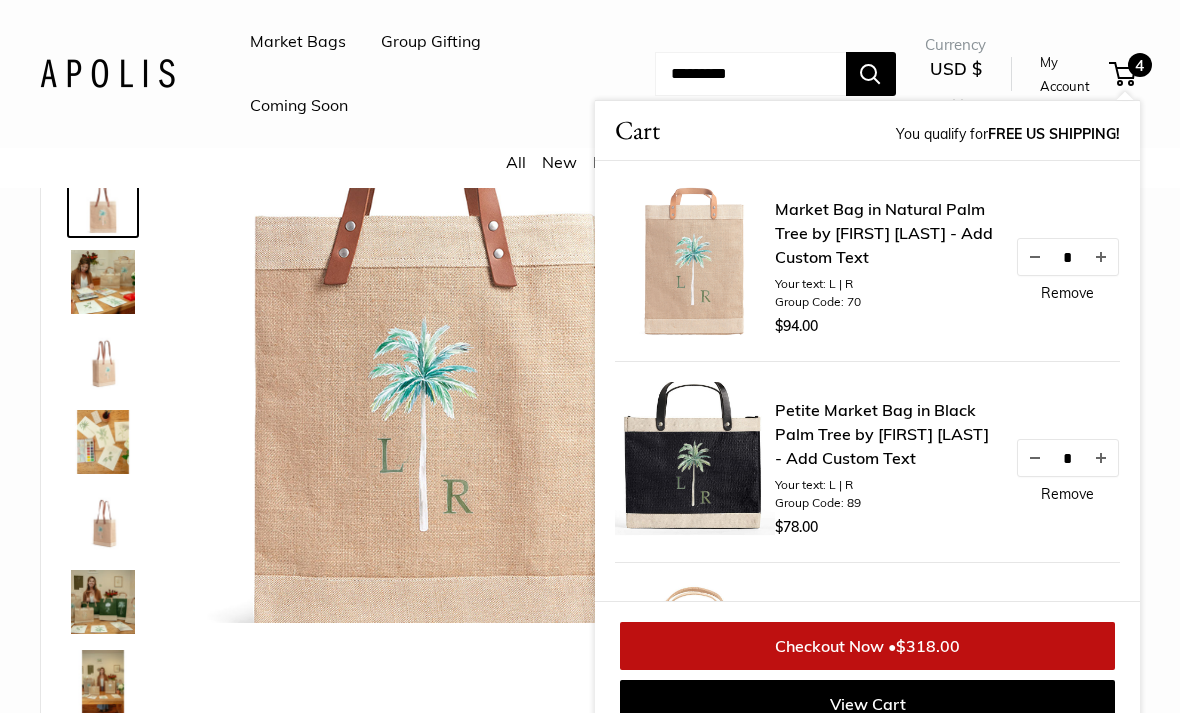 click on "Remove" at bounding box center [1067, 293] 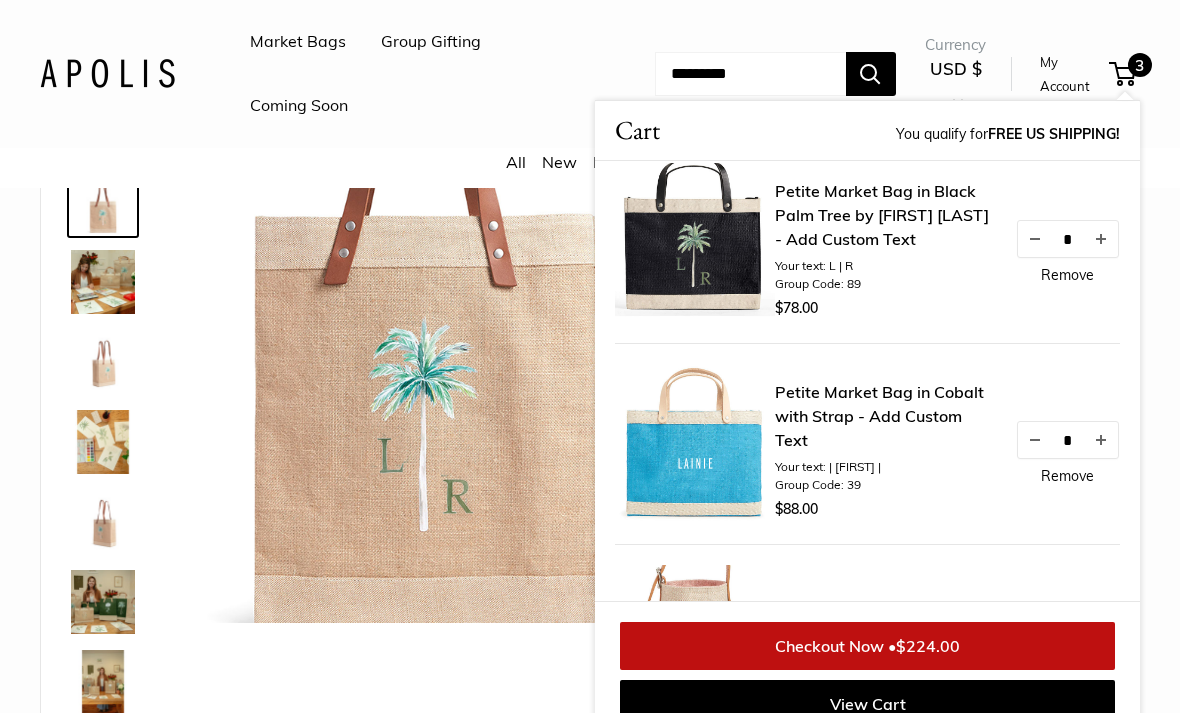 scroll, scrollTop: 0, scrollLeft: 0, axis: both 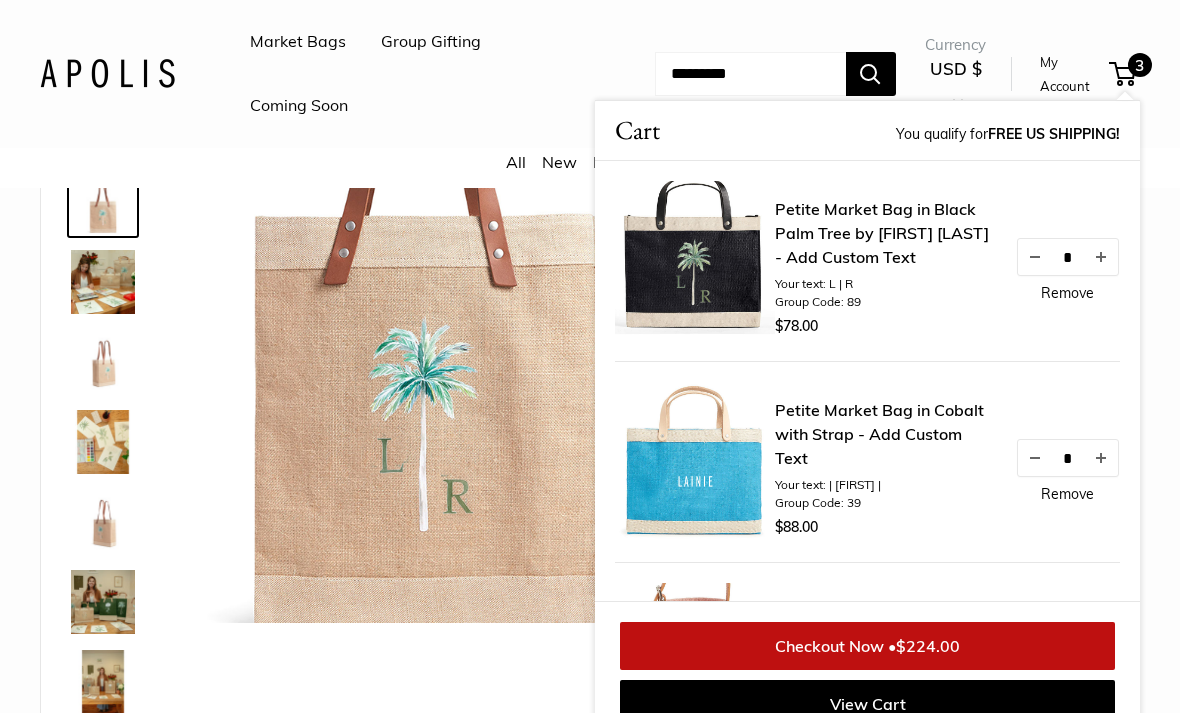 click on "My Account" at bounding box center (1071, 74) 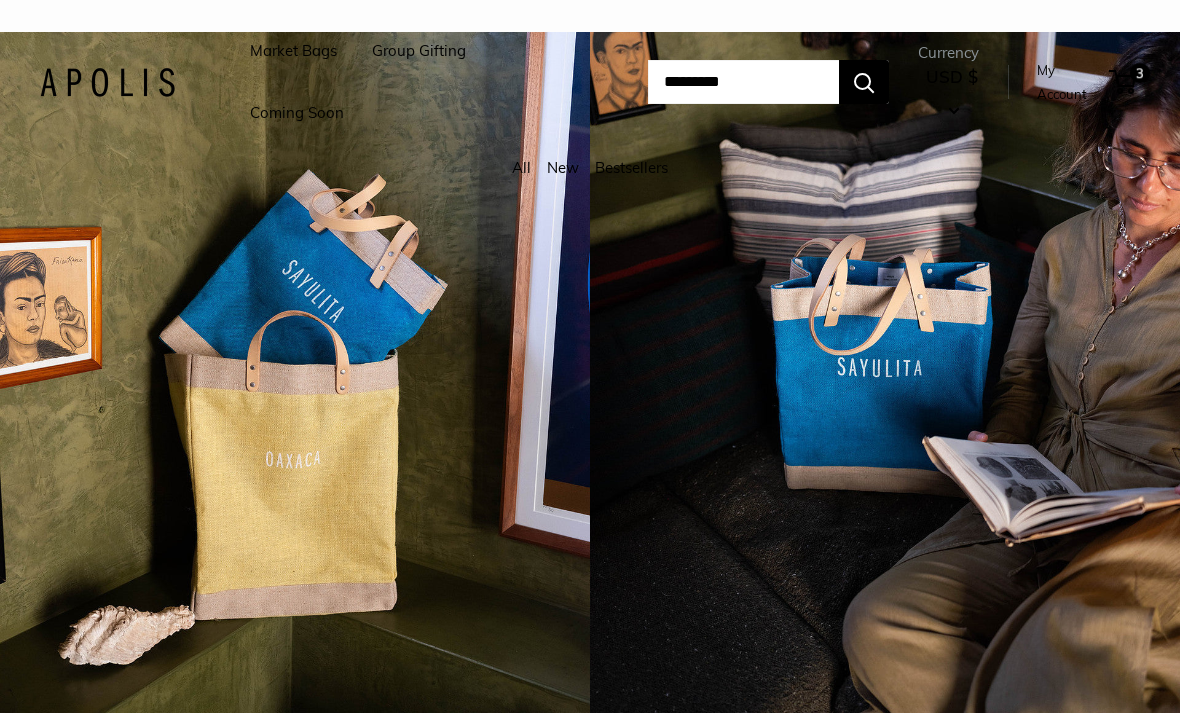 scroll, scrollTop: 0, scrollLeft: 0, axis: both 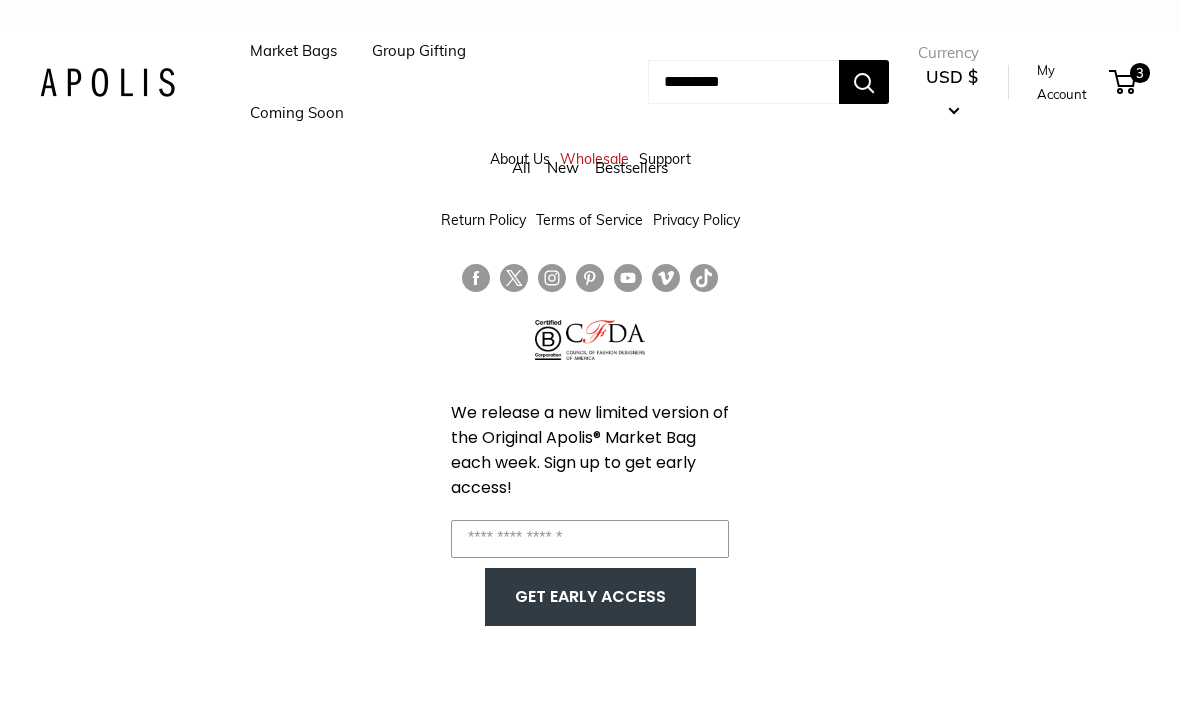 click on "3" at bounding box center (1122, 82) 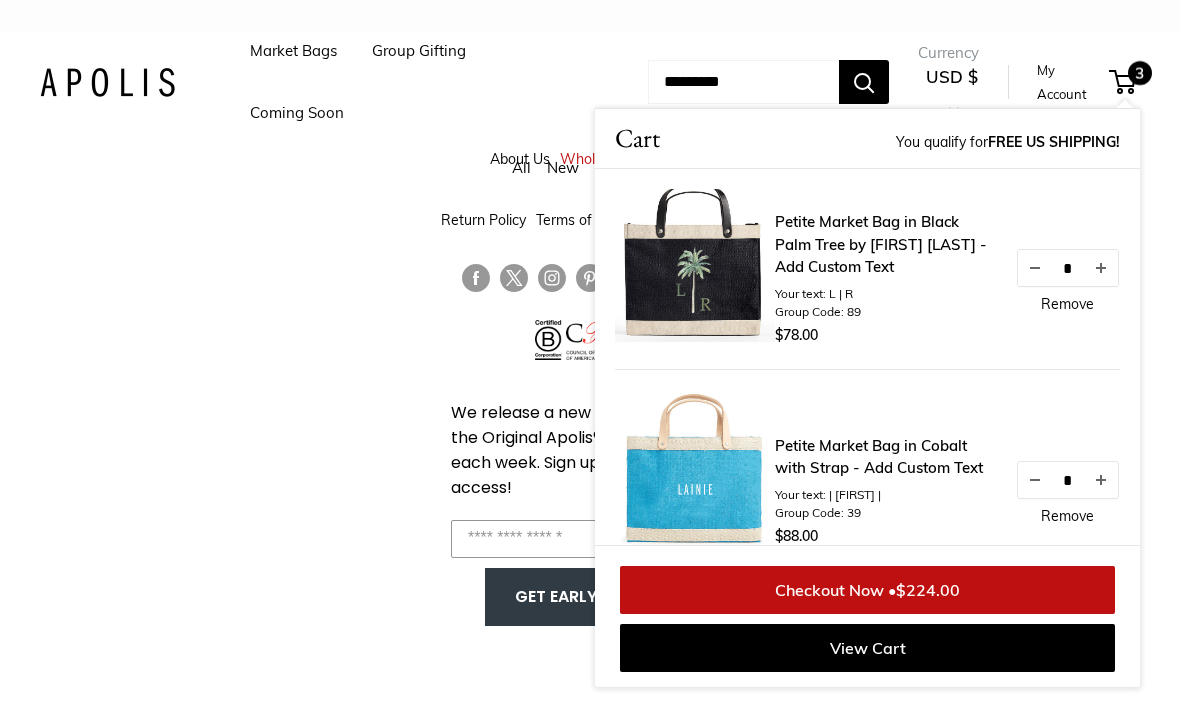 click on "My Account" at bounding box center (1069, 82) 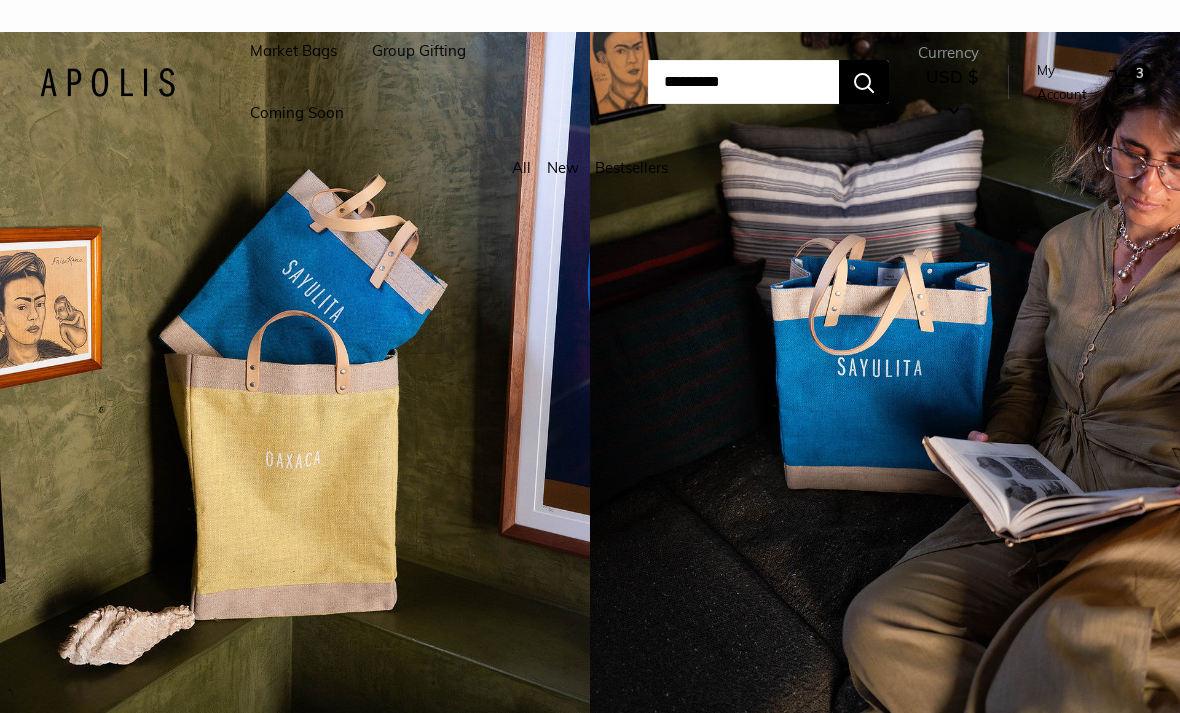 scroll, scrollTop: 0, scrollLeft: 0, axis: both 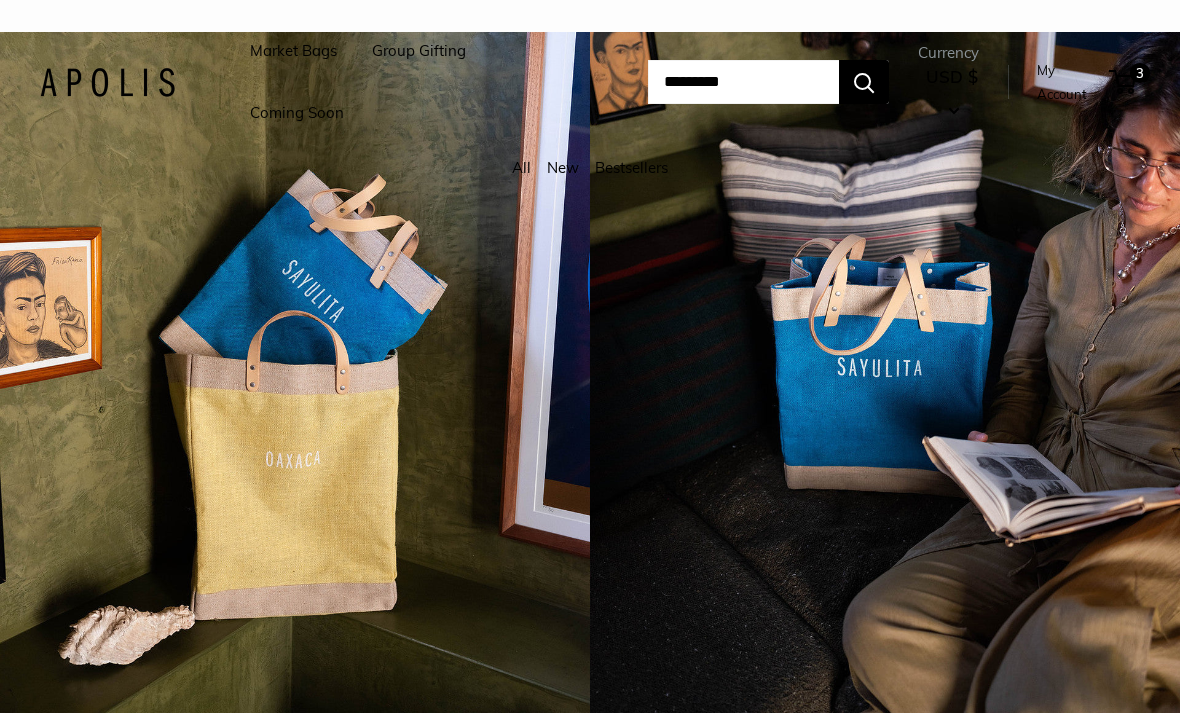click at bounding box center [743, 82] 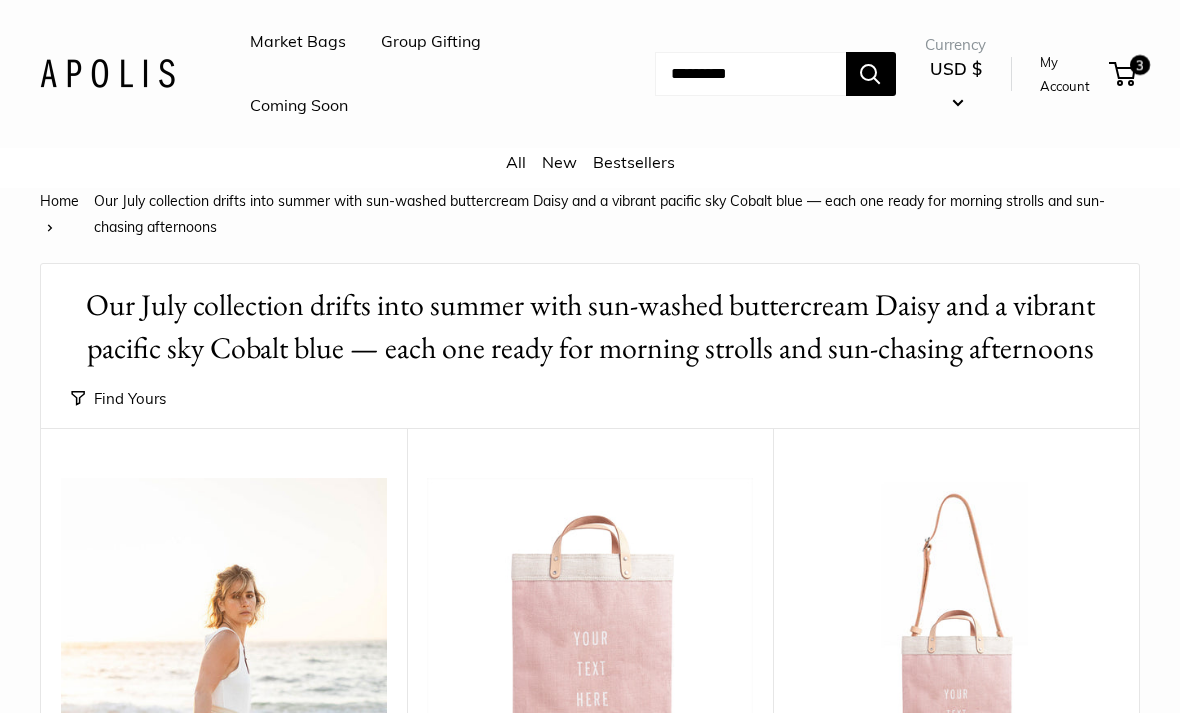 scroll, scrollTop: 0, scrollLeft: 0, axis: both 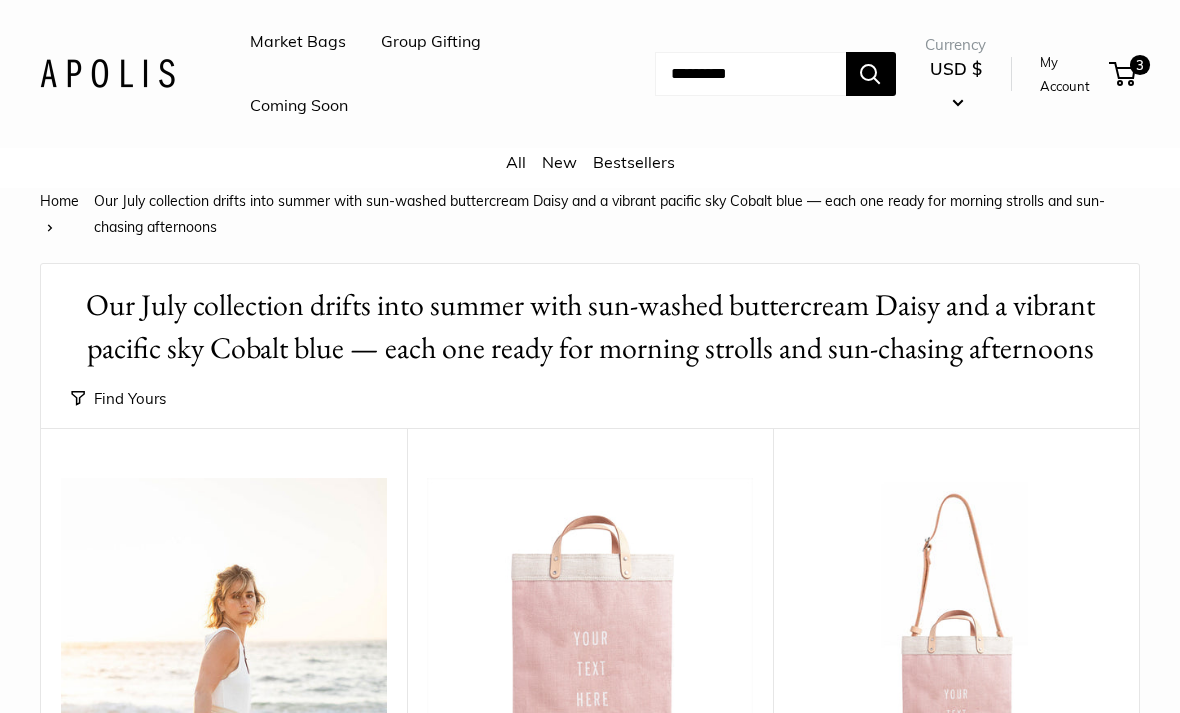 click on "3" at bounding box center [1122, 74] 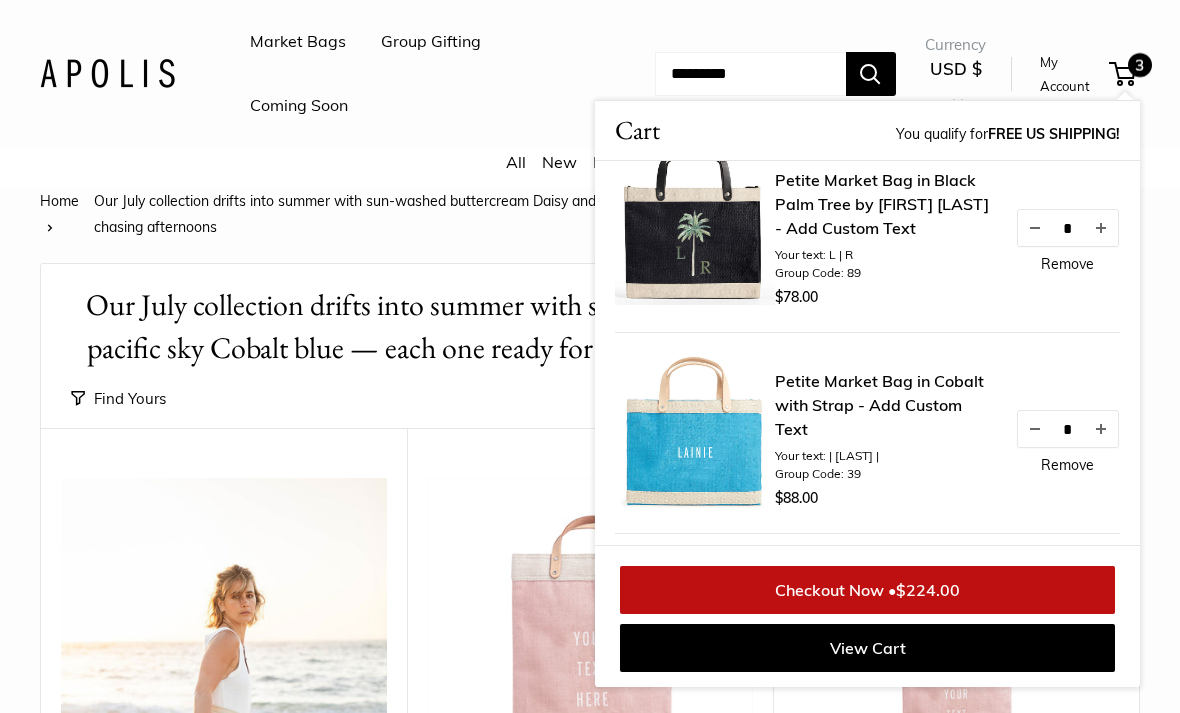 scroll, scrollTop: 26, scrollLeft: 0, axis: vertical 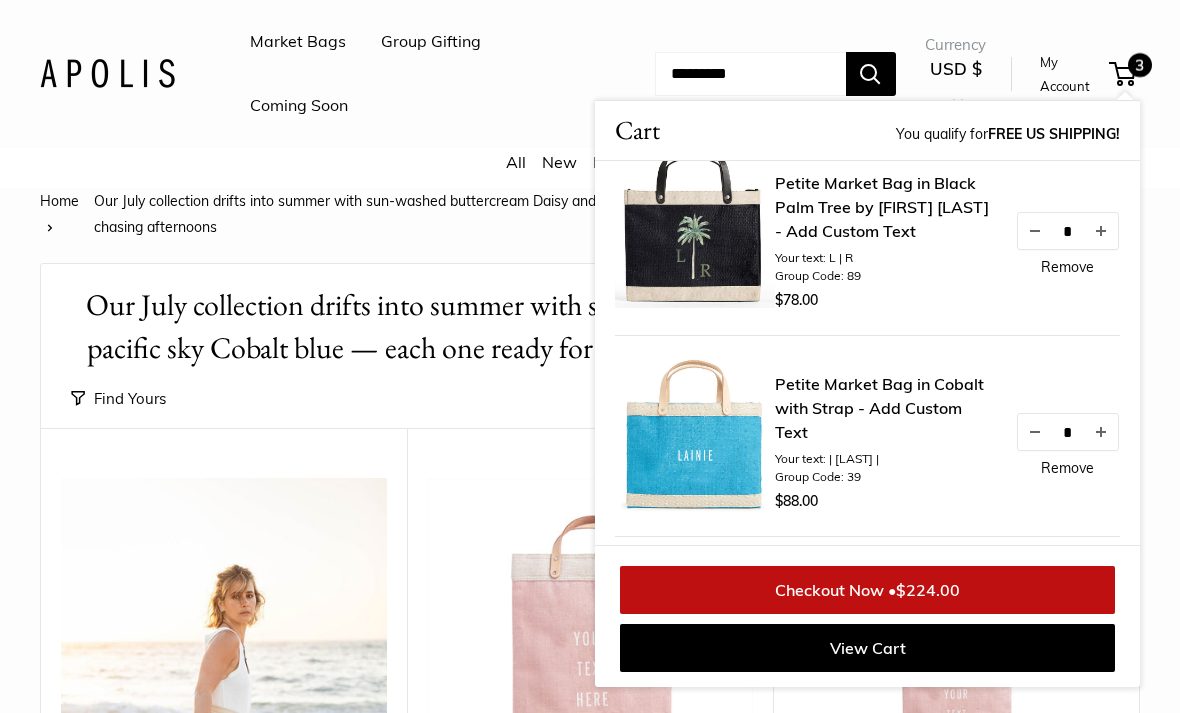click on "$224.00" at bounding box center [928, 590] 